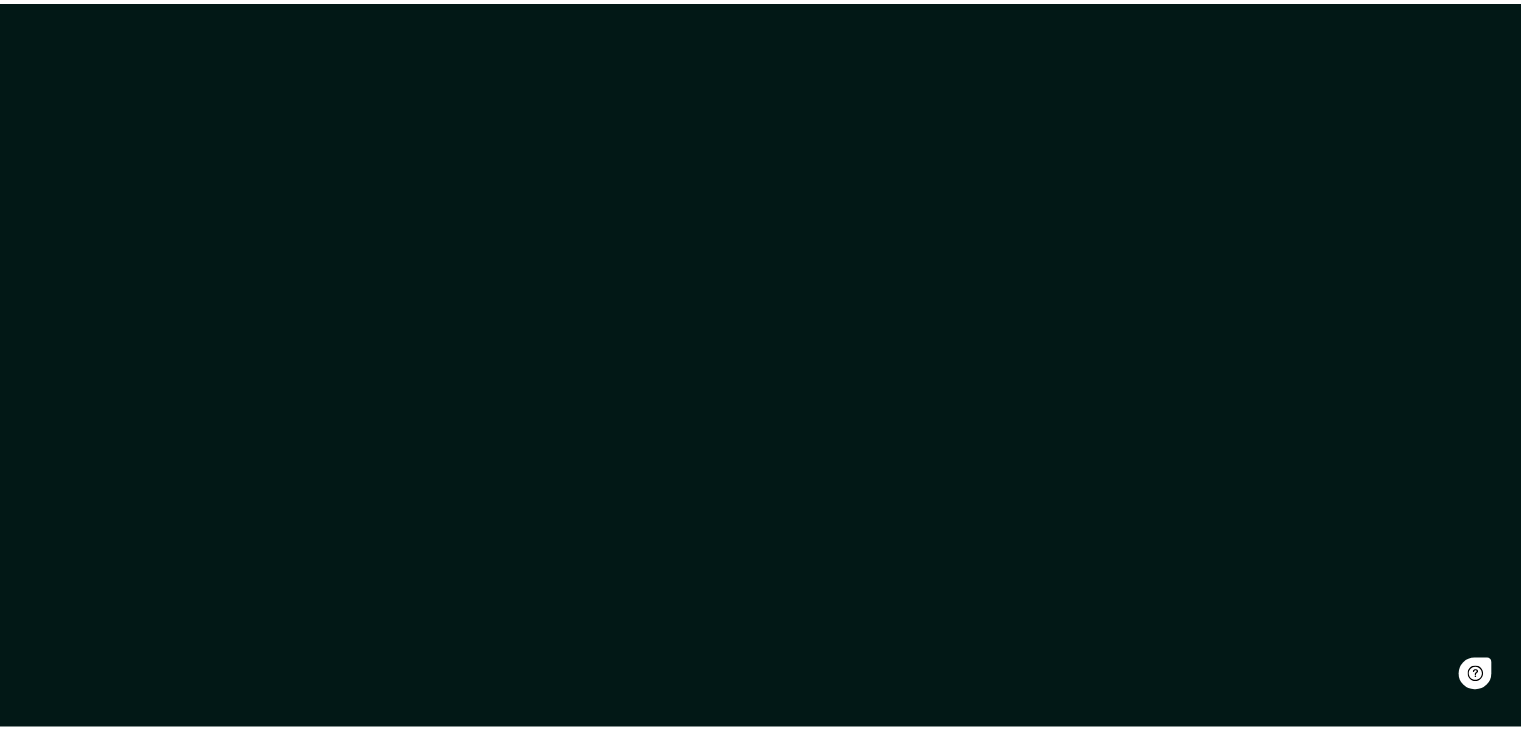 scroll, scrollTop: 0, scrollLeft: 0, axis: both 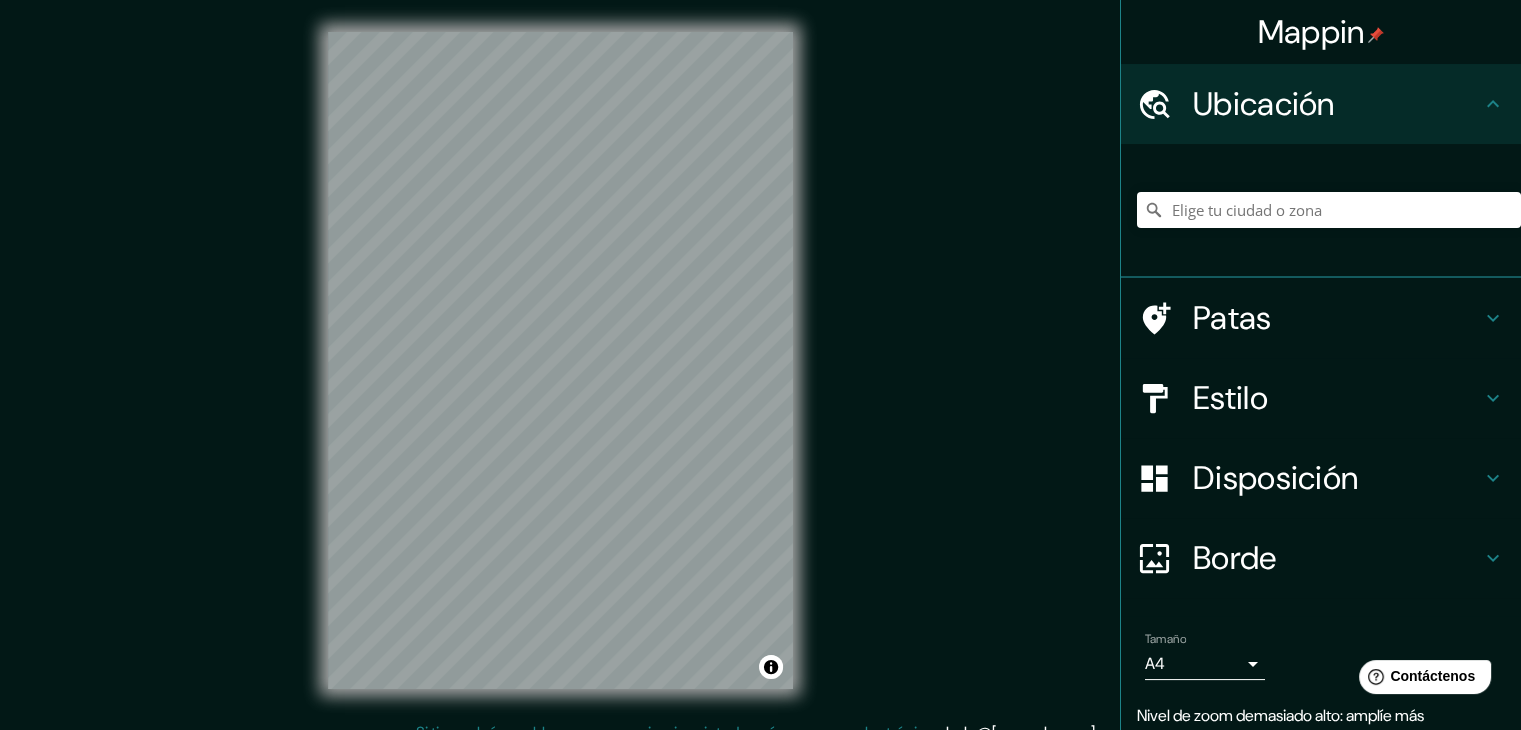 click on "© Mapbox   © OpenStreetMap   Improve this map" at bounding box center [560, 360] 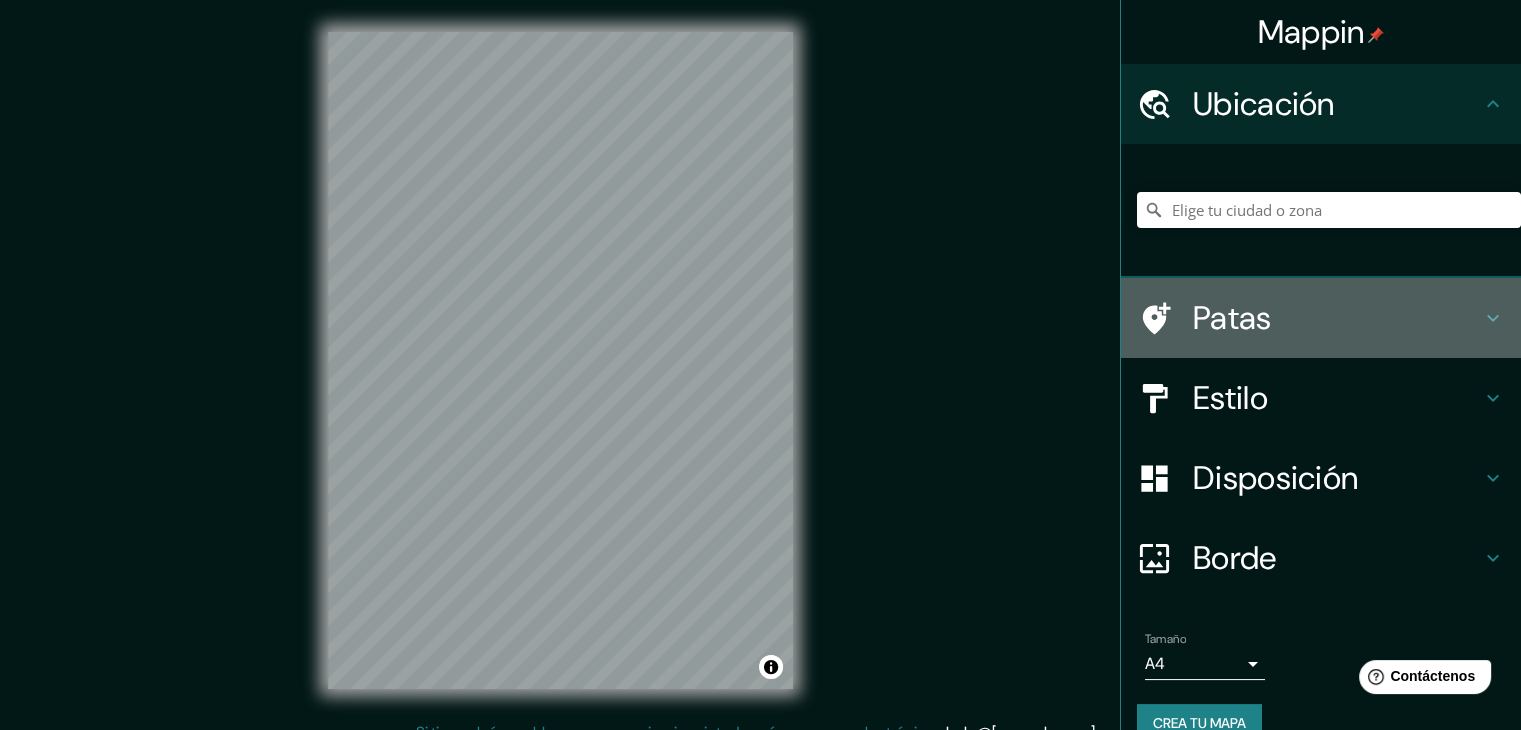 click 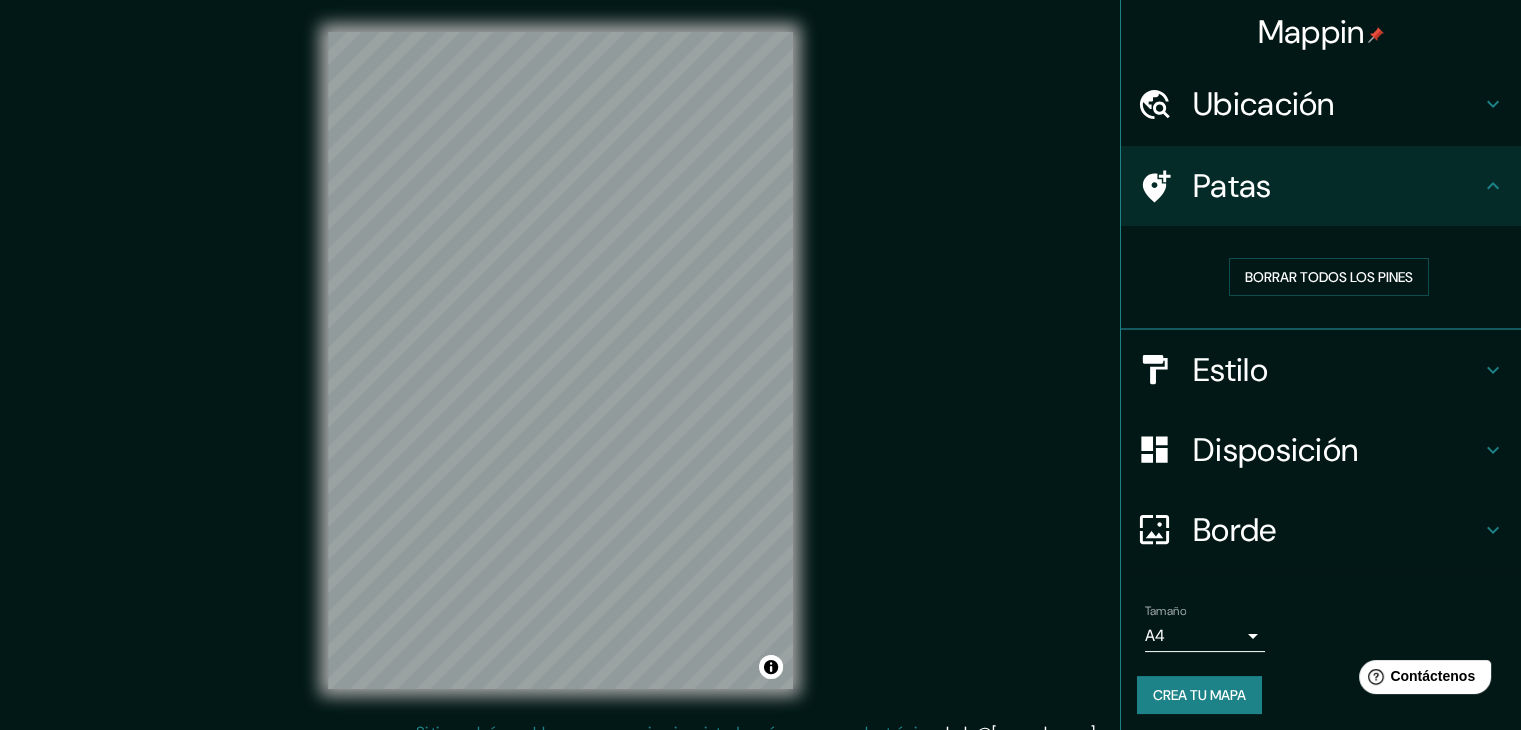 click on "Borrar todos los pines" at bounding box center [1329, 277] 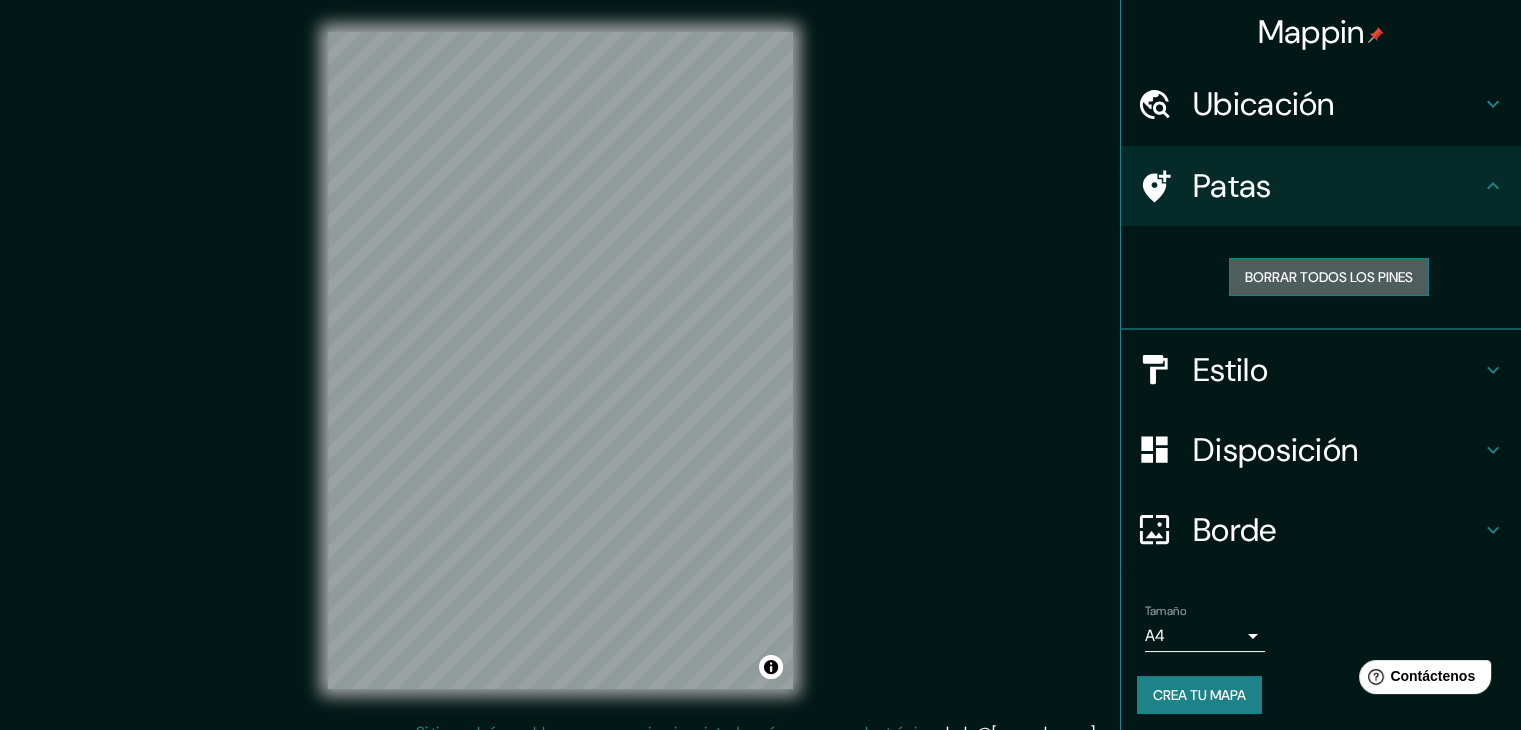 click on "Borrar todos los pines" at bounding box center [1329, 277] 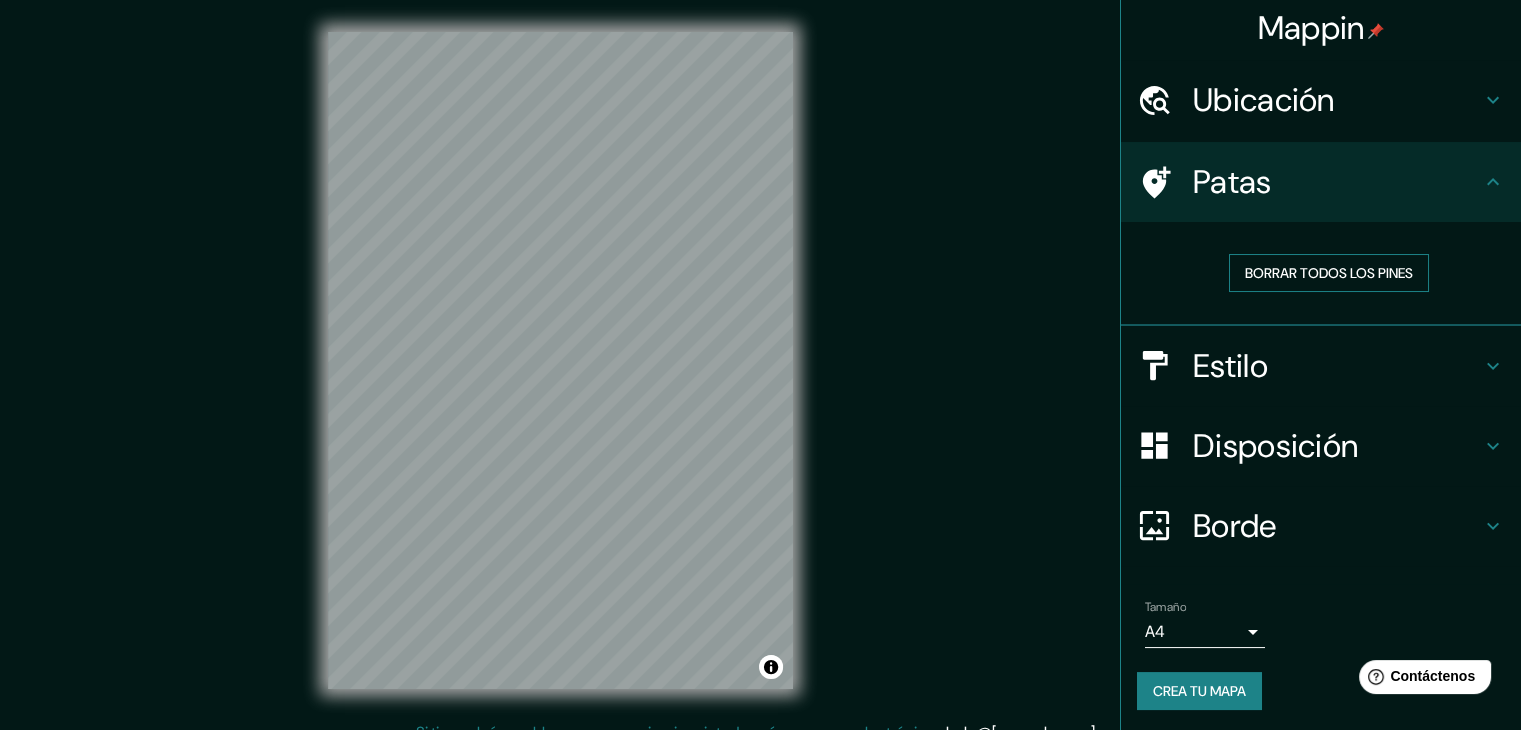 scroll, scrollTop: 5, scrollLeft: 0, axis: vertical 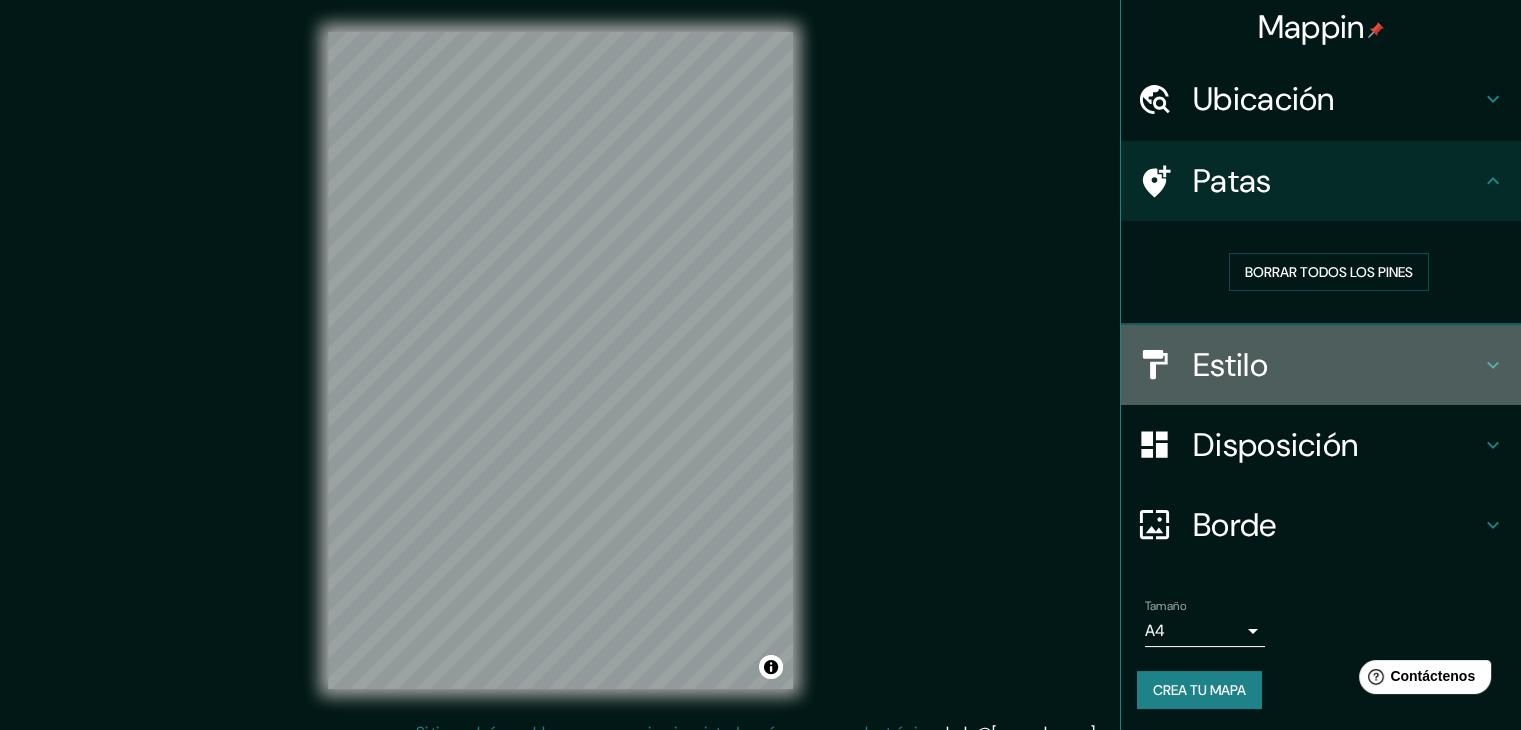 click on "Estilo" at bounding box center (1337, 365) 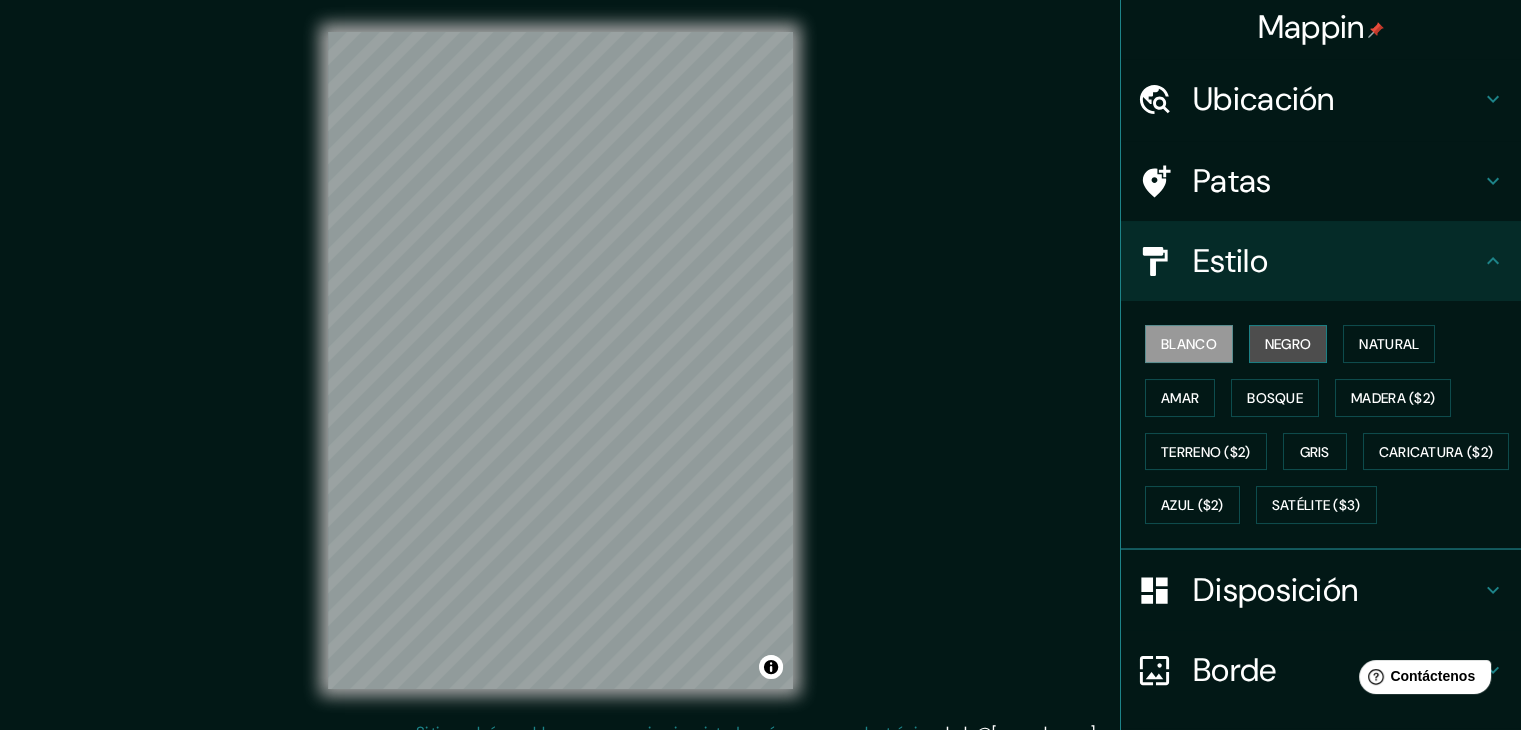 click on "Negro" at bounding box center (1288, 344) 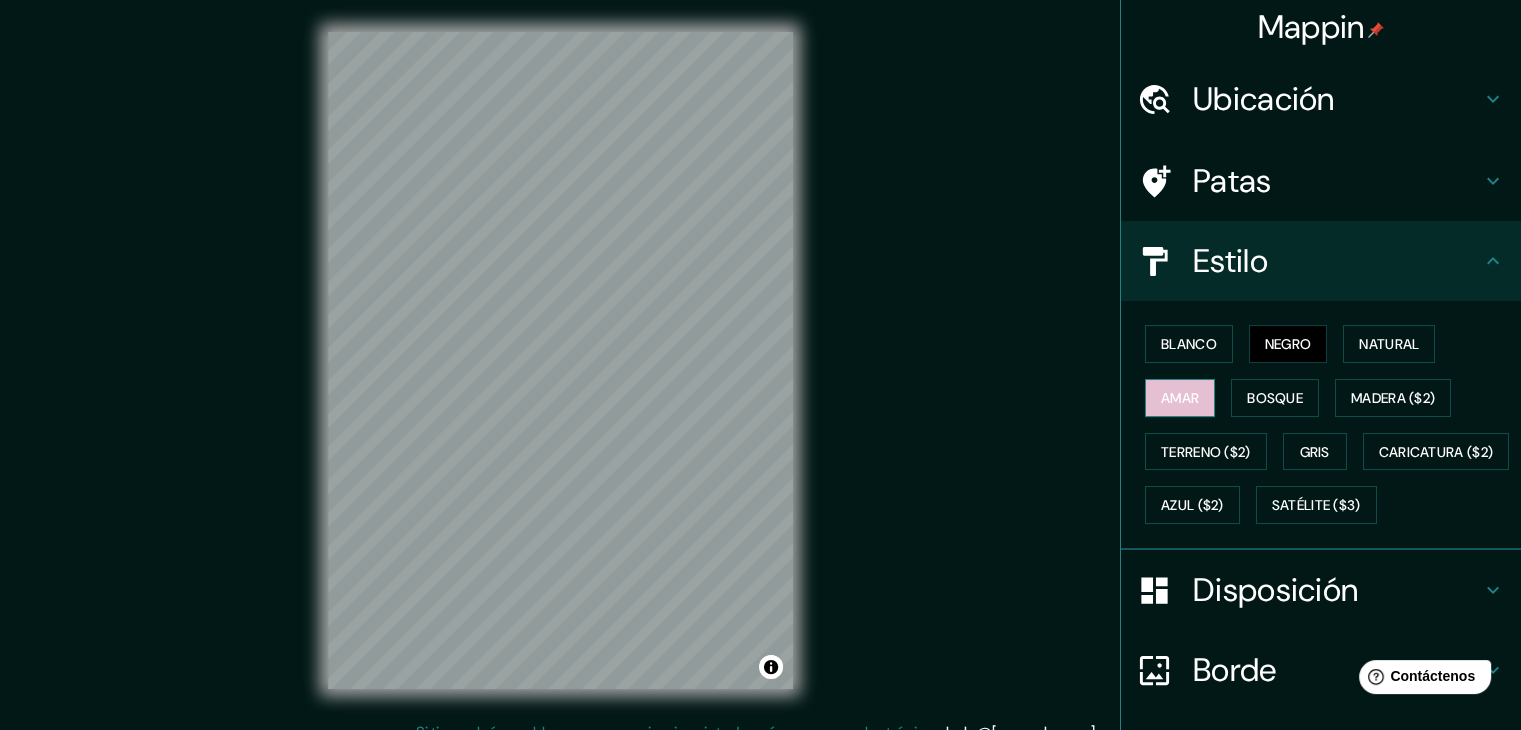 click on "Amar" at bounding box center (1180, 398) 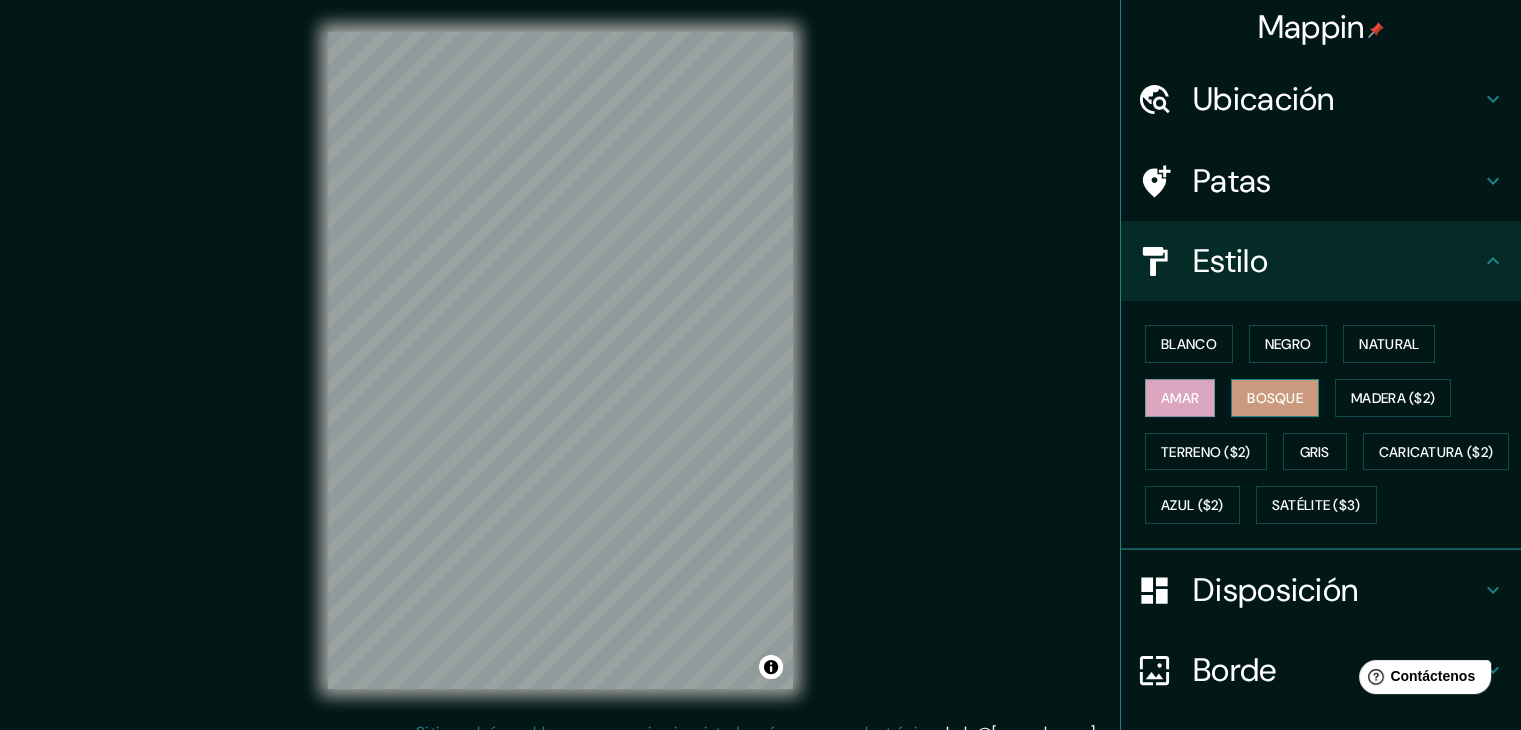 click on "Bosque" at bounding box center [1275, 398] 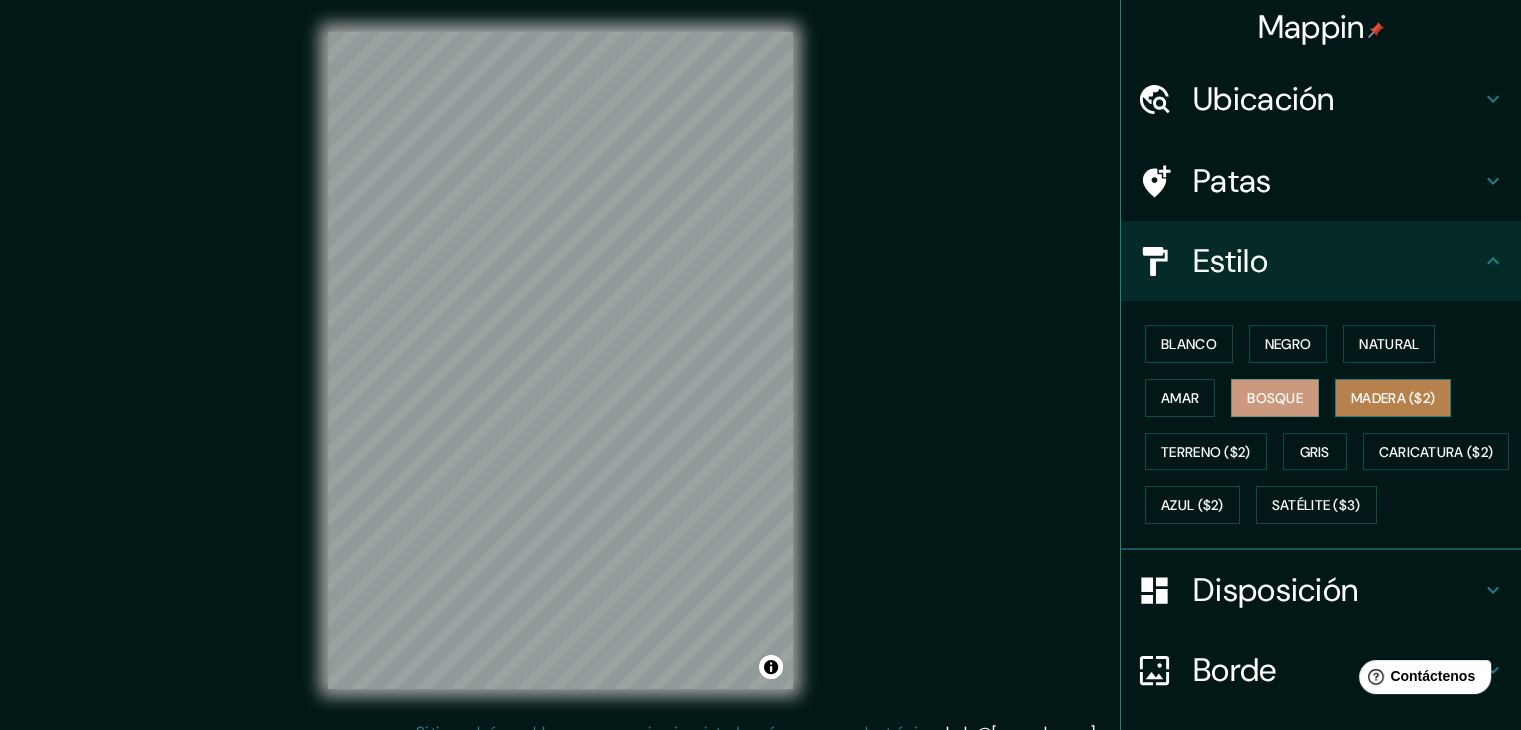 click on "Madera ($2)" at bounding box center [1393, 398] 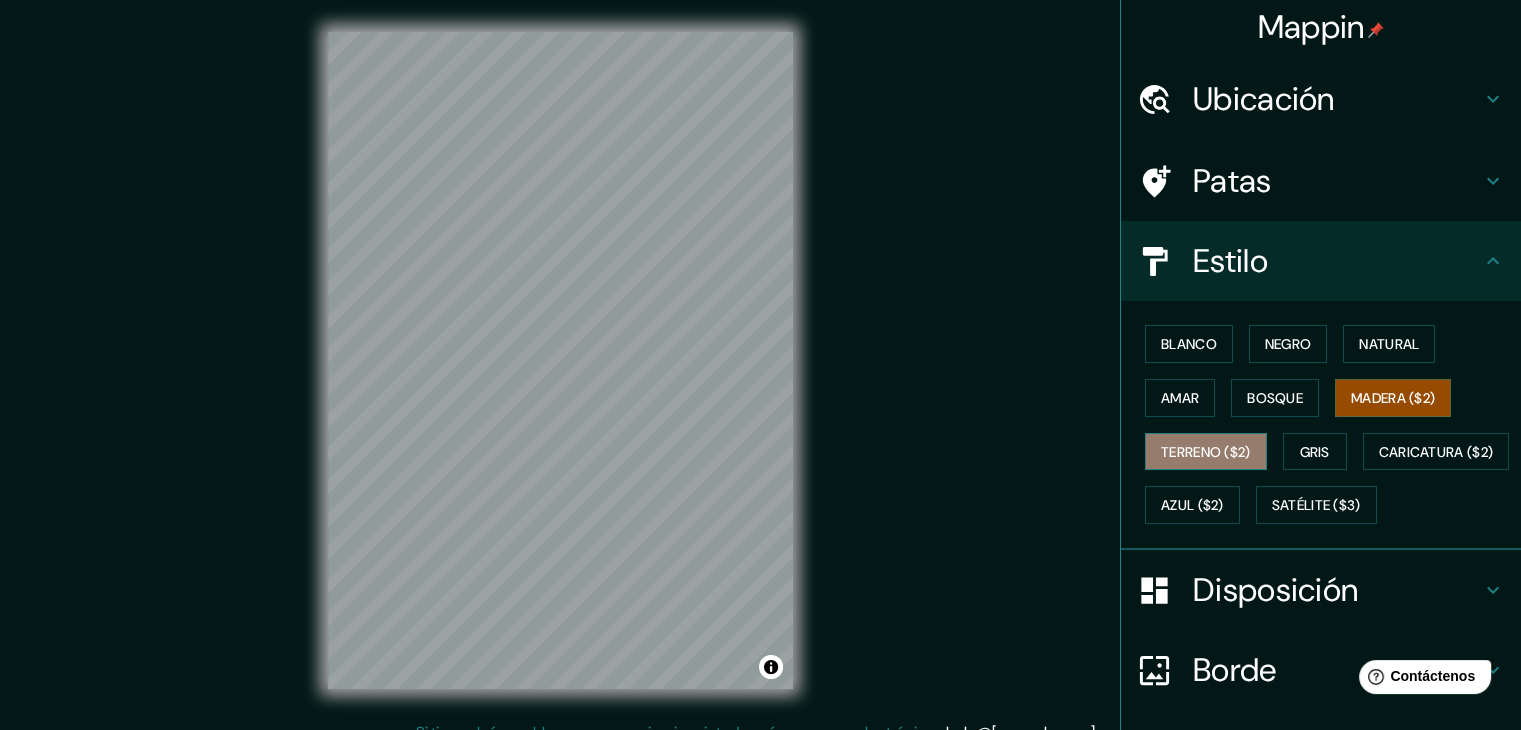 click on "Terreno ($2)" at bounding box center [1206, 452] 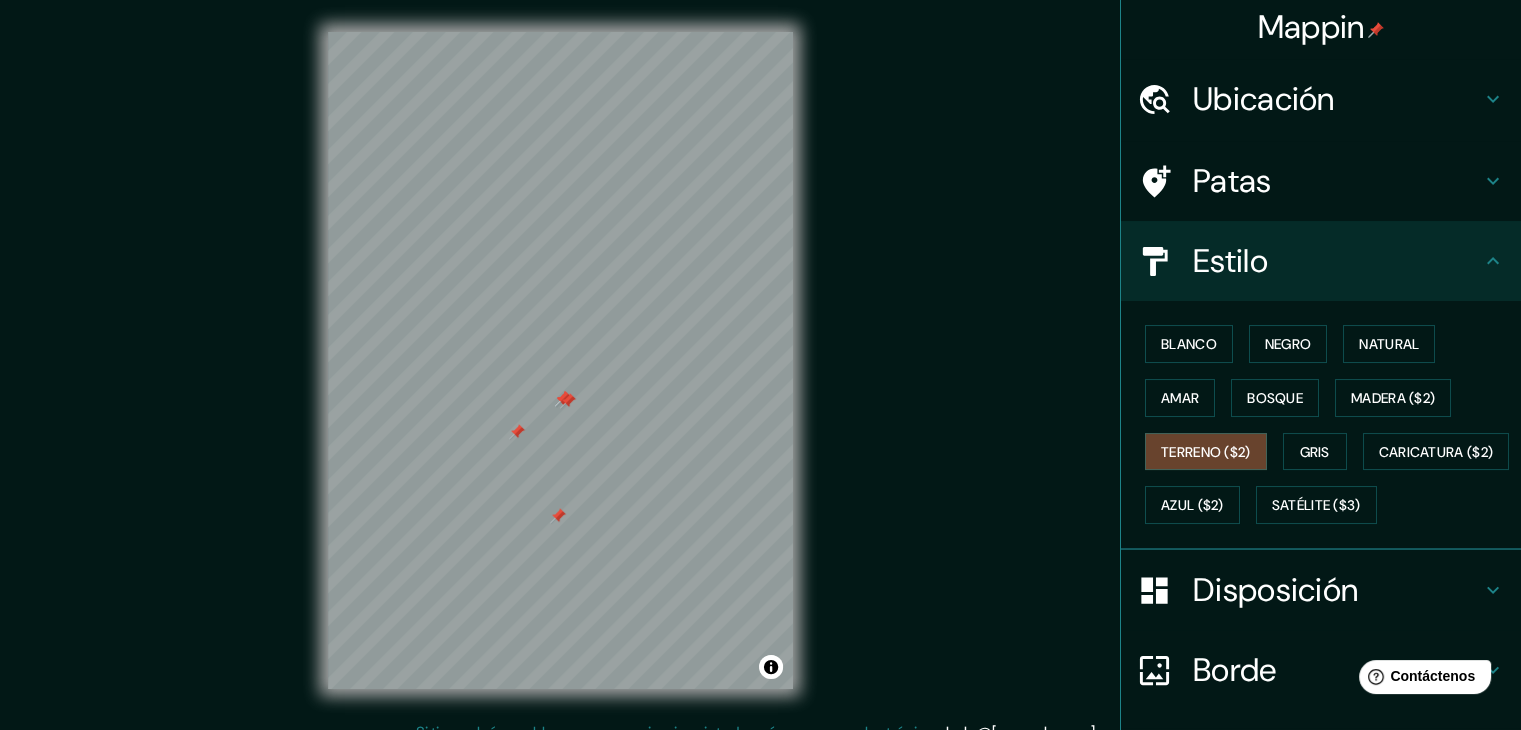 click at bounding box center [563, 399] 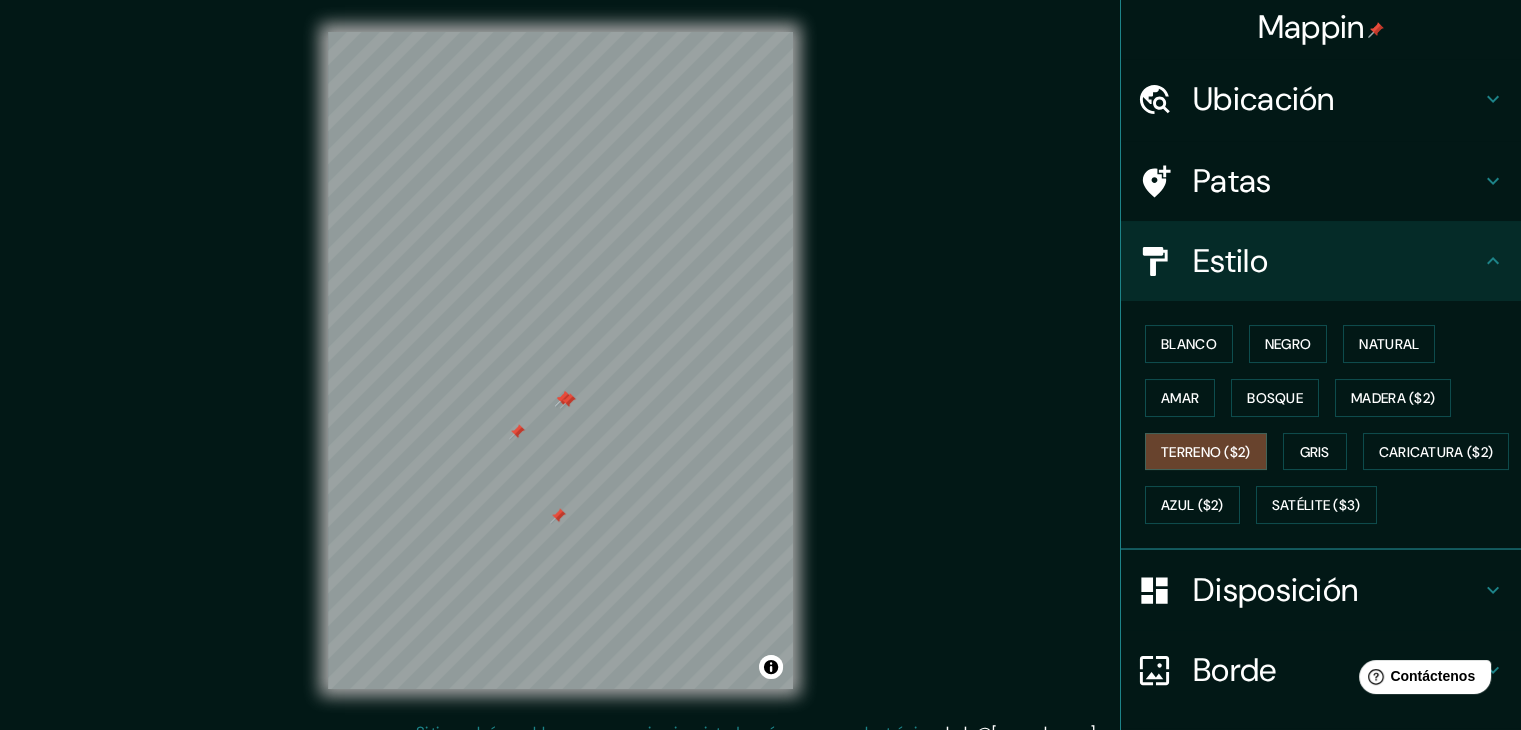 click at bounding box center [568, 401] 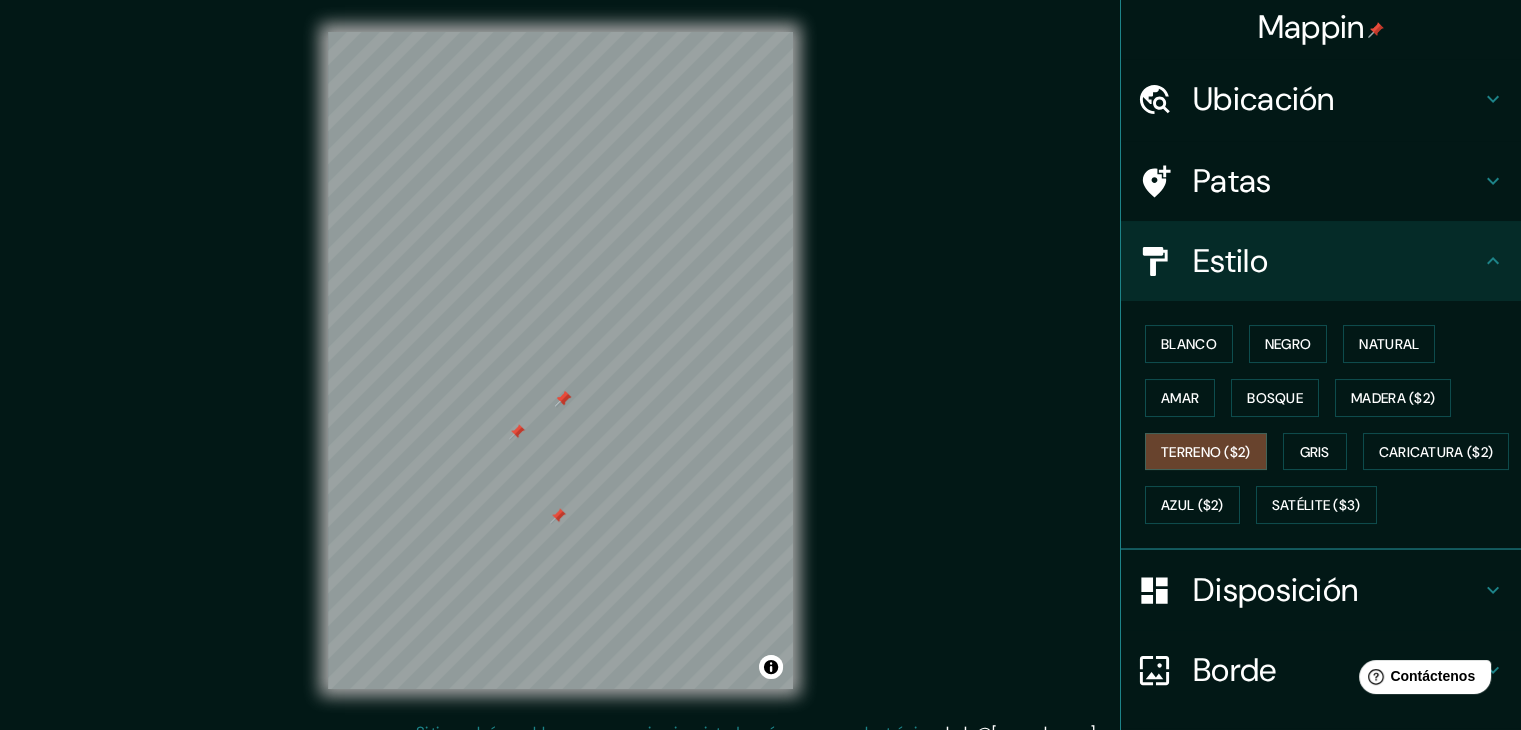 click at bounding box center [563, 399] 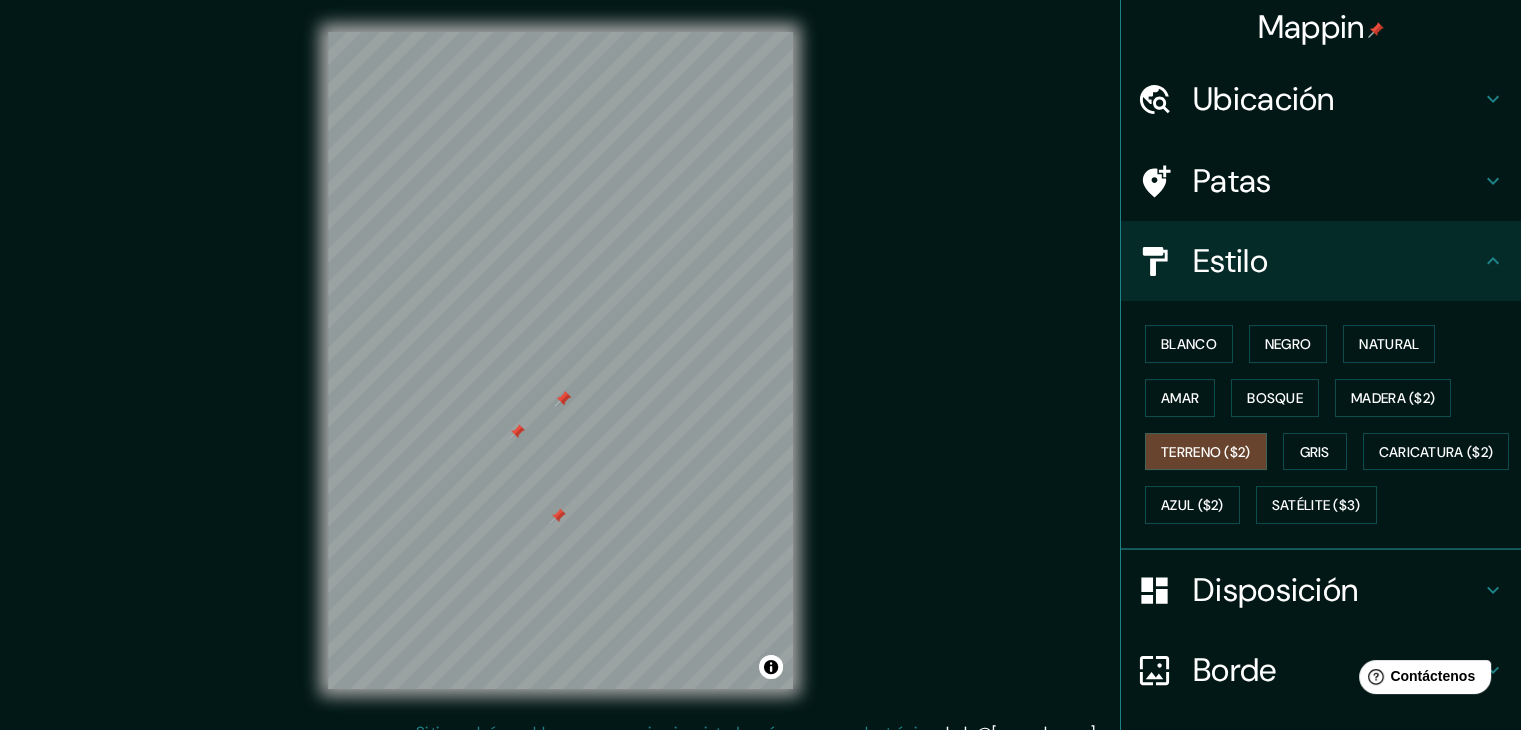 click at bounding box center (563, 399) 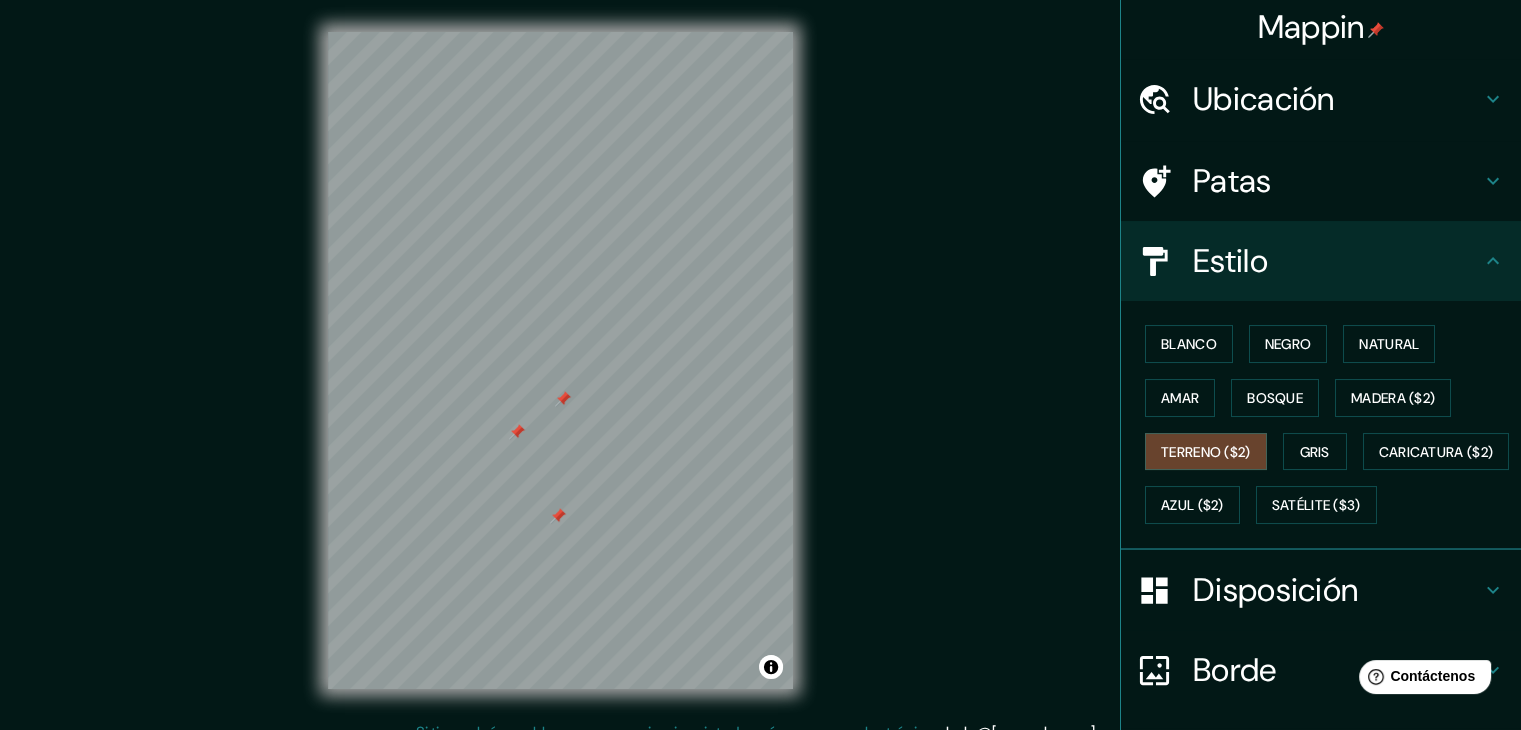 click at bounding box center (563, 399) 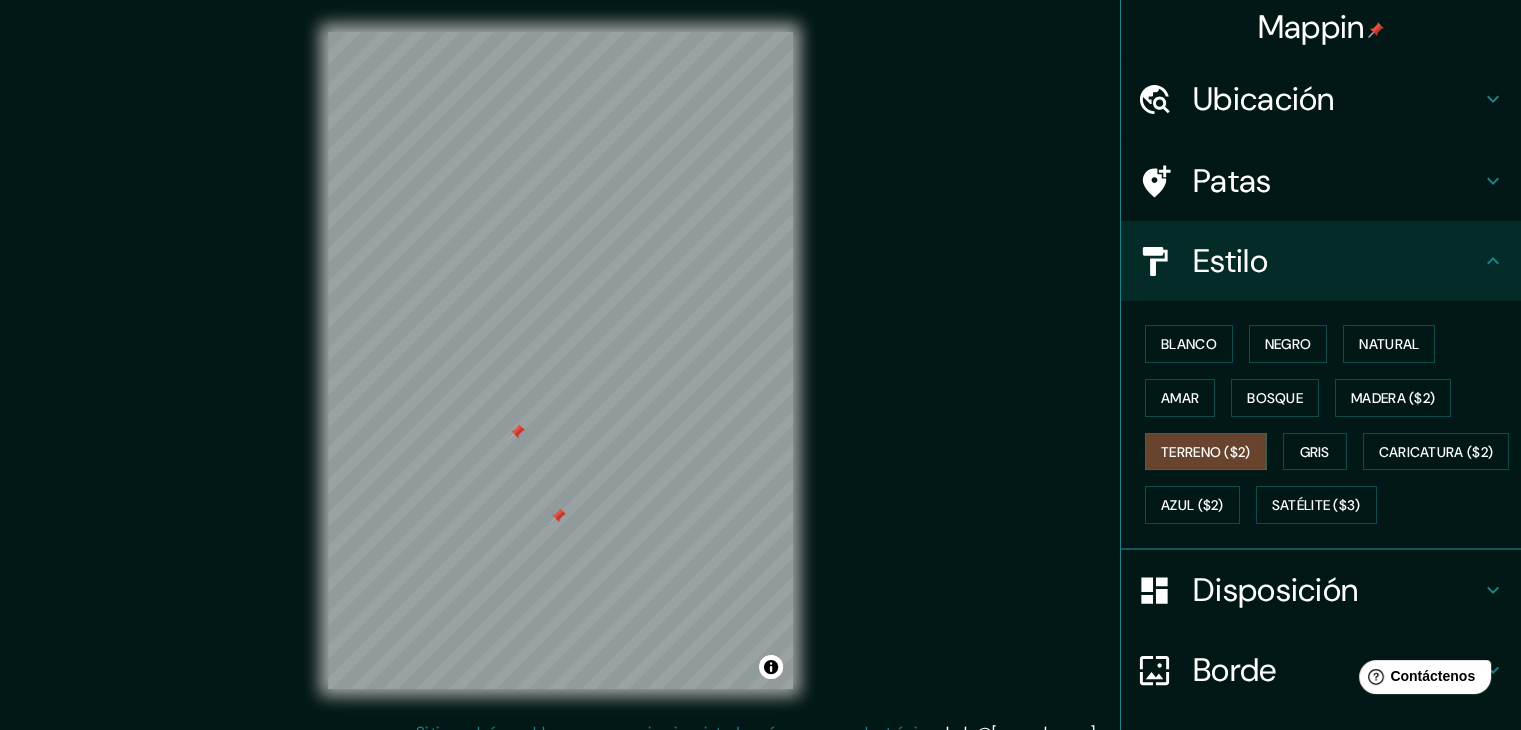 click at bounding box center [517, 432] 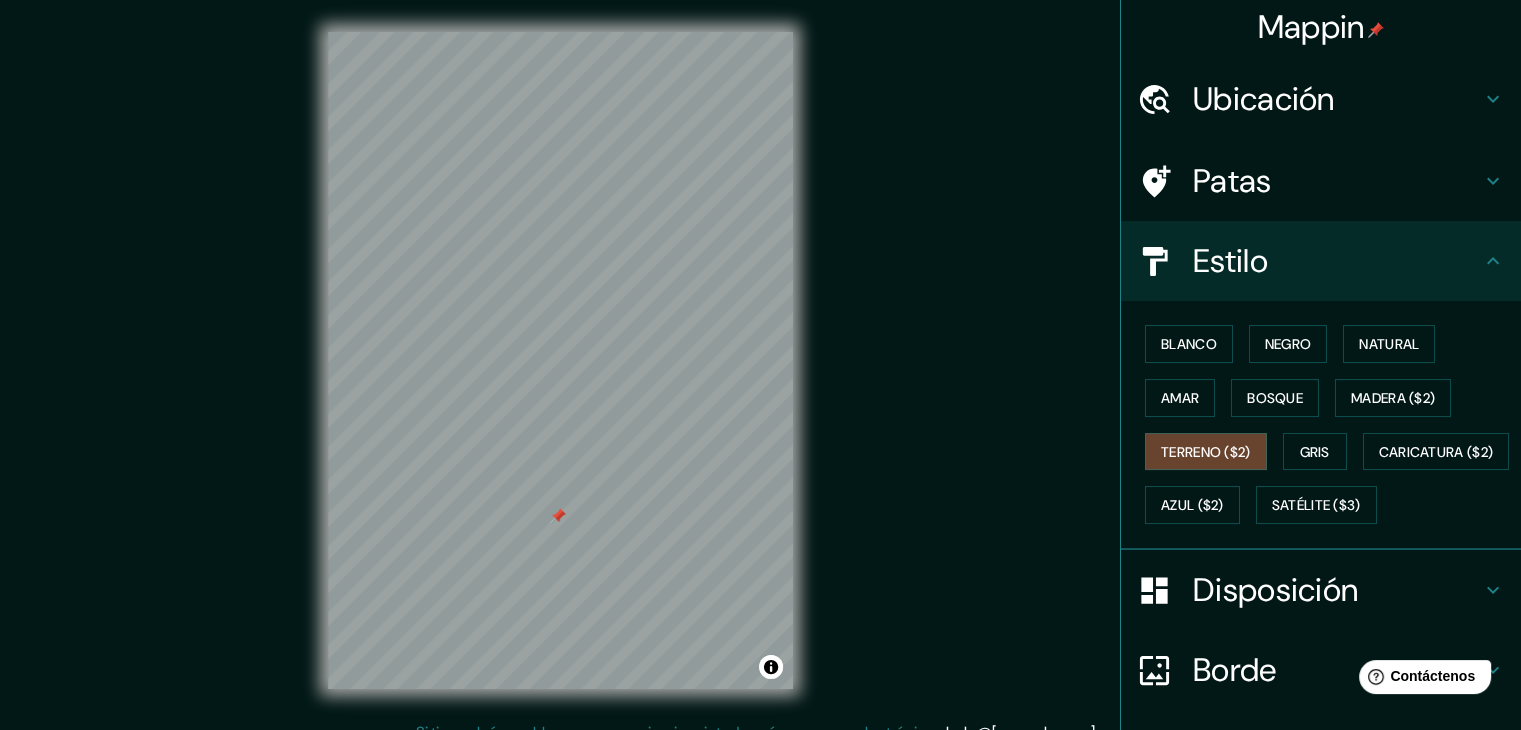 click at bounding box center (558, 516) 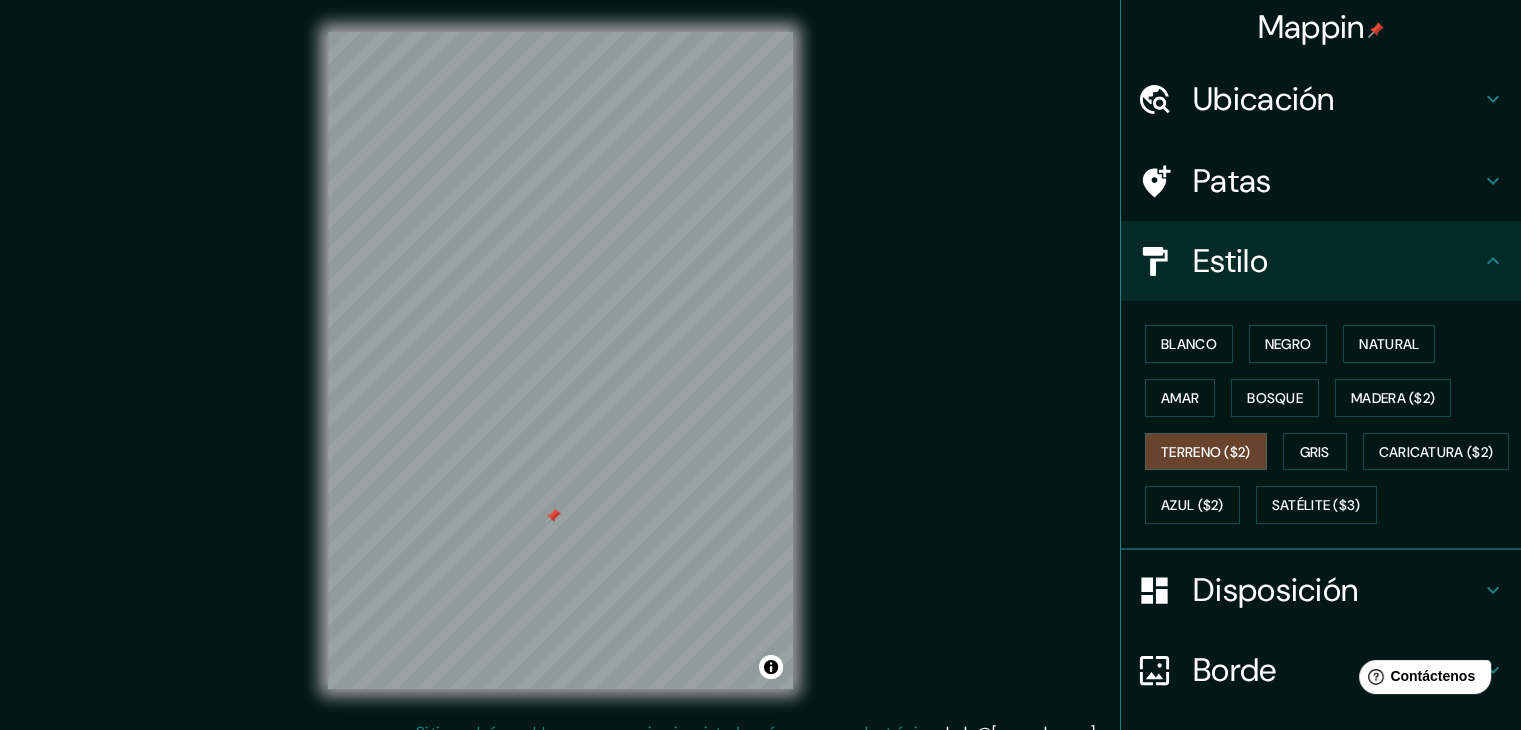 click at bounding box center [553, 516] 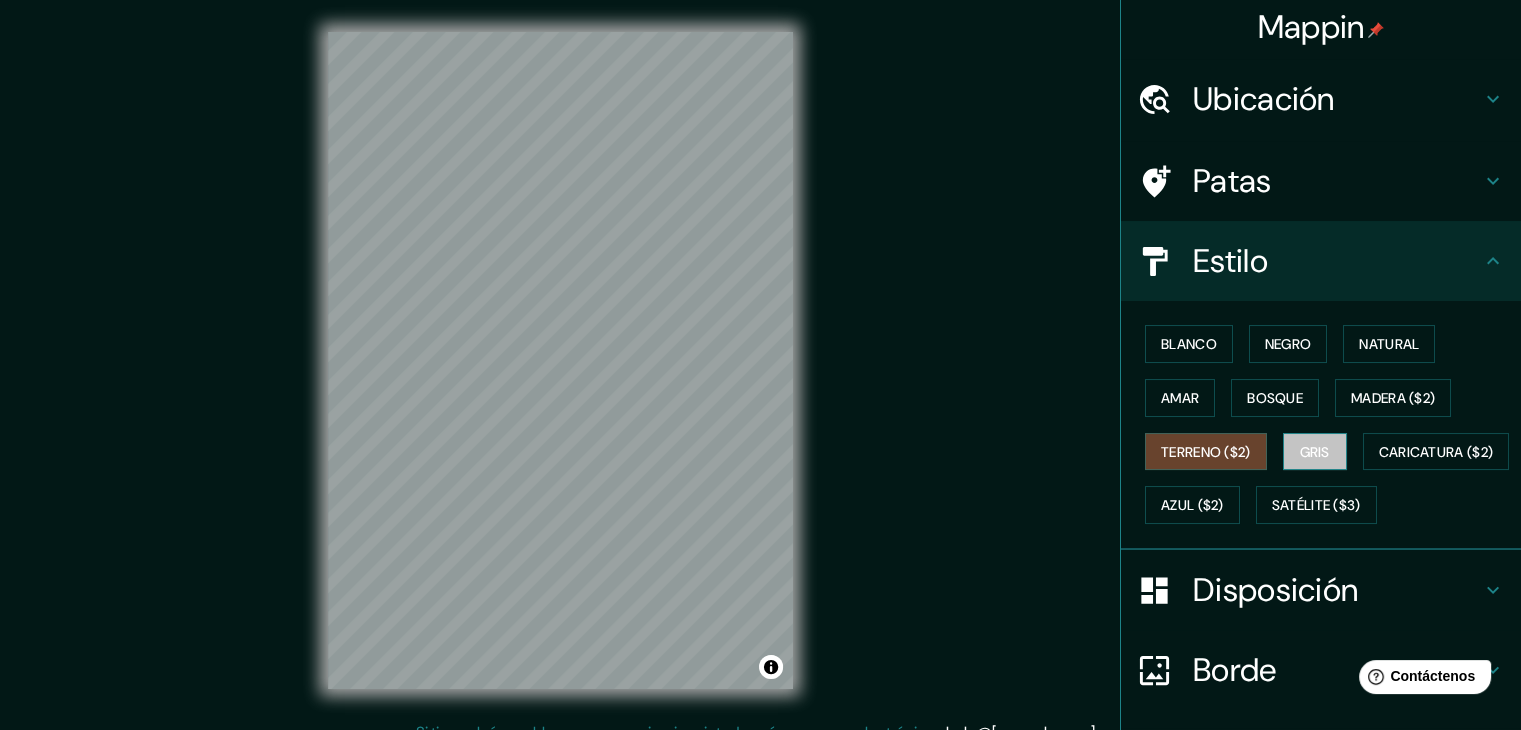 click on "Gris" at bounding box center (1315, 452) 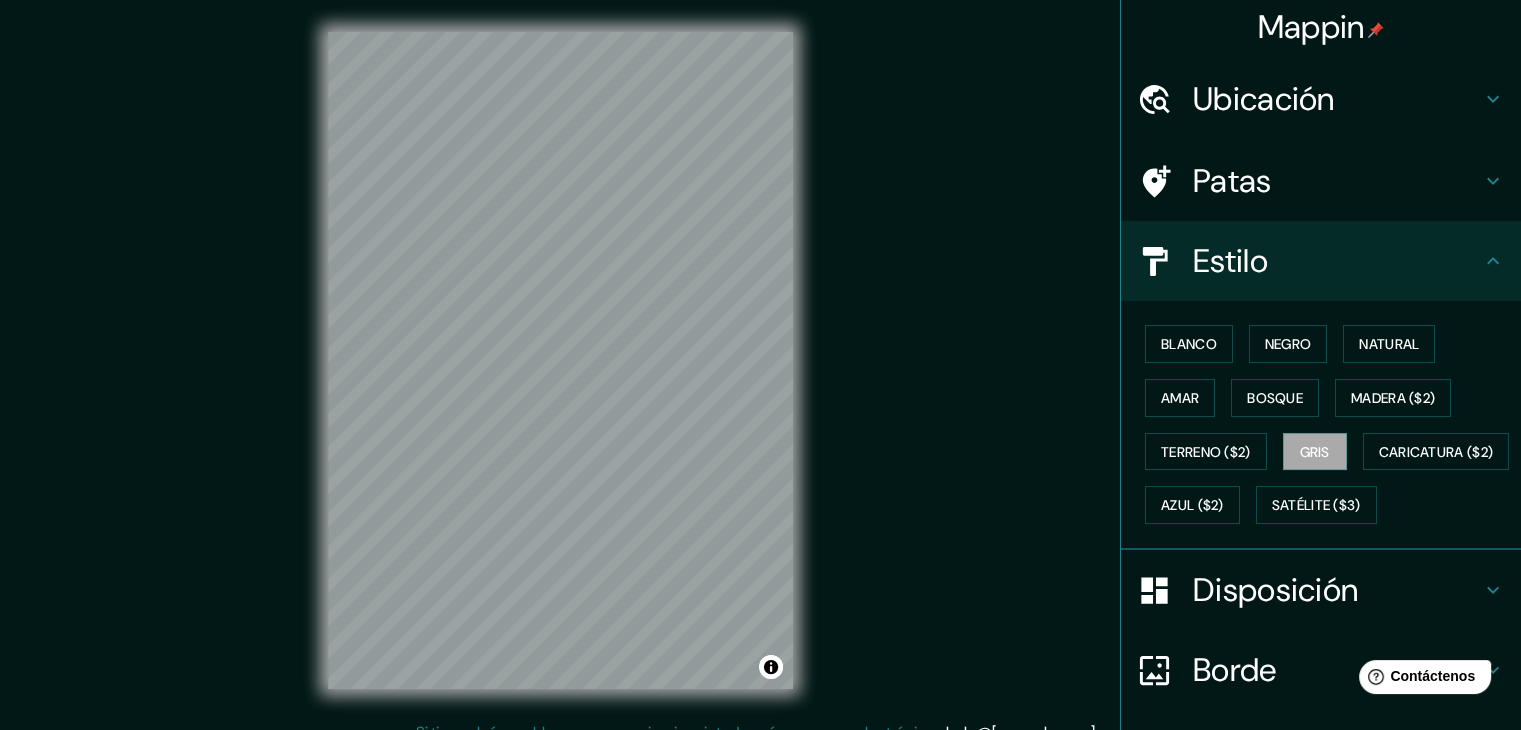 click on "Blanco Negro Natural Amar Bosque Madera ($2) Terreno ($2) Gris Caricatura ($2) Azul ($2) Satélite ($3)" at bounding box center [1329, 424] 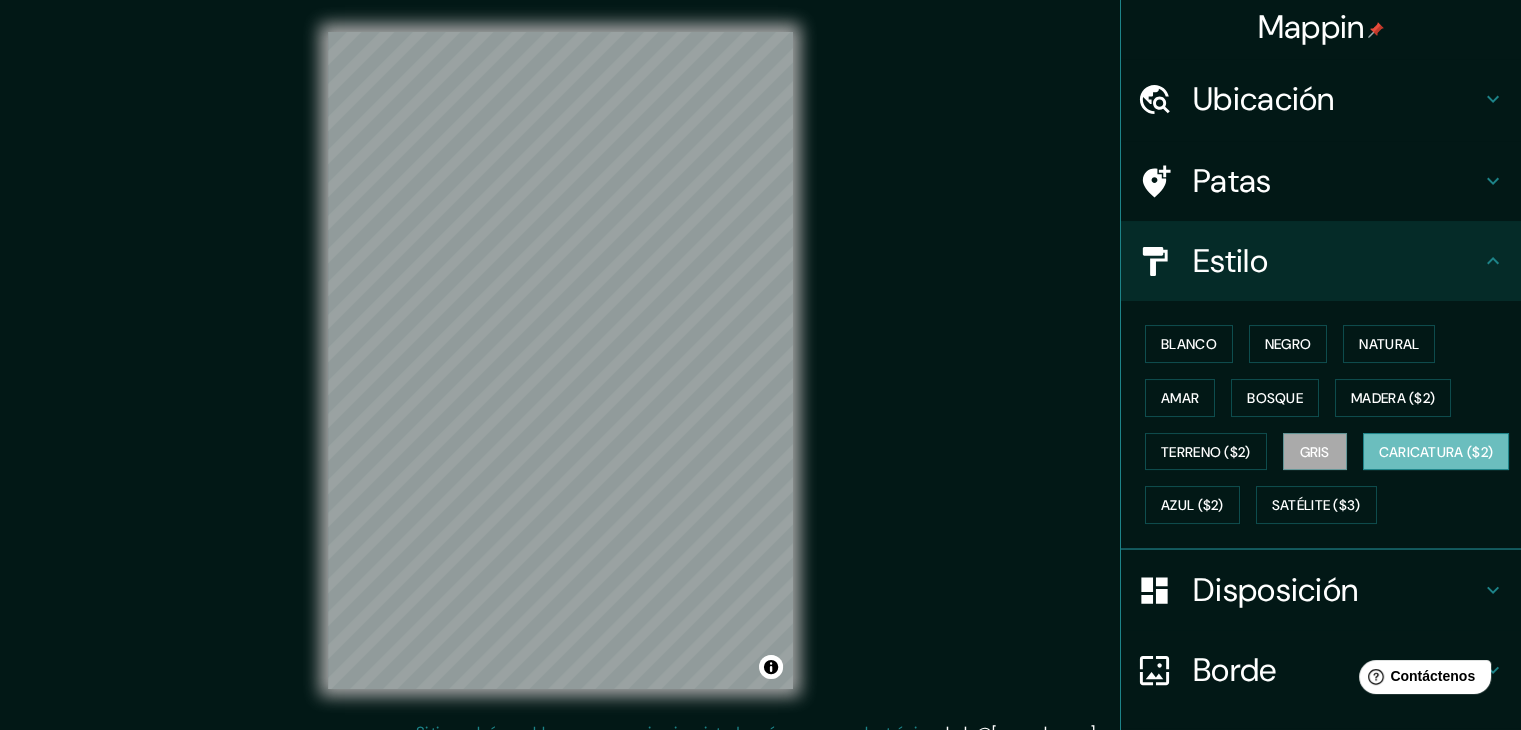 click on "Caricatura ($2)" at bounding box center [1436, 452] 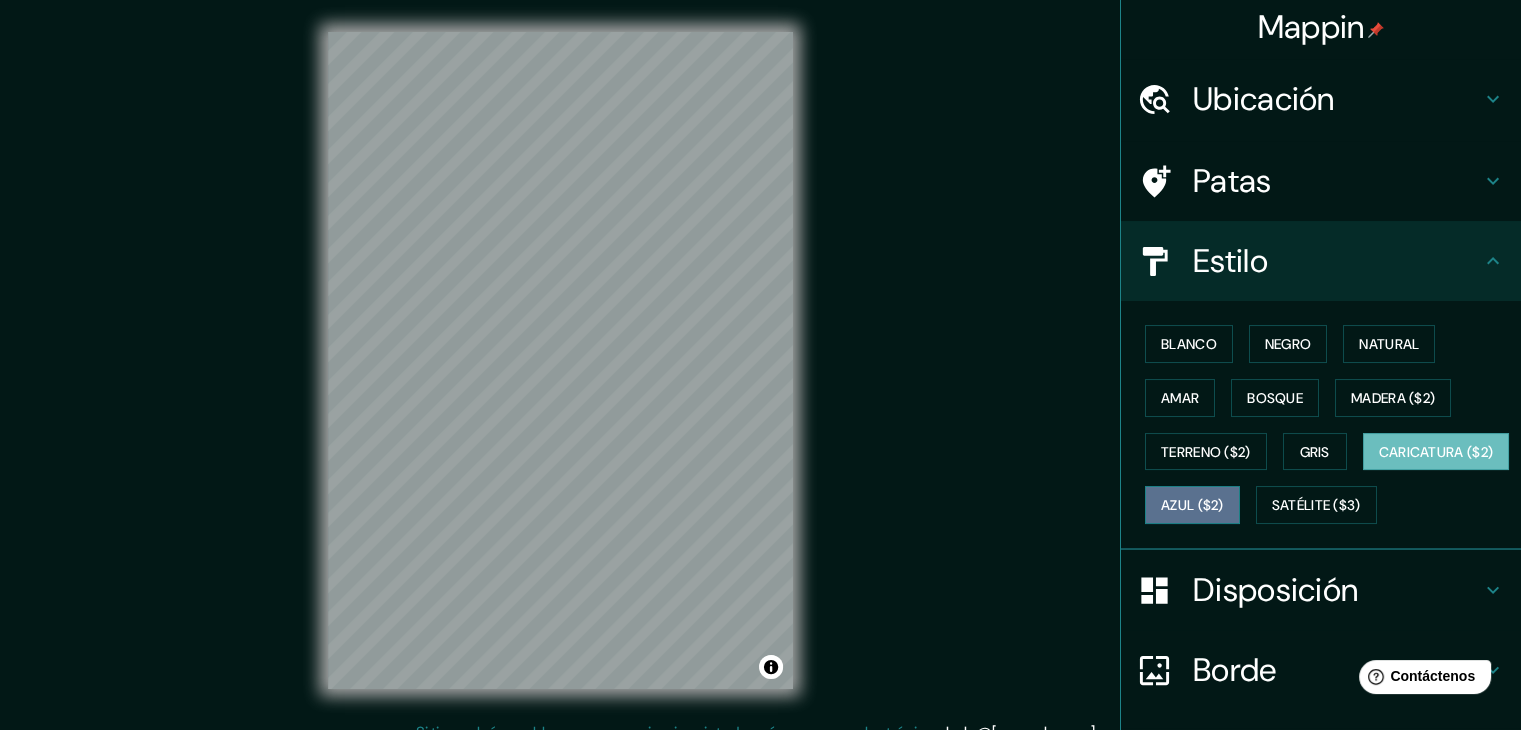 click on "Azul ($2)" at bounding box center (1192, 506) 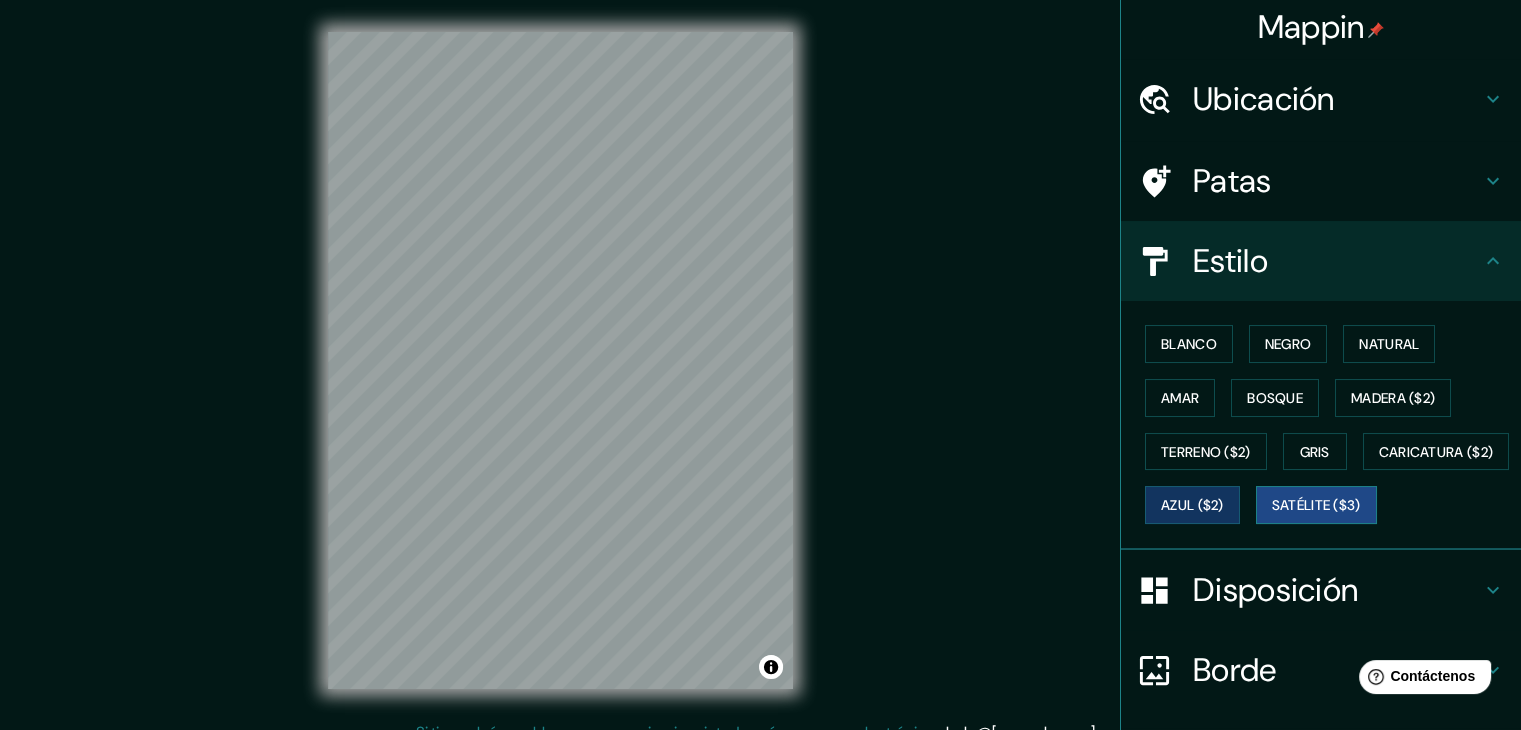 click on "Satélite ($3)" at bounding box center (1316, 505) 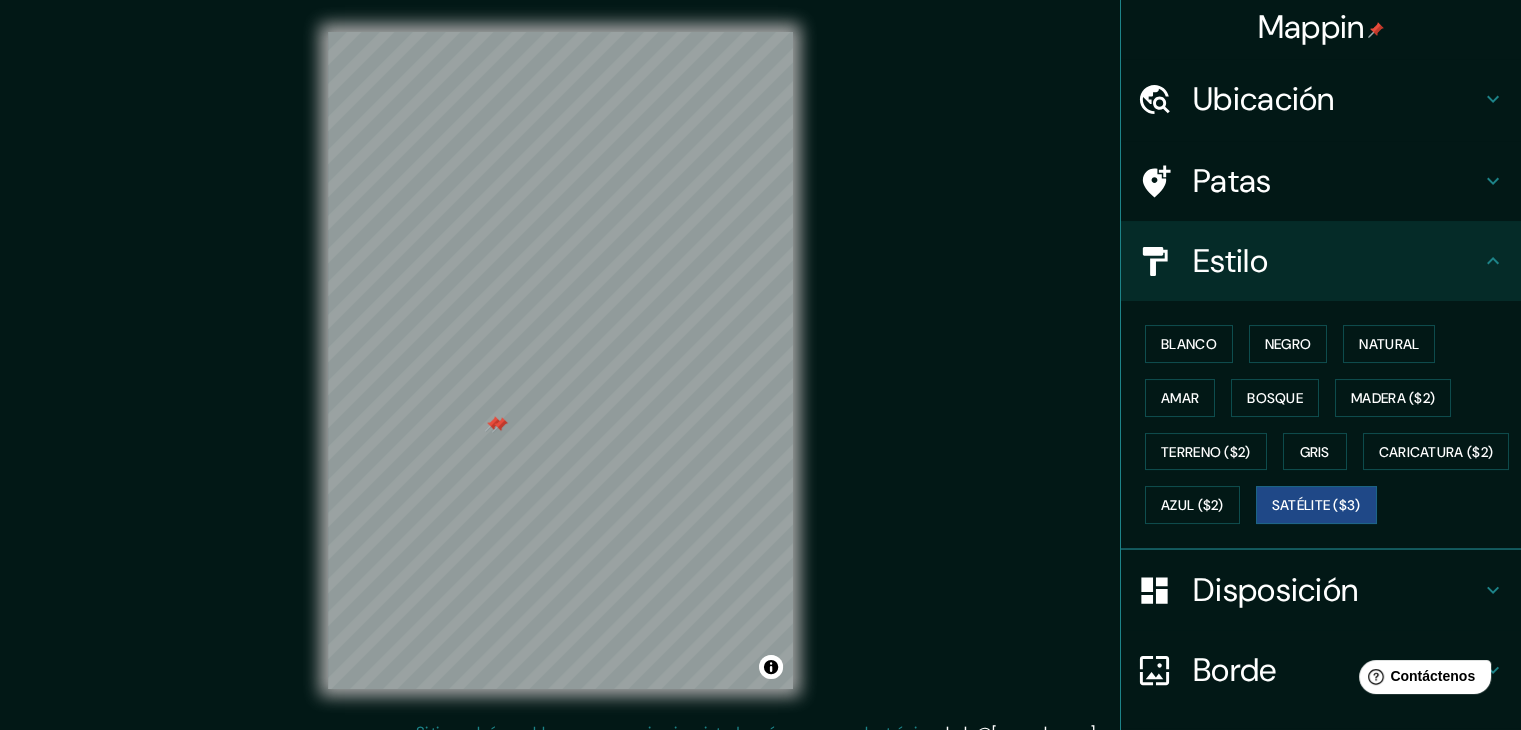 click at bounding box center [500, 425] 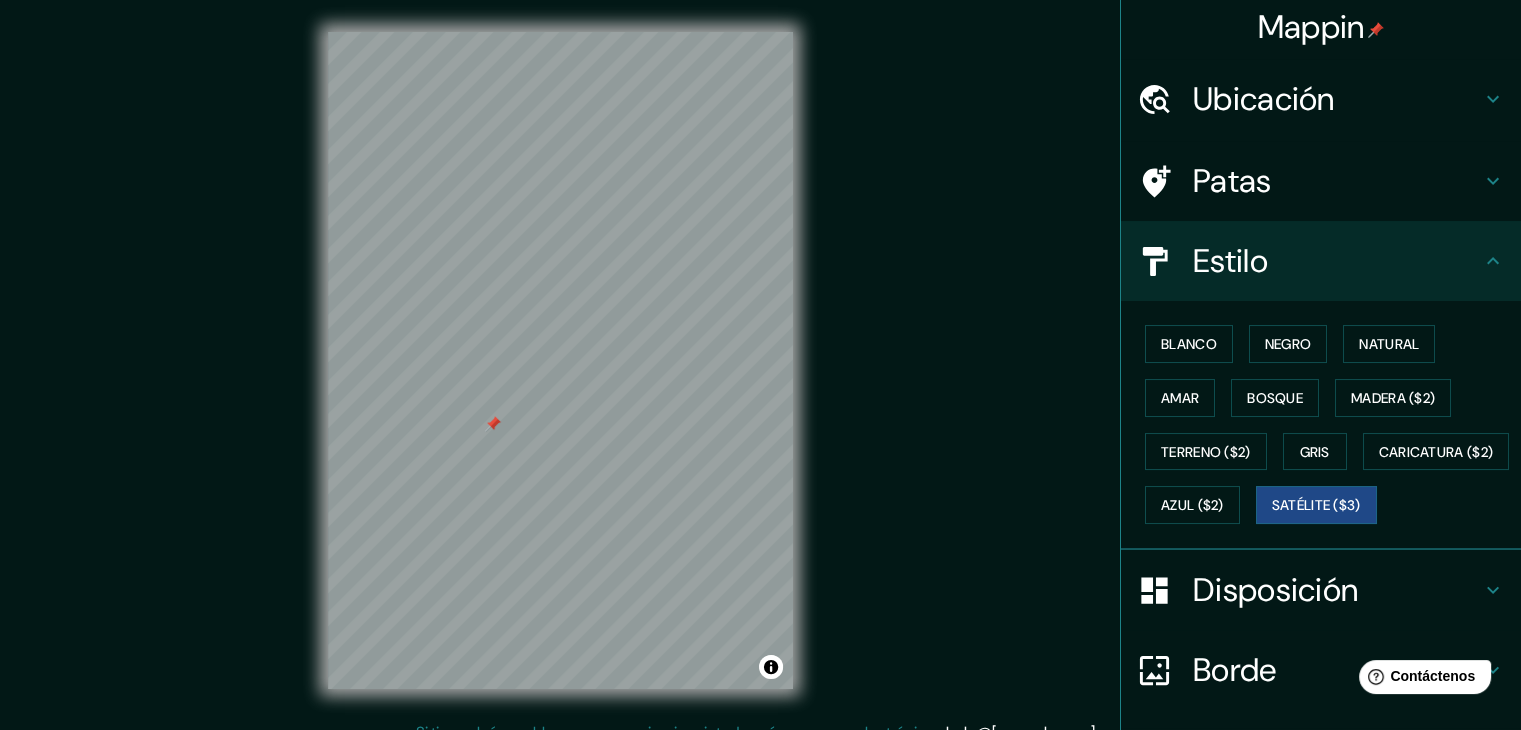 click at bounding box center [493, 424] 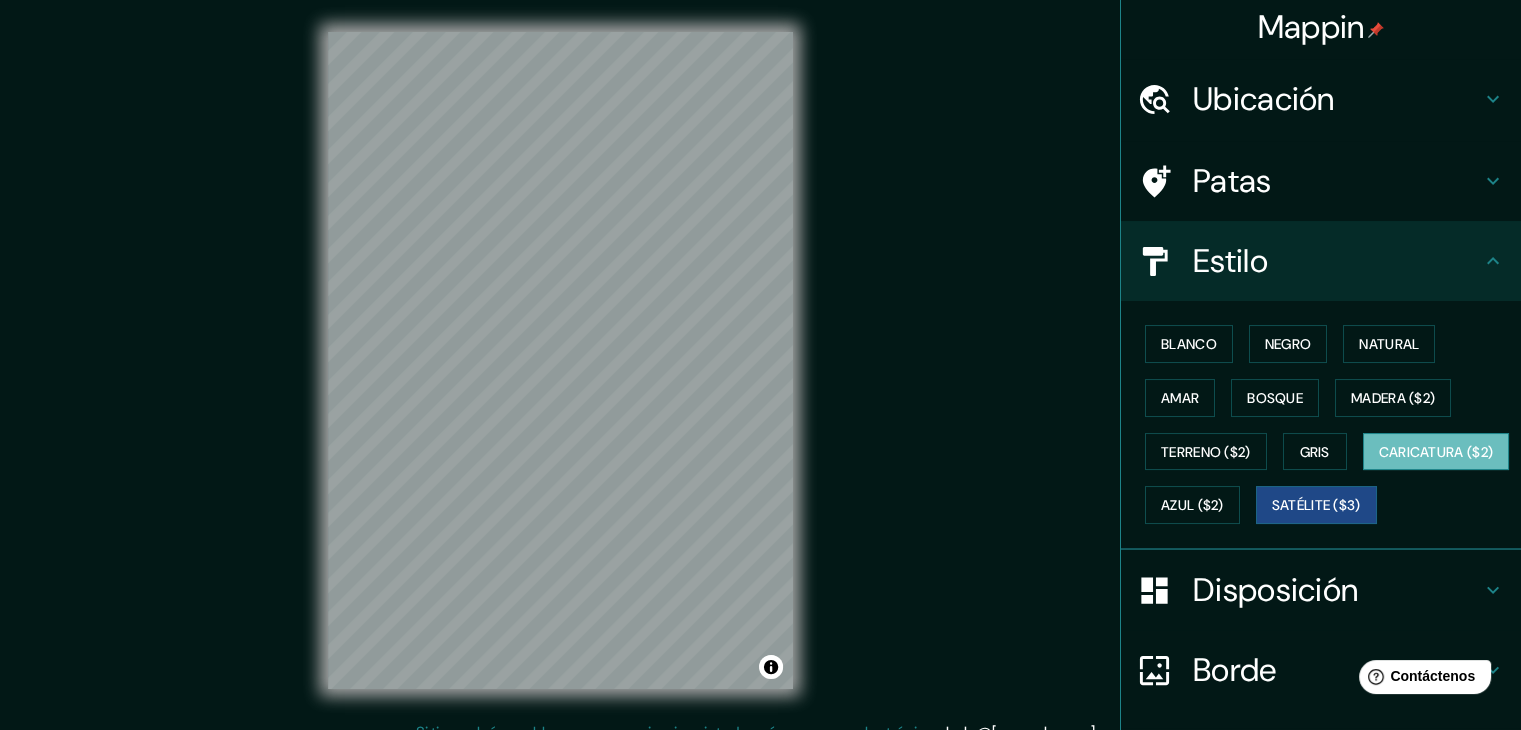 click on "Caricatura ($2)" at bounding box center [1436, 452] 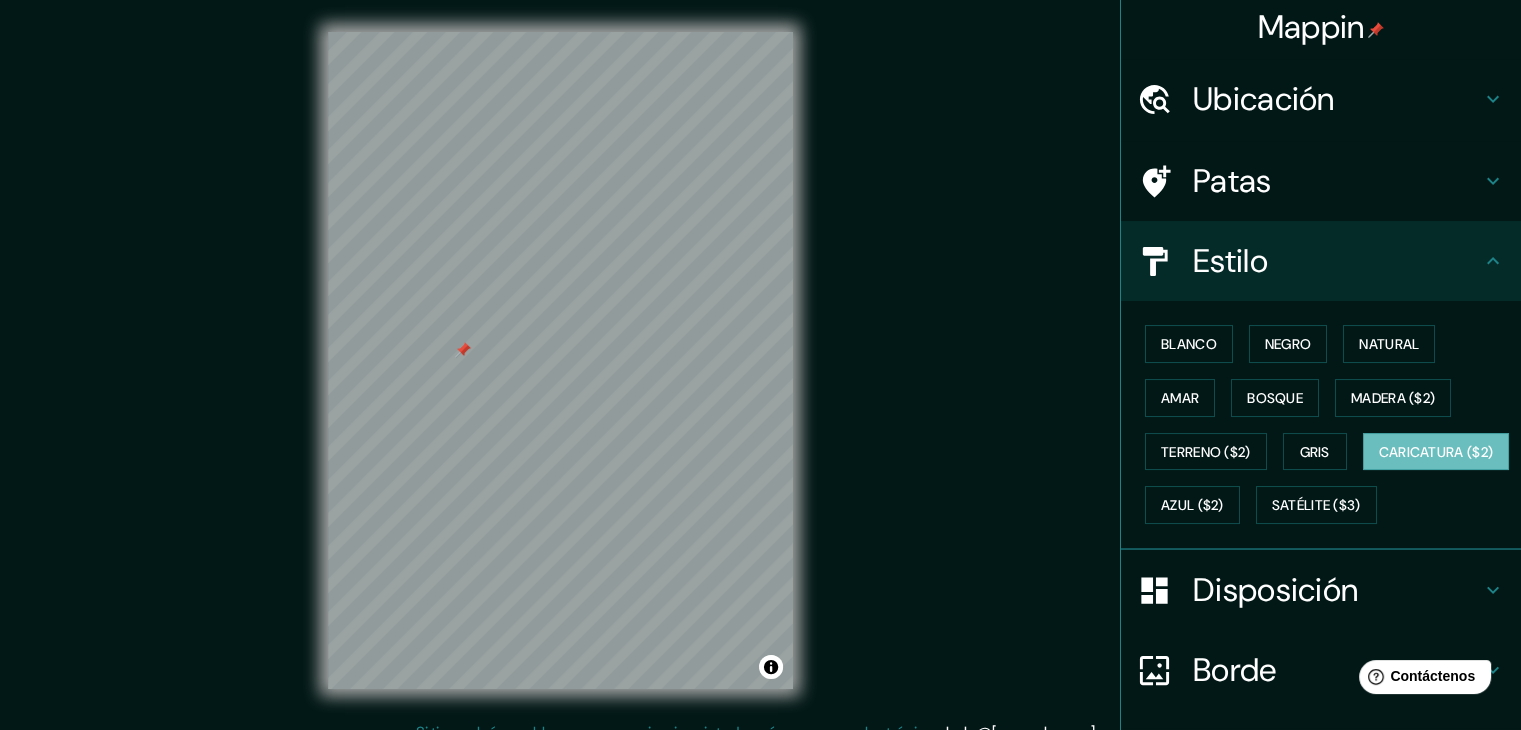 click at bounding box center [463, 350] 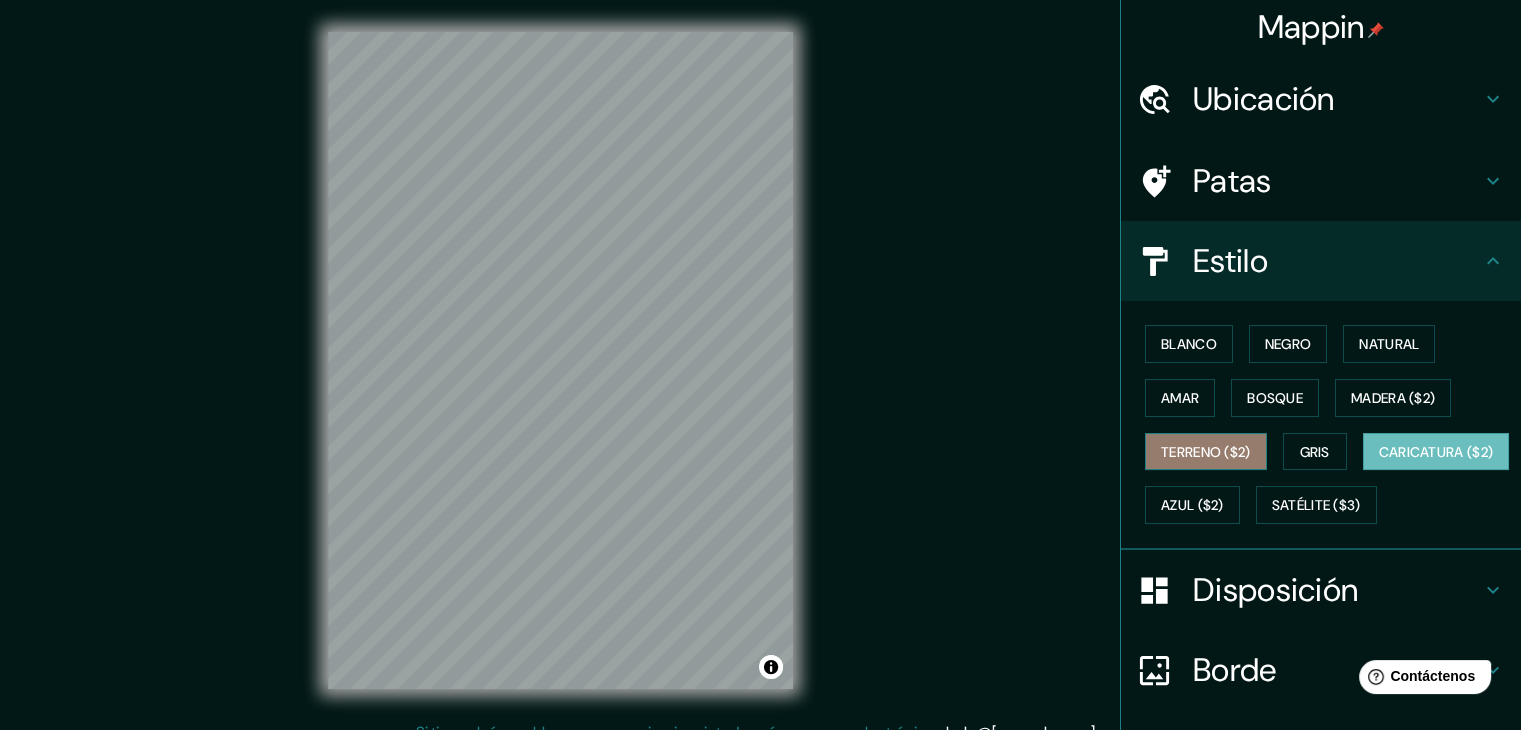 click on "Terreno ($2)" at bounding box center (1206, 452) 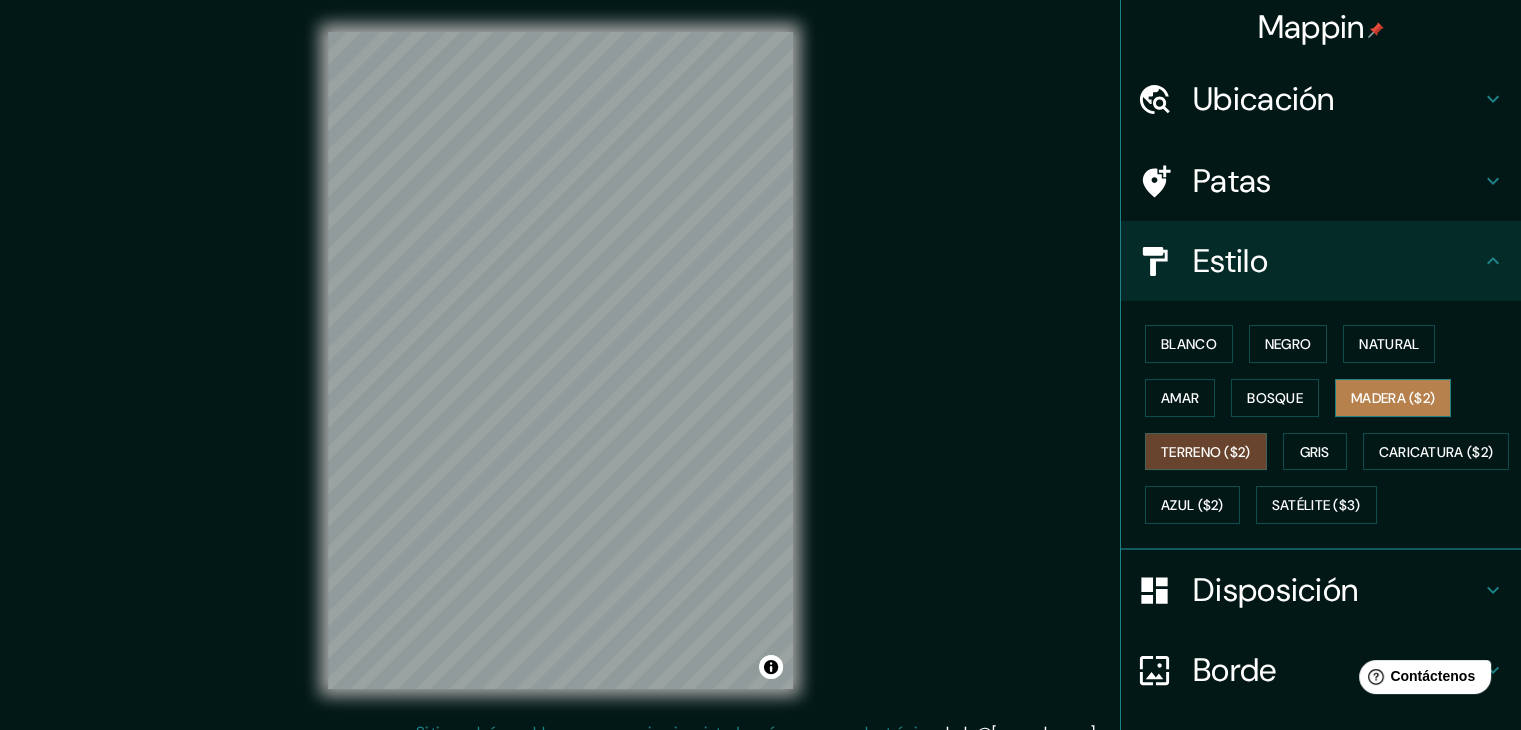 drag, startPoint x: 1375, startPoint y: 388, endPoint x: 1354, endPoint y: 409, distance: 29.698484 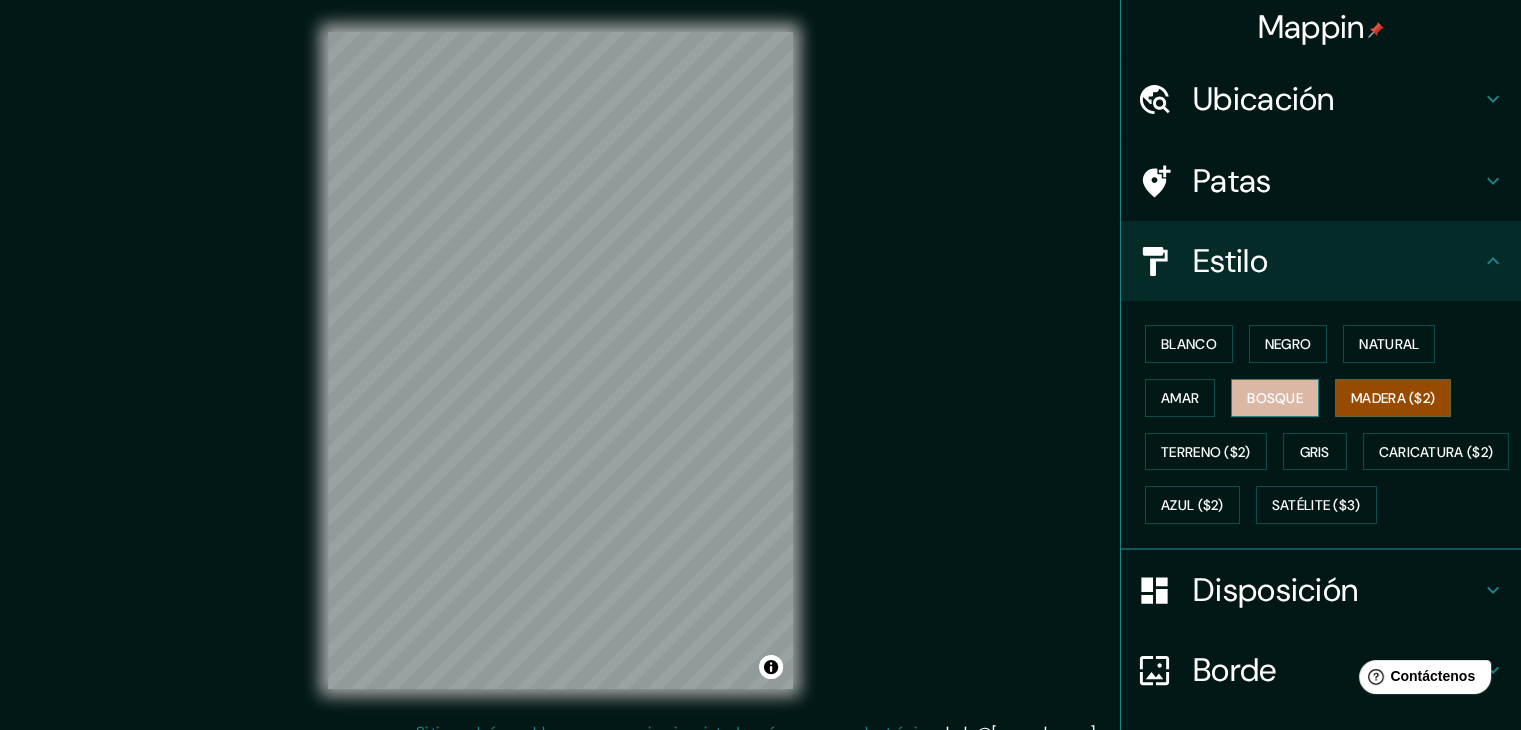 click on "Bosque" at bounding box center (1275, 398) 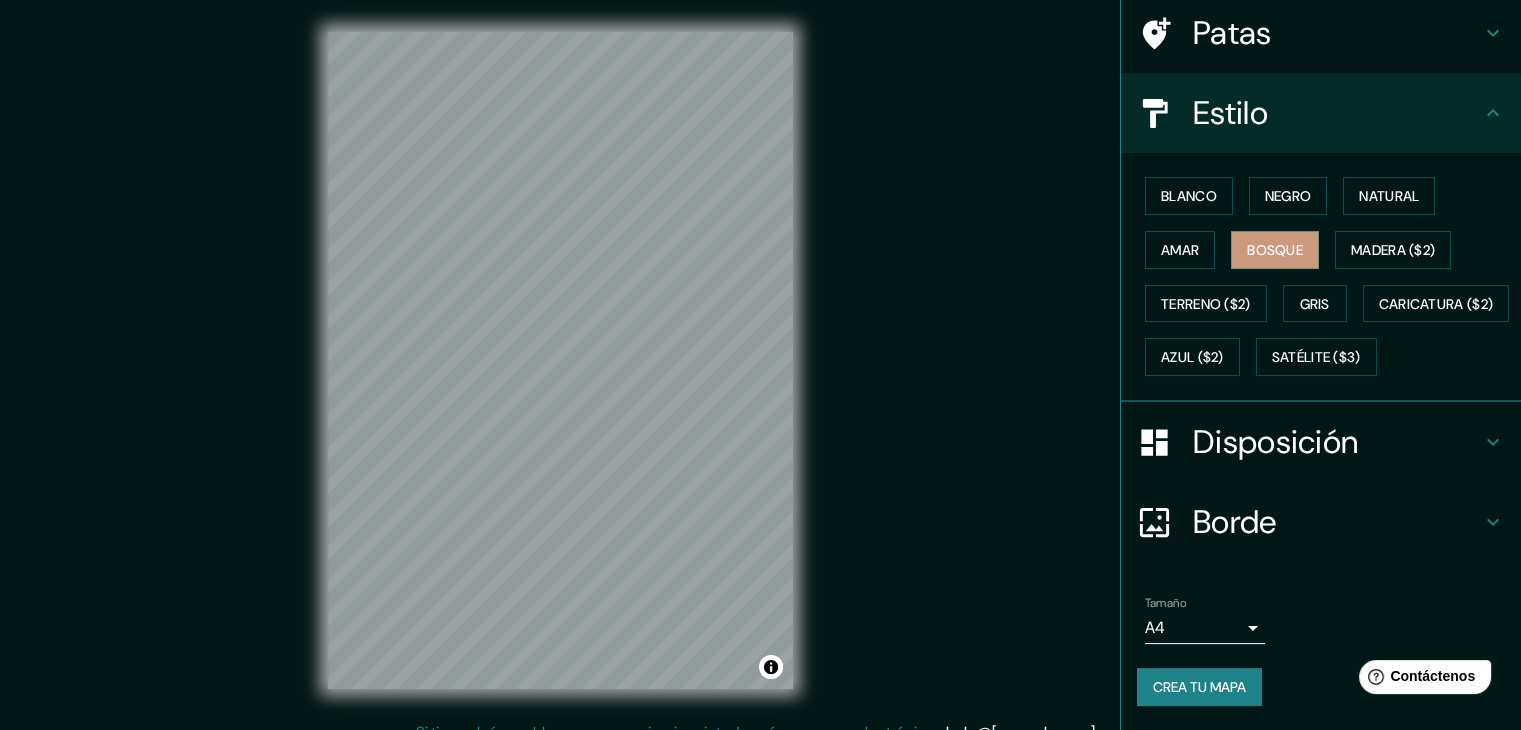 click on "Disposición" at bounding box center [1337, 442] 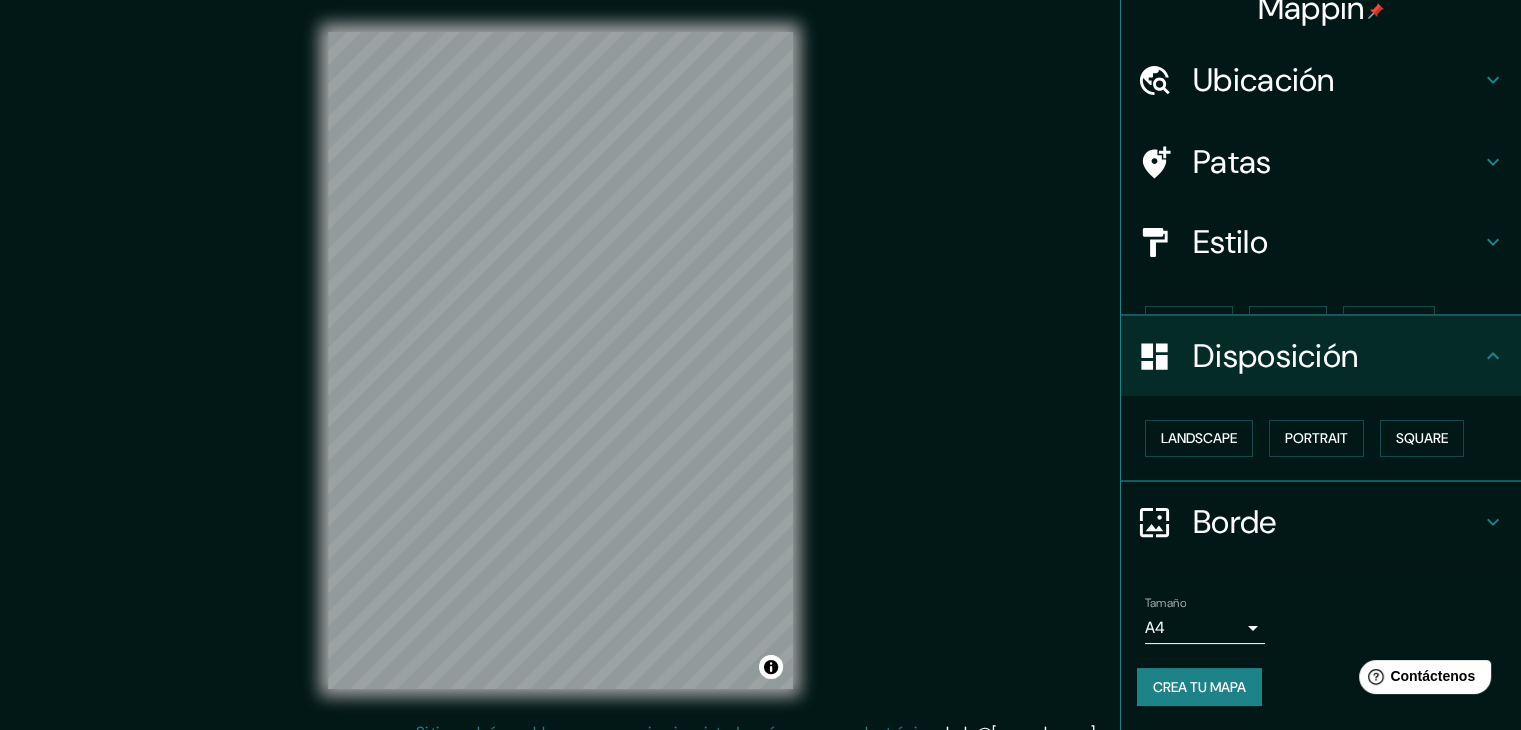 scroll, scrollTop: 0, scrollLeft: 0, axis: both 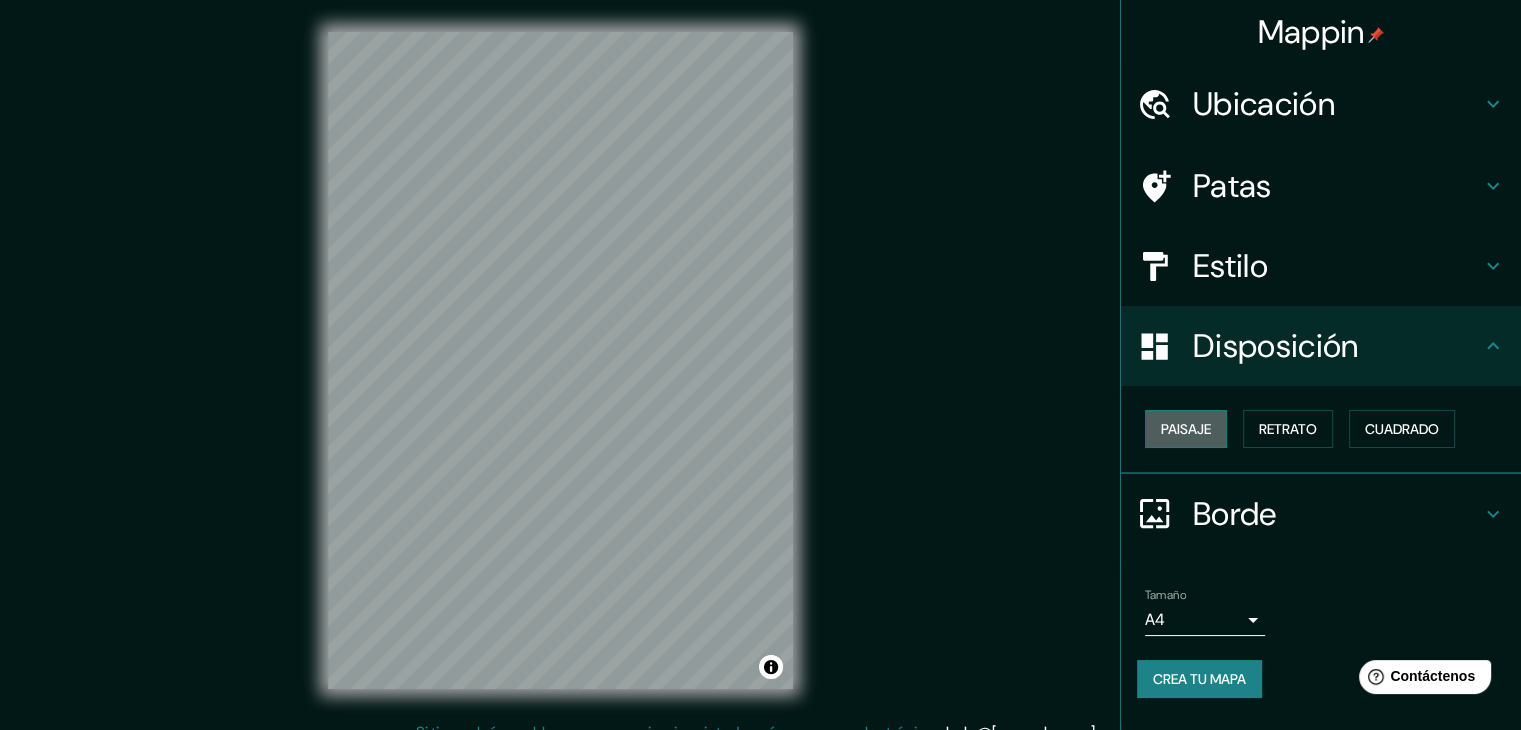 click on "Paisaje" at bounding box center [1186, 429] 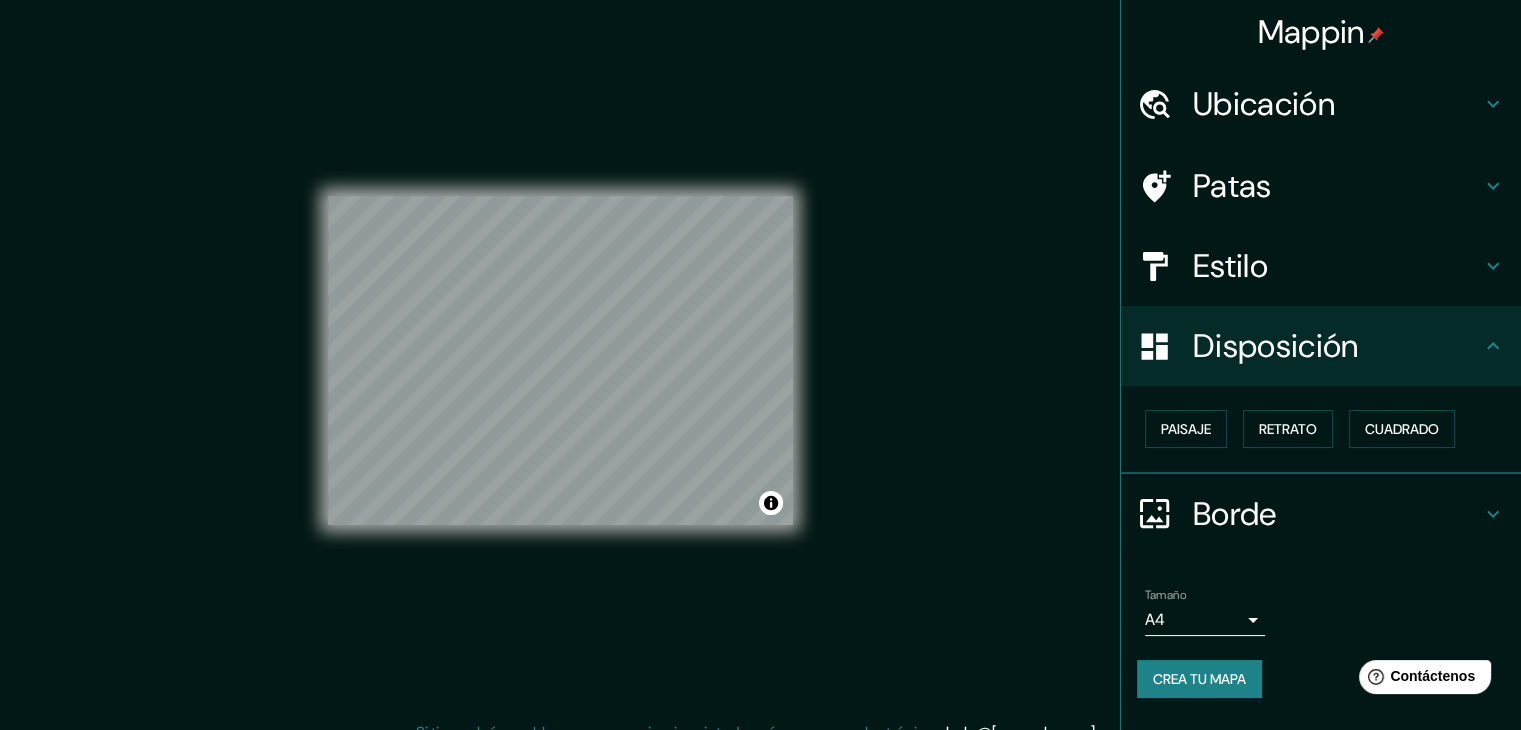 click on "Paisaje Retrato Cuadrado" at bounding box center [1329, 429] 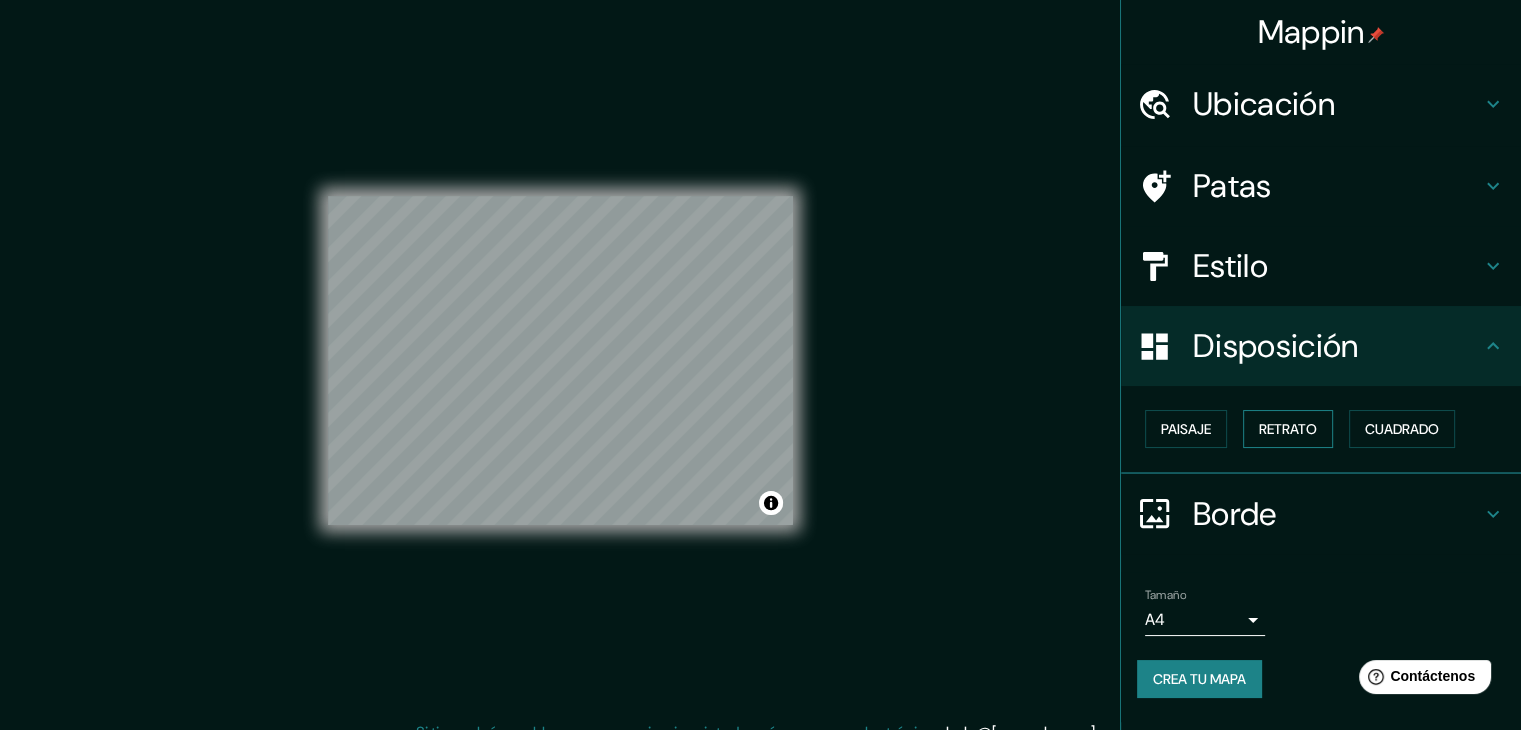 click on "Retrato" at bounding box center [1288, 429] 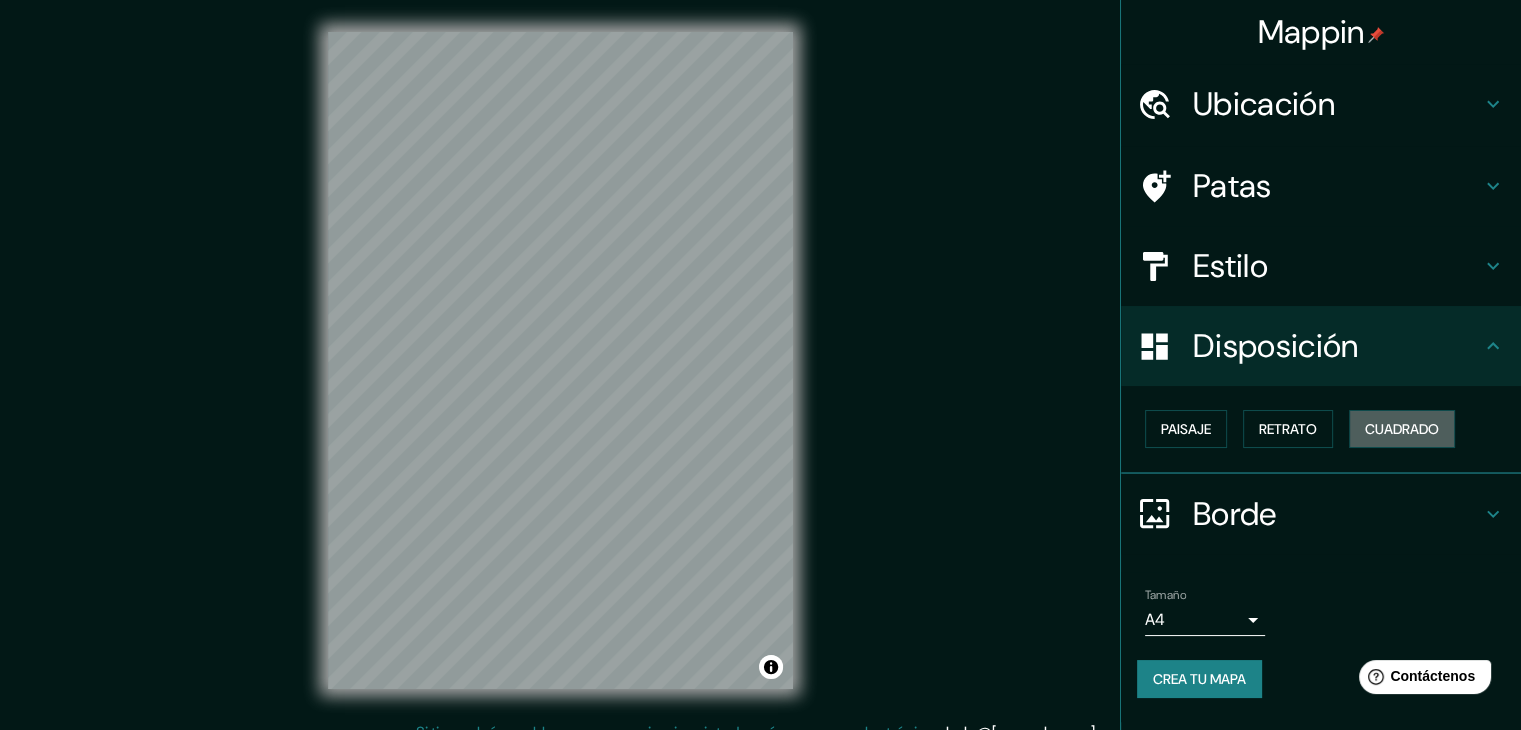 drag, startPoint x: 1420, startPoint y: 433, endPoint x: 1349, endPoint y: 454, distance: 74.04053 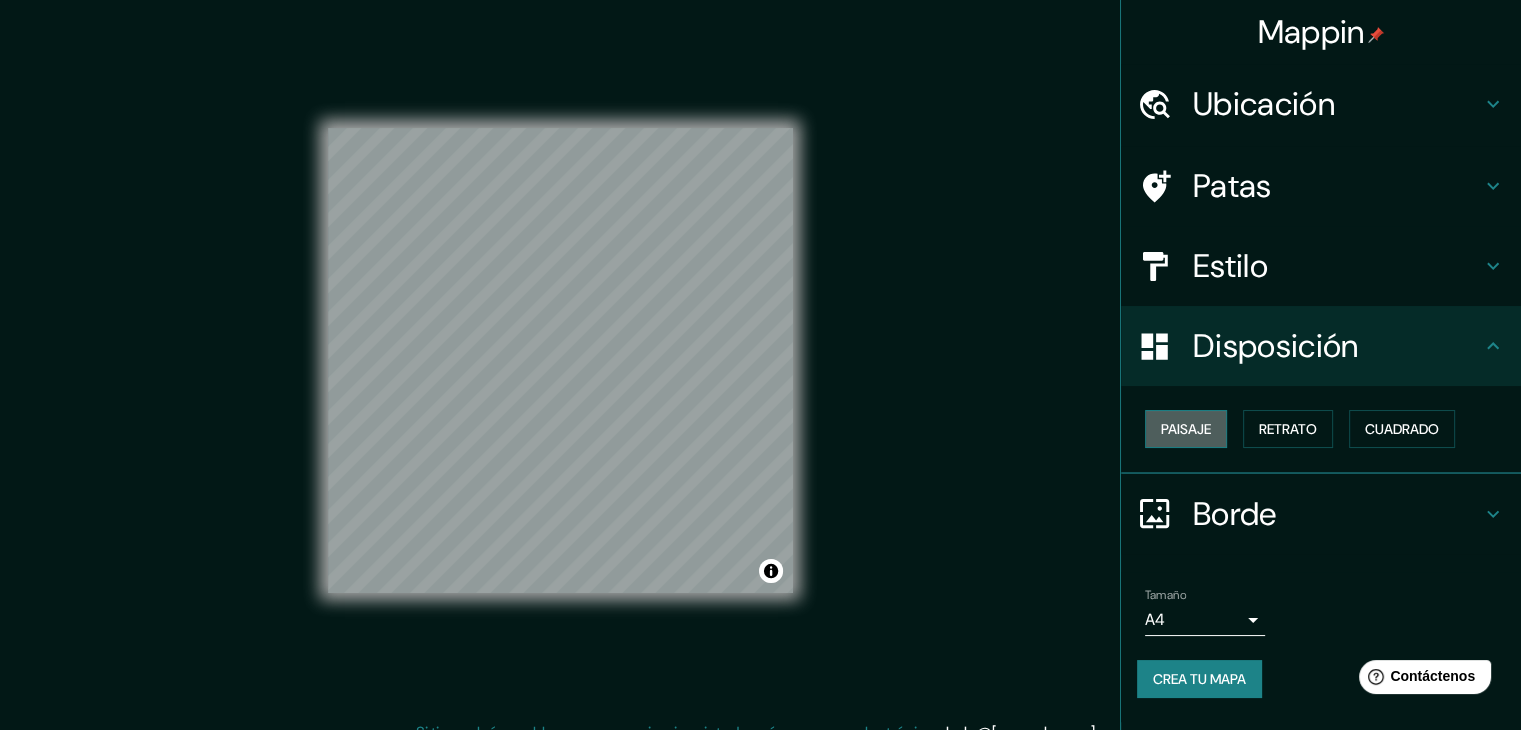 drag, startPoint x: 1177, startPoint y: 429, endPoint x: 1193, endPoint y: 437, distance: 17.888544 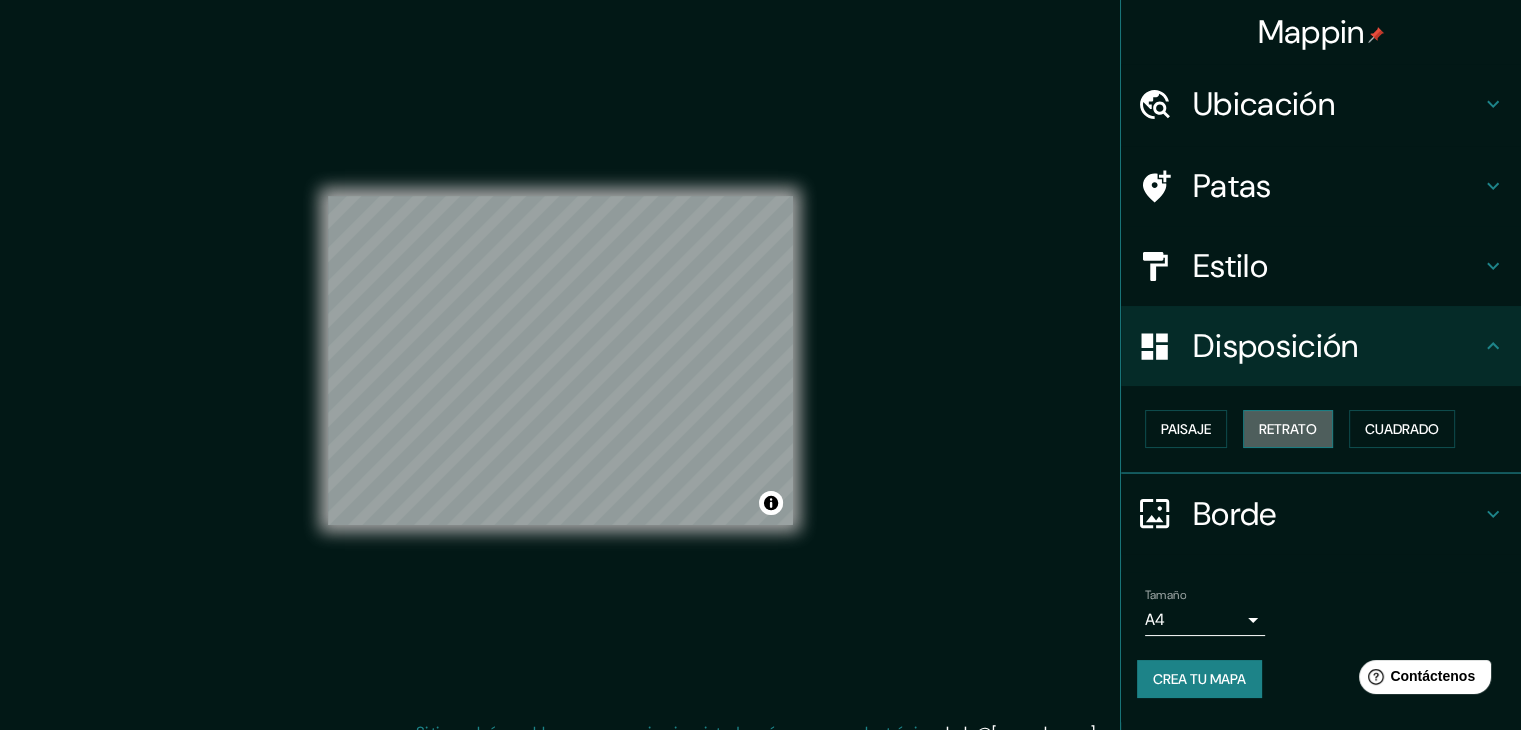 click on "Retrato" at bounding box center [1288, 429] 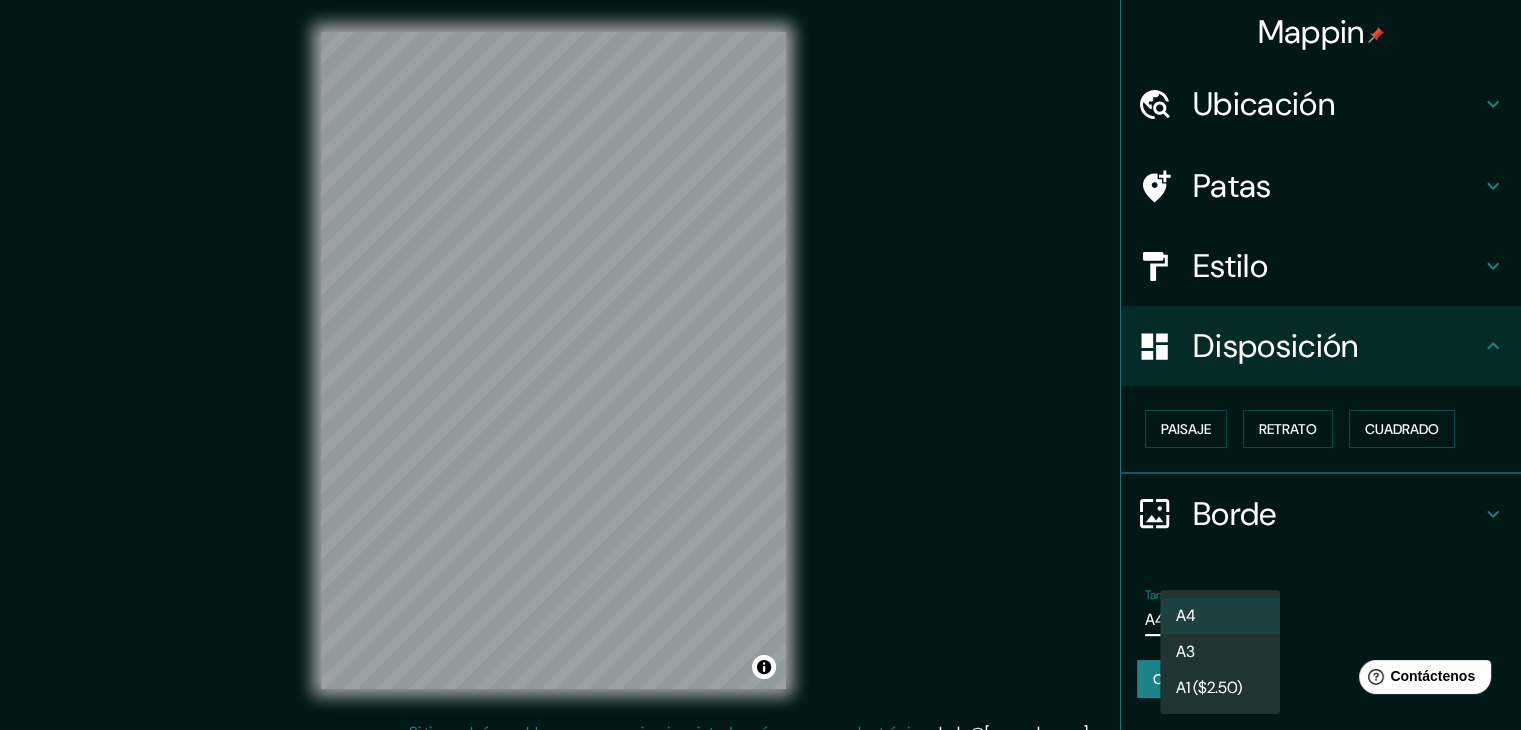 click on "Mappin Ubicación Patas Estilo Disposición Paisaje Retrato Cuadrado Borde Elige un borde.  Consejo  : puedes opacar las capas del marco para crear efectos geniales. Ninguno Simple Transparente Elegante Tamaño A4 single Crea tu mapa © Mapbox   © OpenStreetMap   Improve this map Si tiene algún problema, sugerencia o inquietud, envíe un correo electrónico a  help@[example.com]  .   . . Texto original Valora esta traducción Tu opinión servirá para ayudar a mejorar el Traductor de Google A4 A3 A1 ($2.50)" at bounding box center [760, 365] 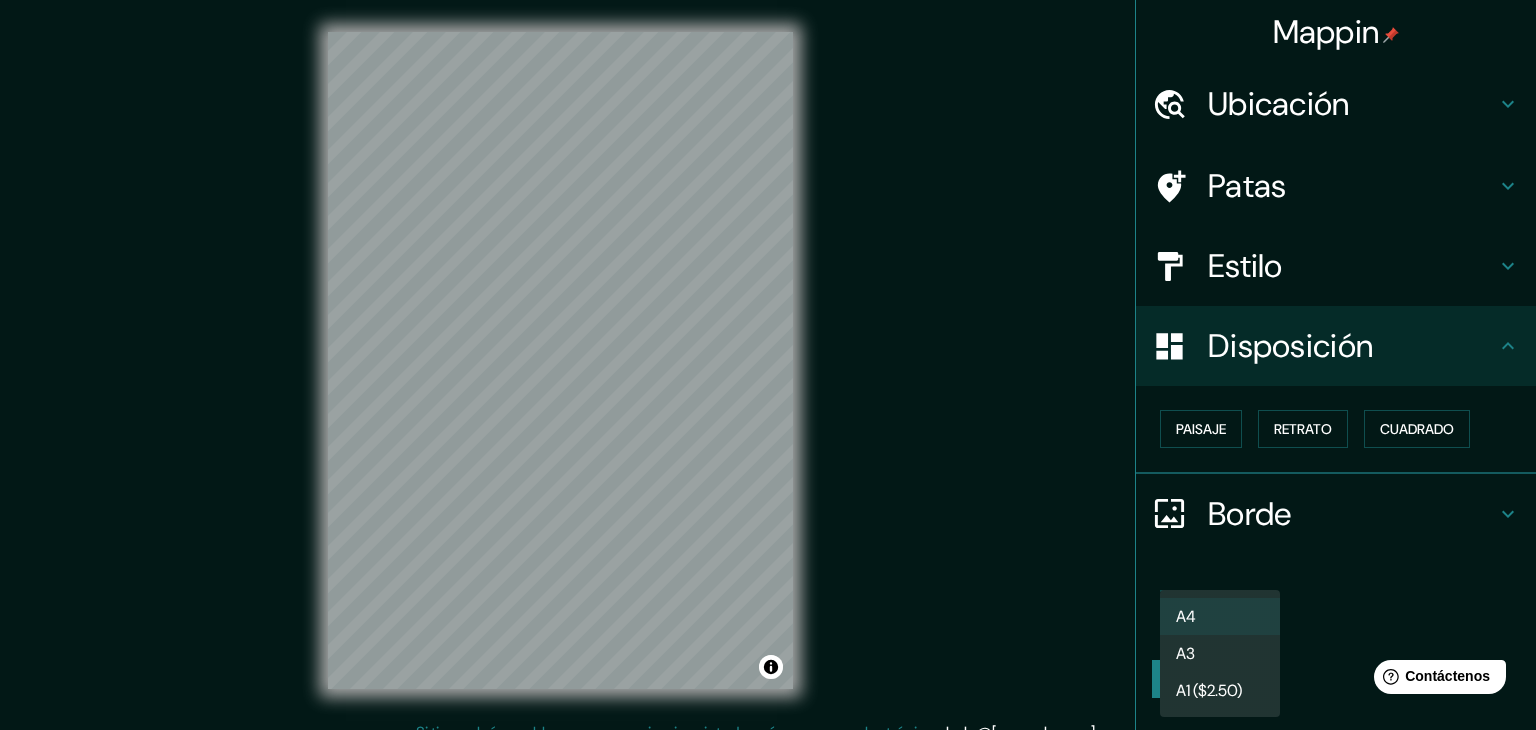 click on "A3" at bounding box center [1220, 653] 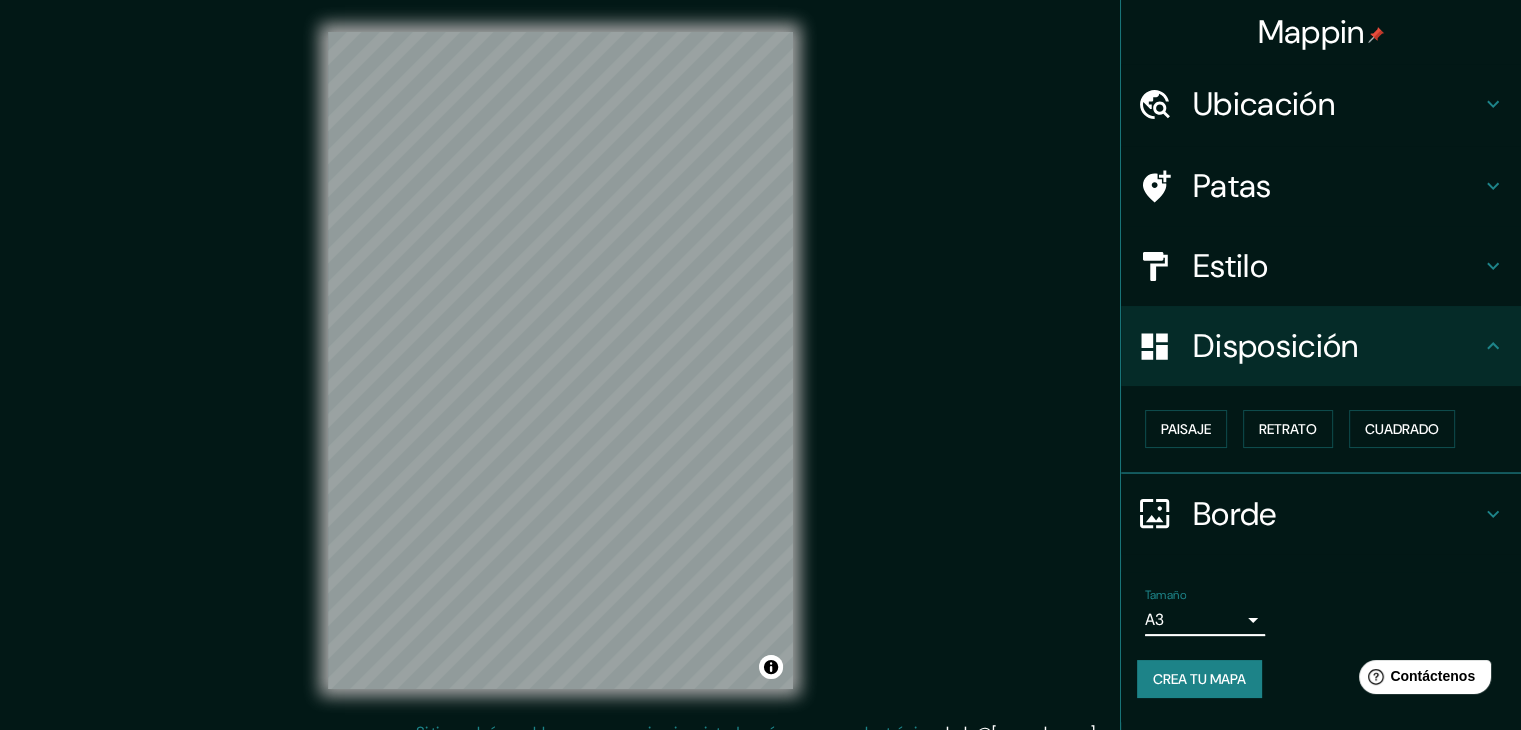 drag, startPoint x: 1339, startPoint y: 555, endPoint x: 1366, endPoint y: 544, distance: 29.15476 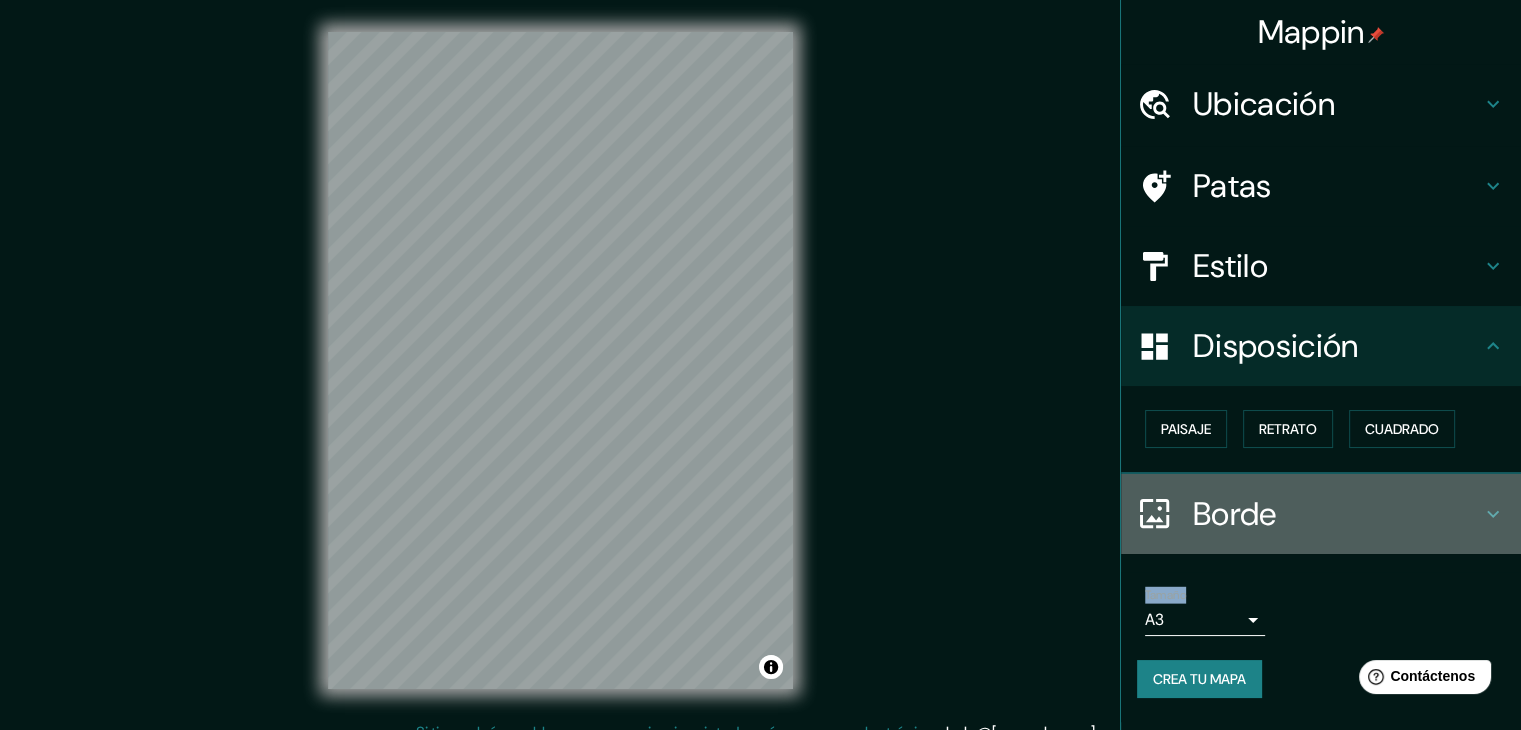 click 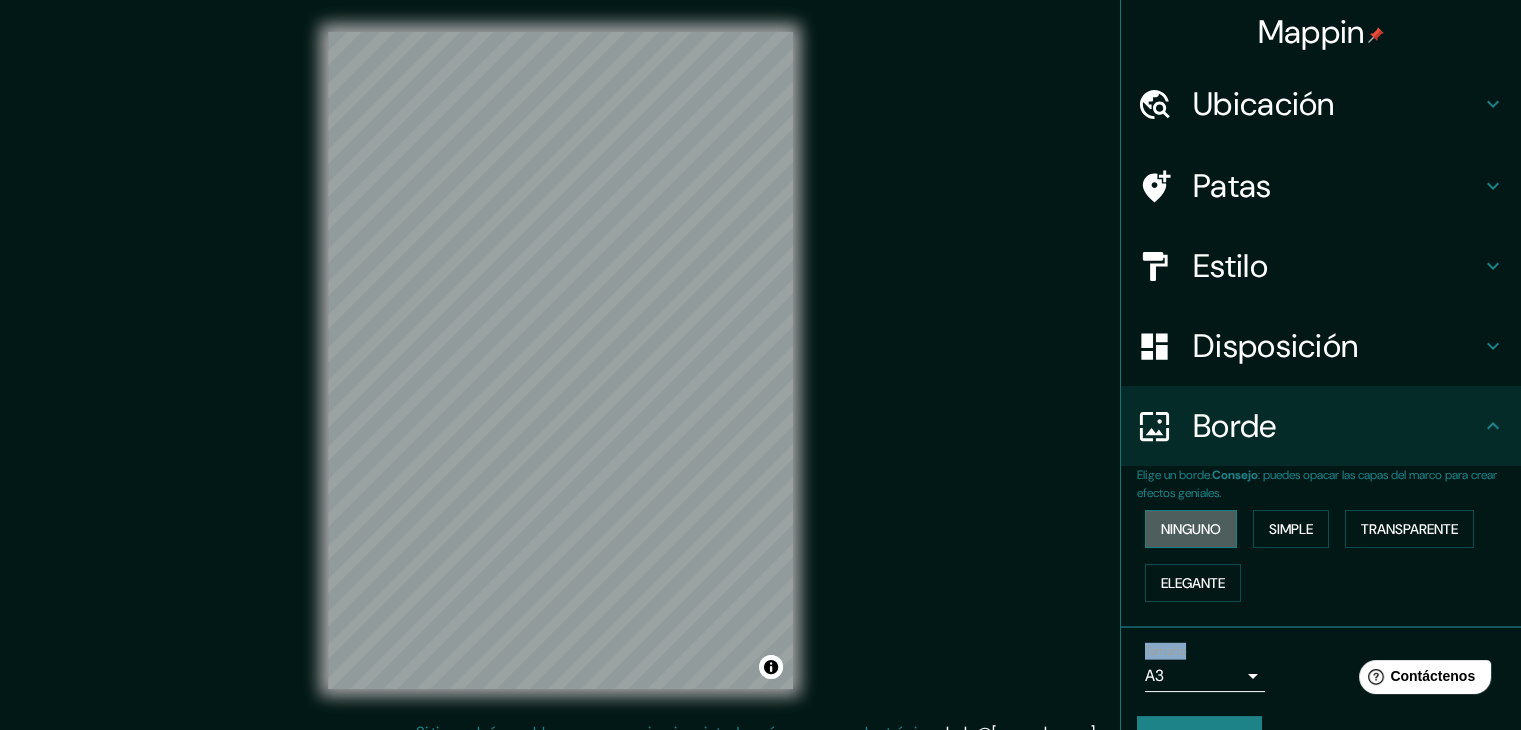 click on "Ninguno" at bounding box center [1191, 529] 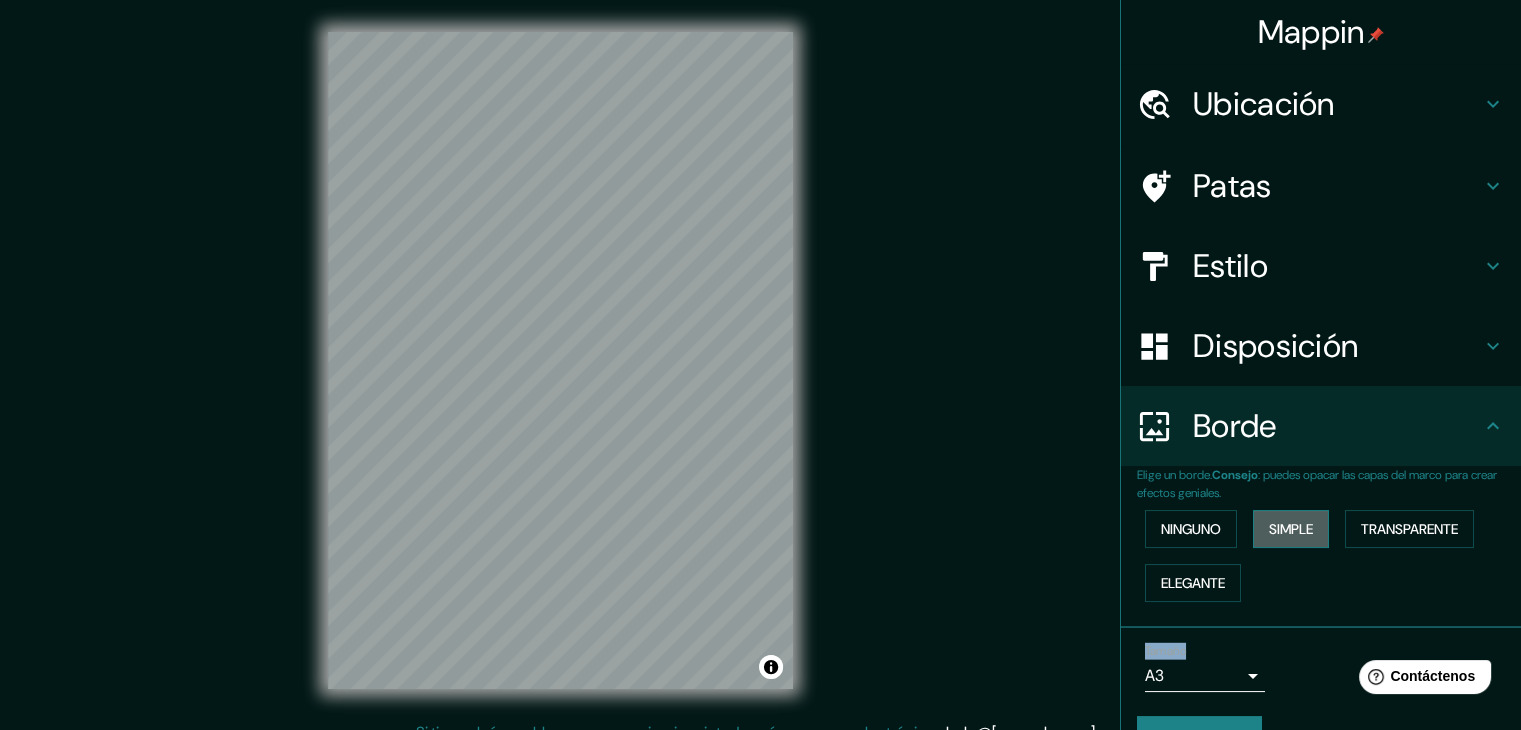 click on "Simple" at bounding box center (1291, 529) 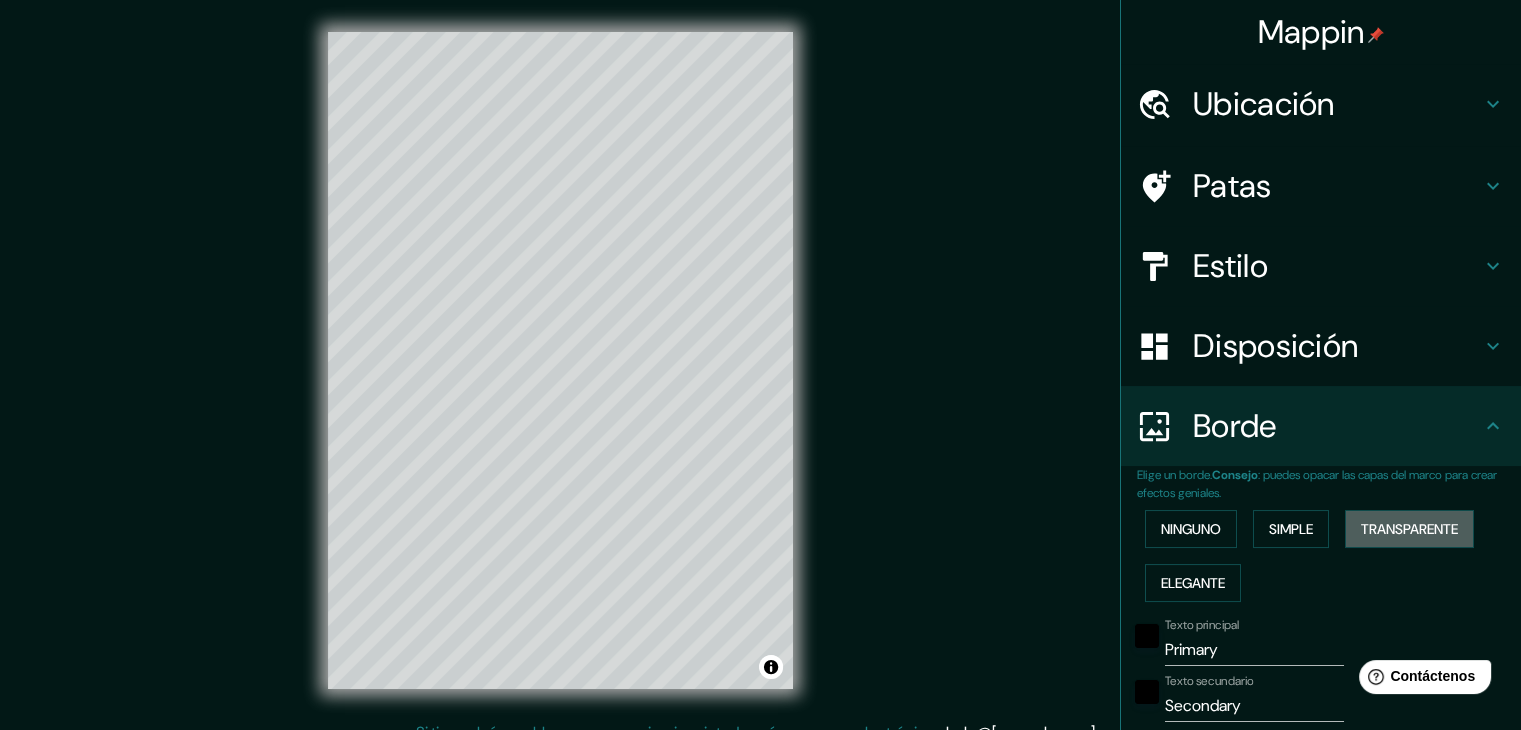 drag, startPoint x: 1369, startPoint y: 540, endPoint x: 1311, endPoint y: 551, distance: 59.03389 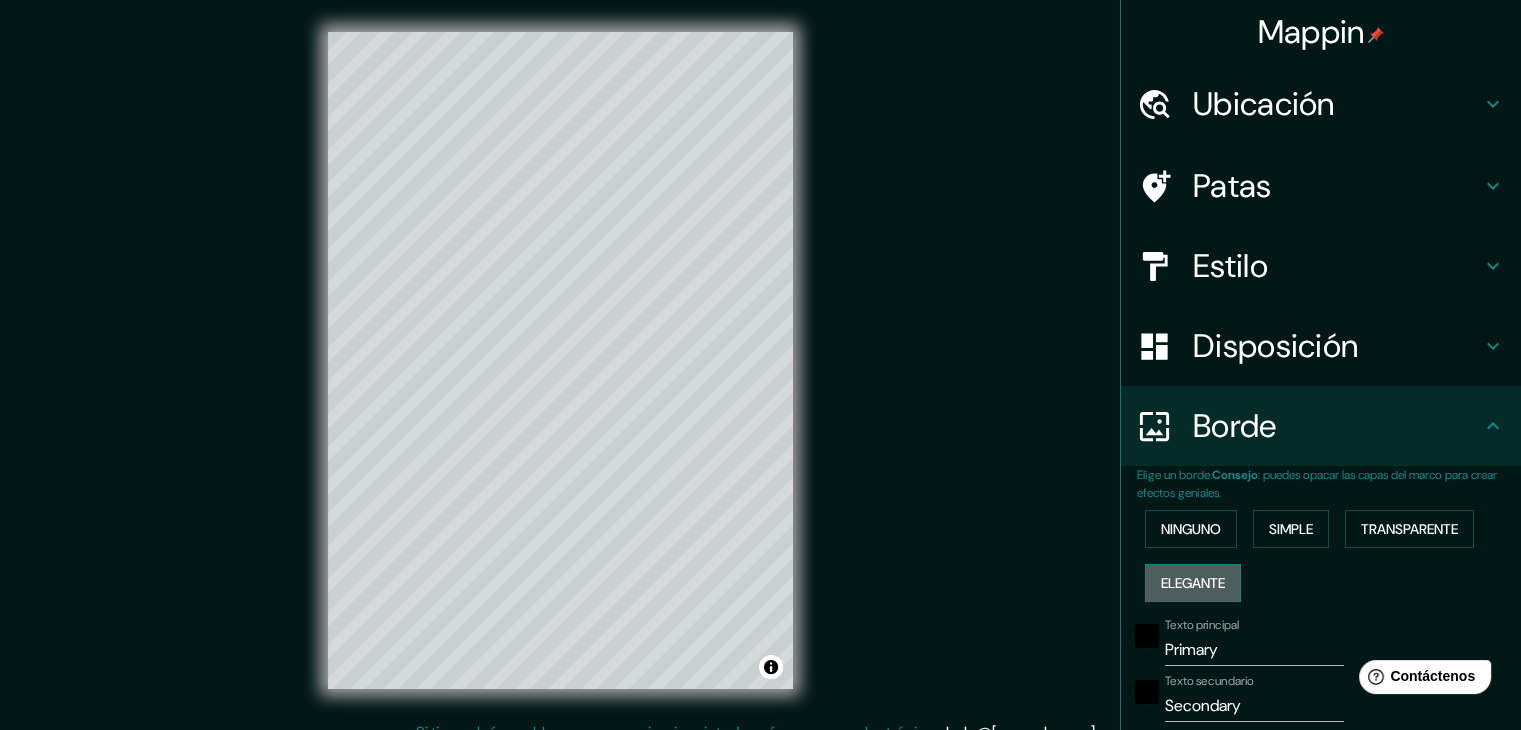 click on "Elegante" at bounding box center (1193, 583) 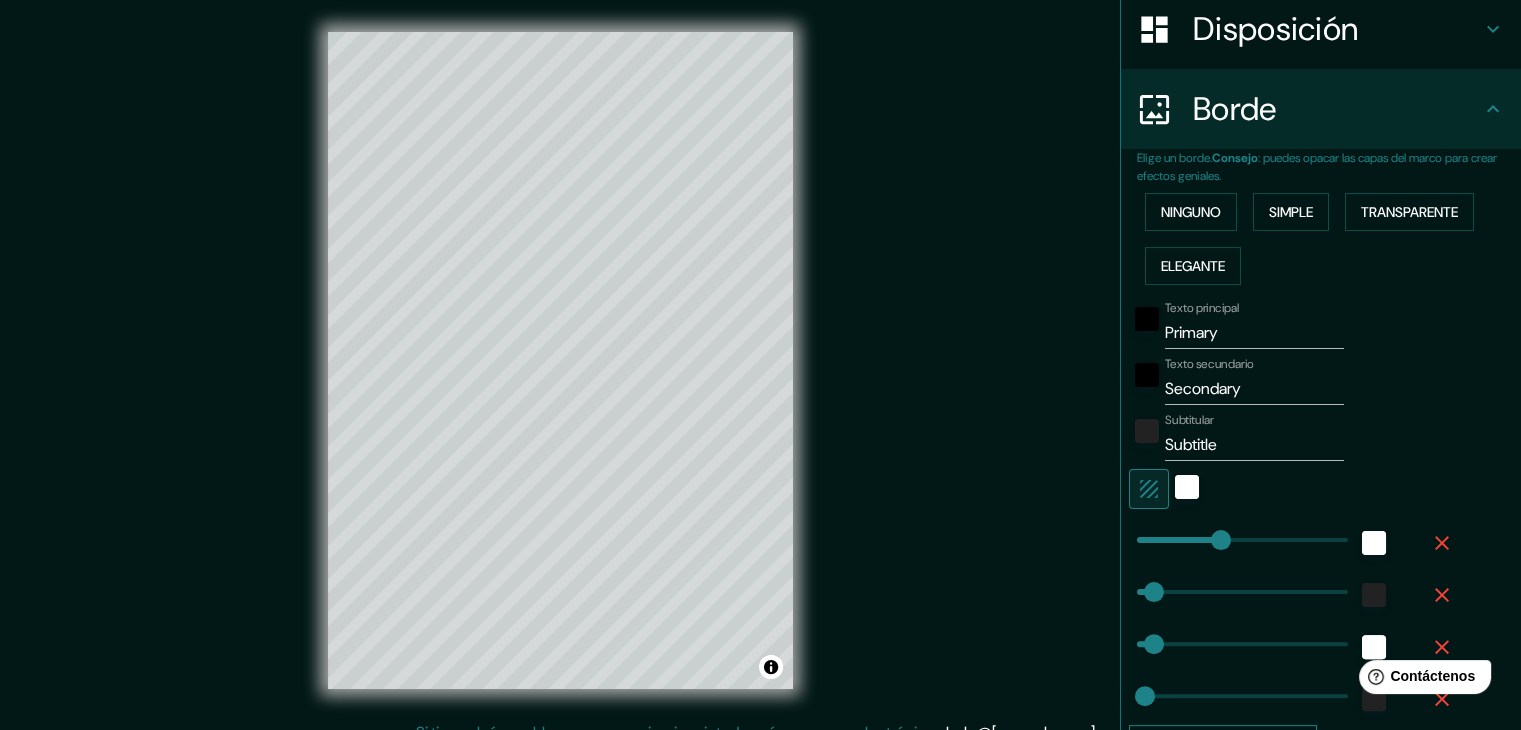 scroll, scrollTop: 214, scrollLeft: 0, axis: vertical 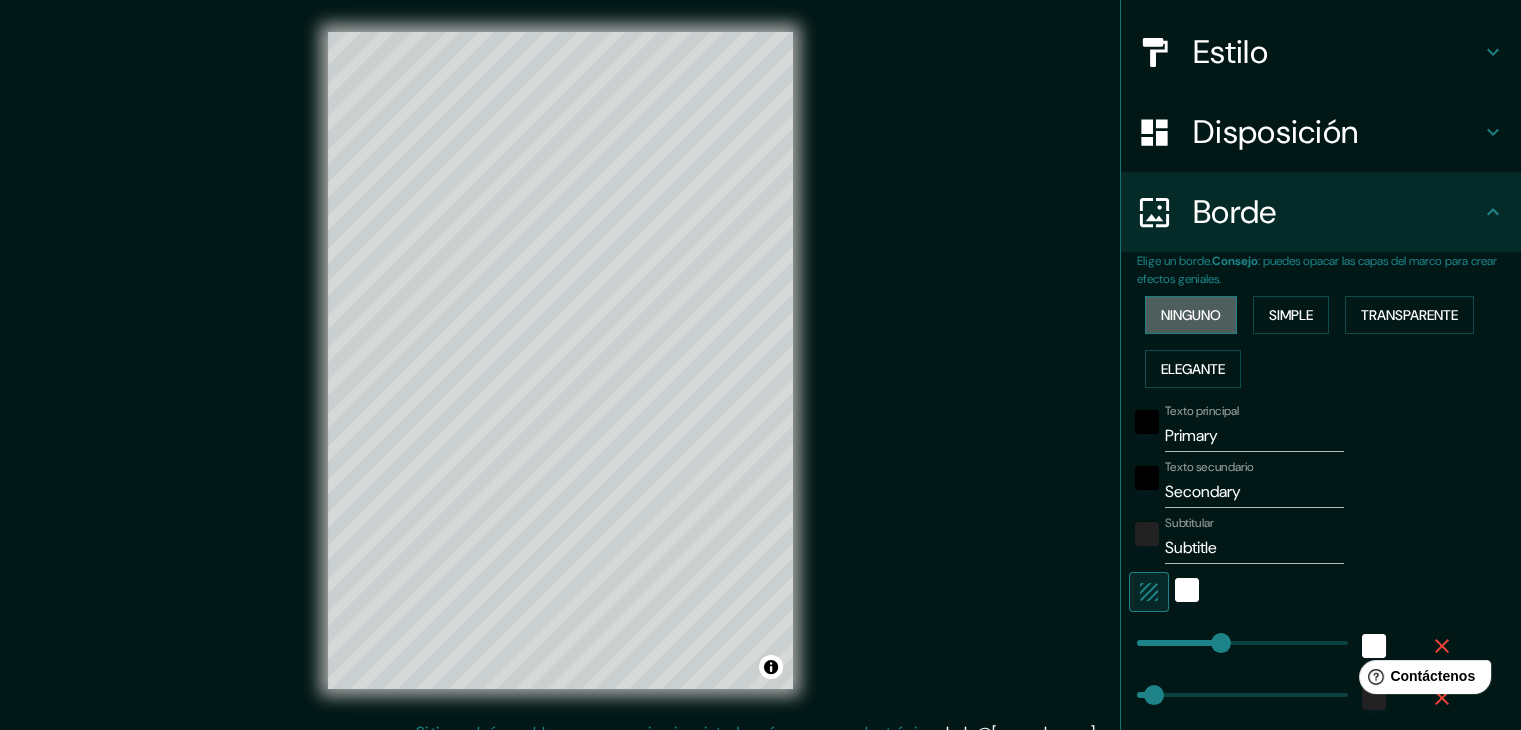 click on "Ninguno" at bounding box center [1191, 315] 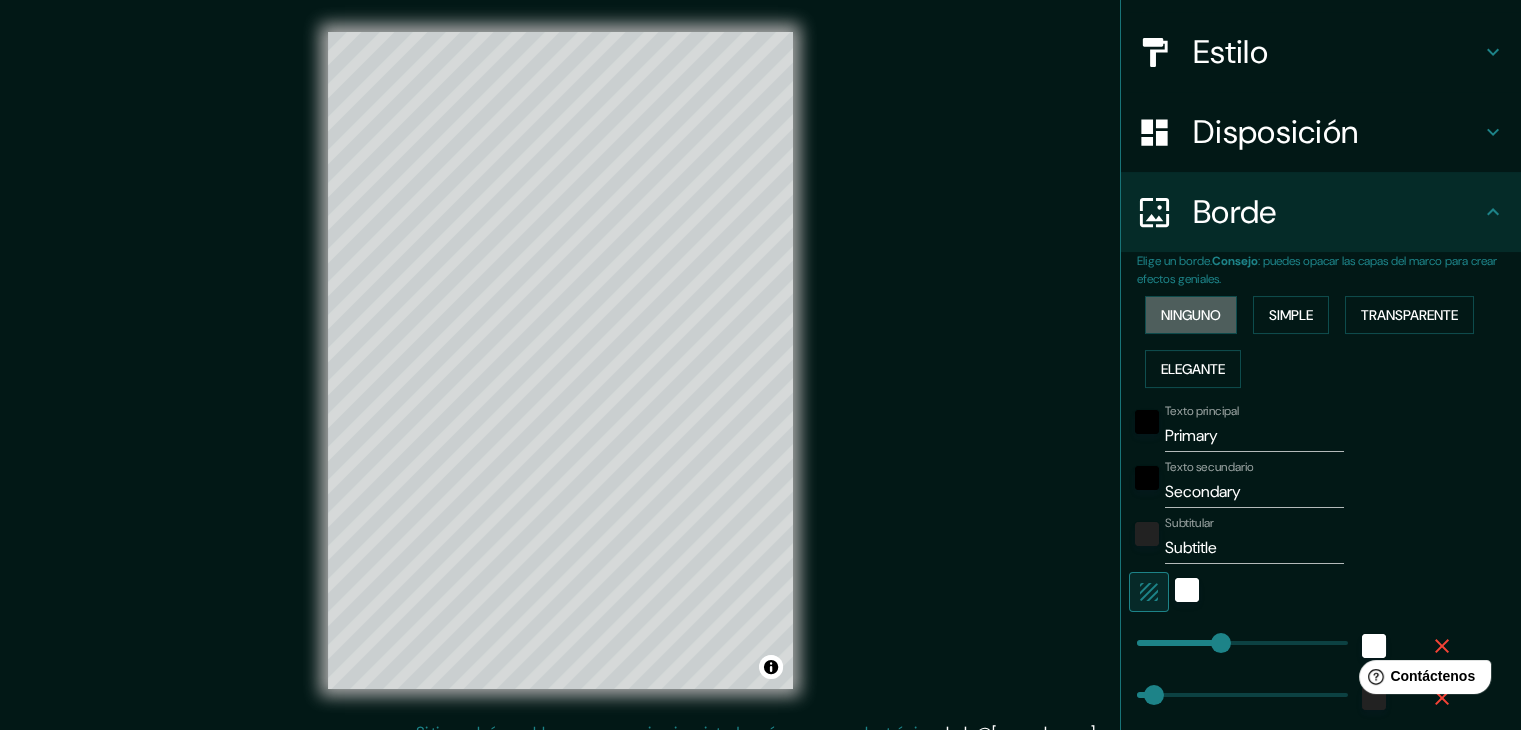 scroll, scrollTop: 45, scrollLeft: 0, axis: vertical 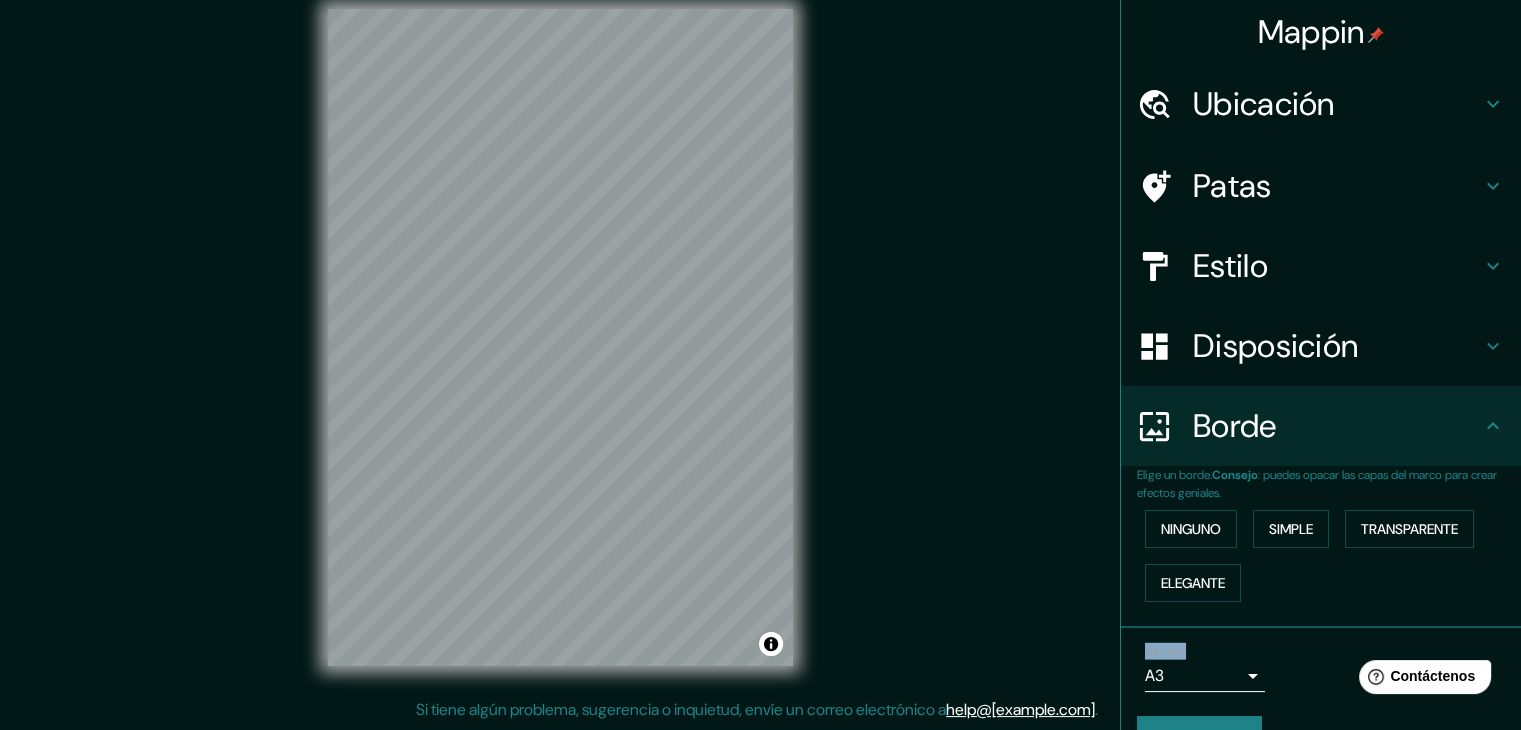 click 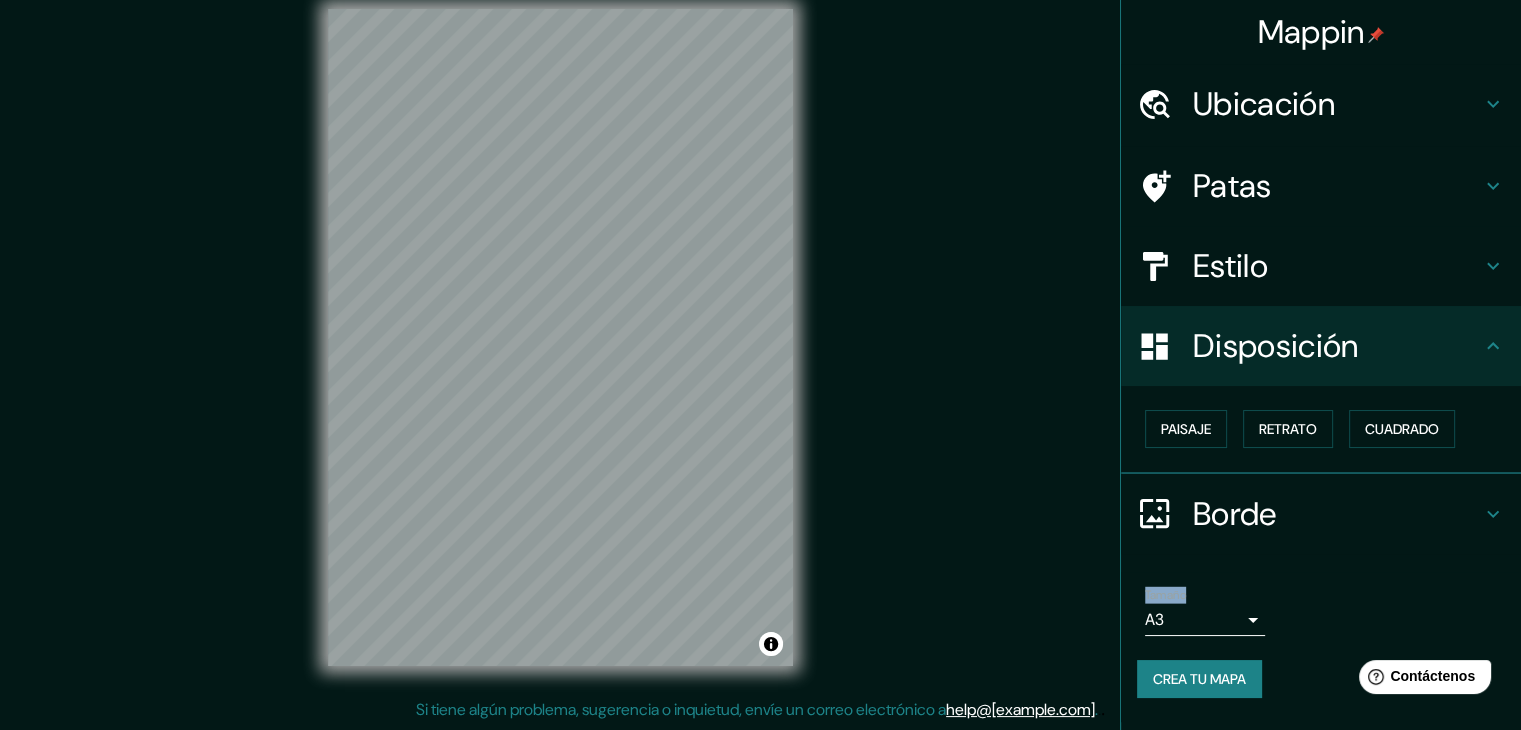 click on "Estilo" at bounding box center [1337, 266] 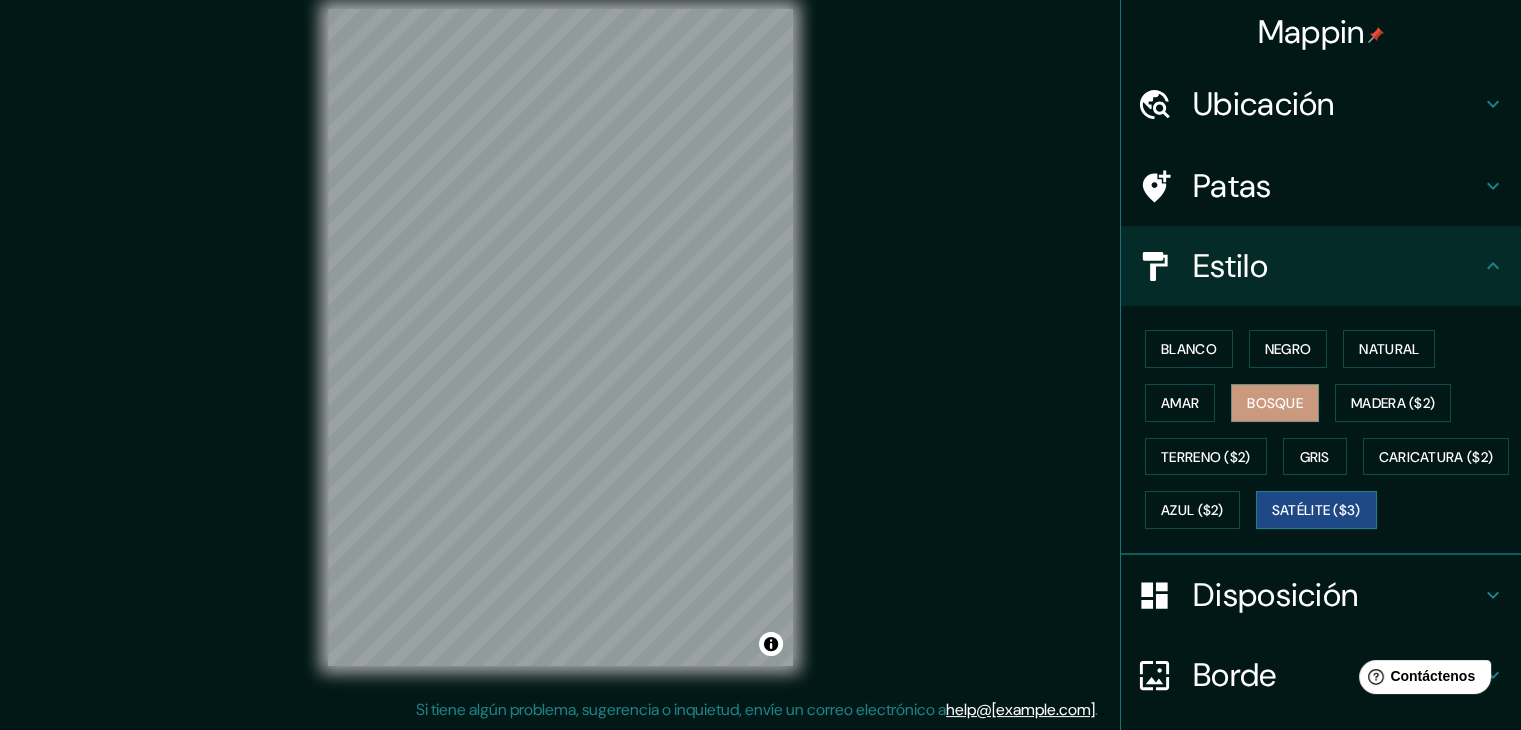 click on "Satélite ($3)" at bounding box center [1316, 510] 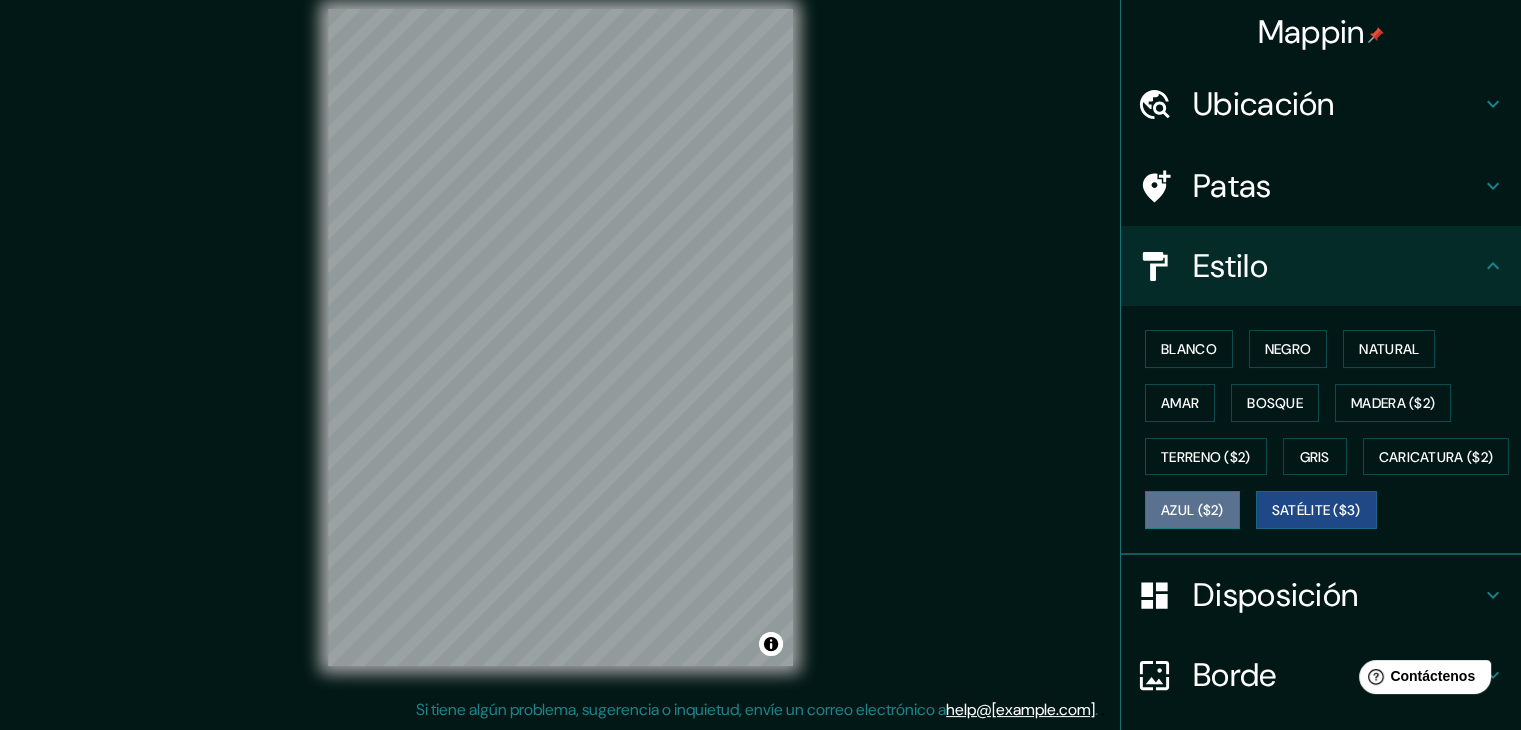 click on "Azul ($2)" at bounding box center (1192, 510) 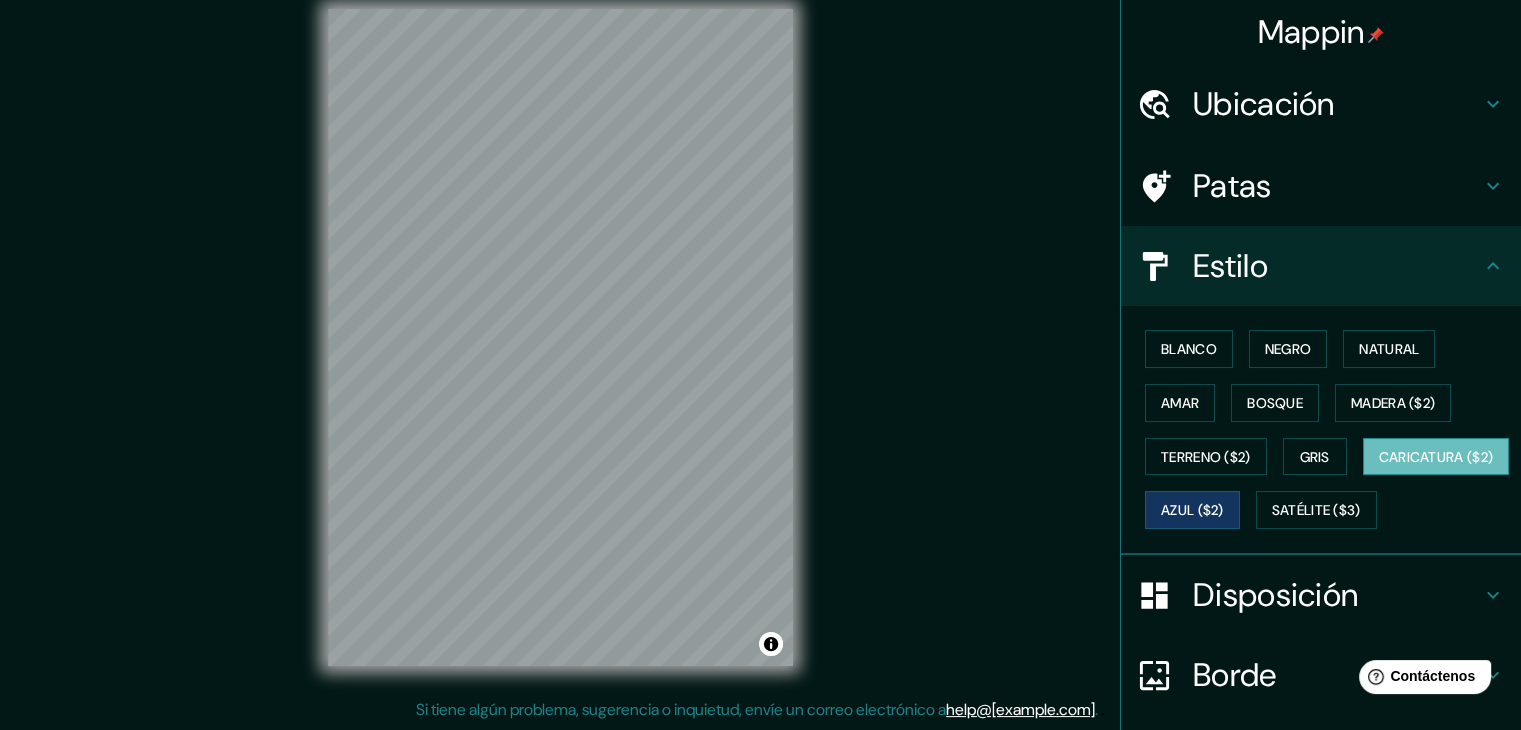 click on "Caricatura ($2)" at bounding box center (1436, 457) 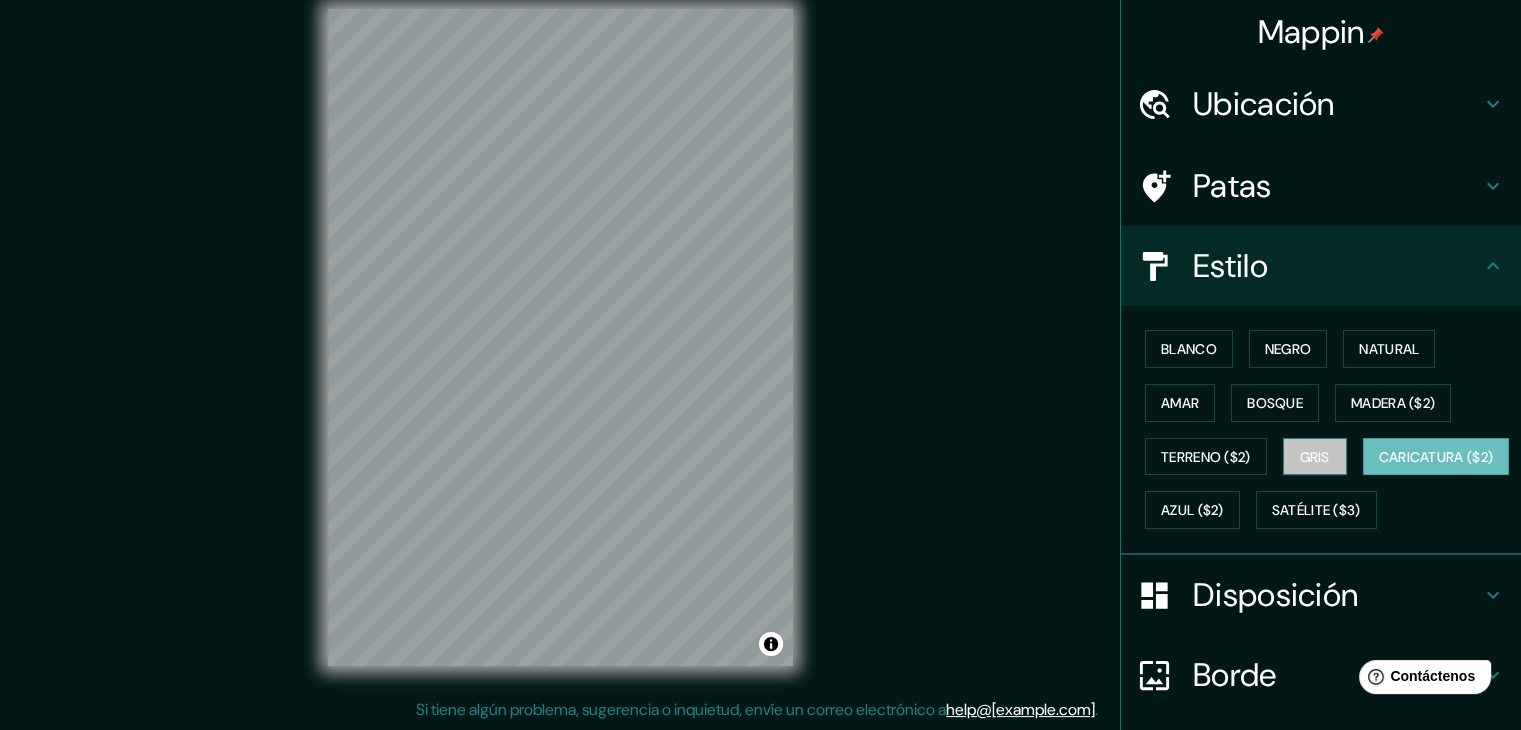 click on "Gris" at bounding box center (1315, 457) 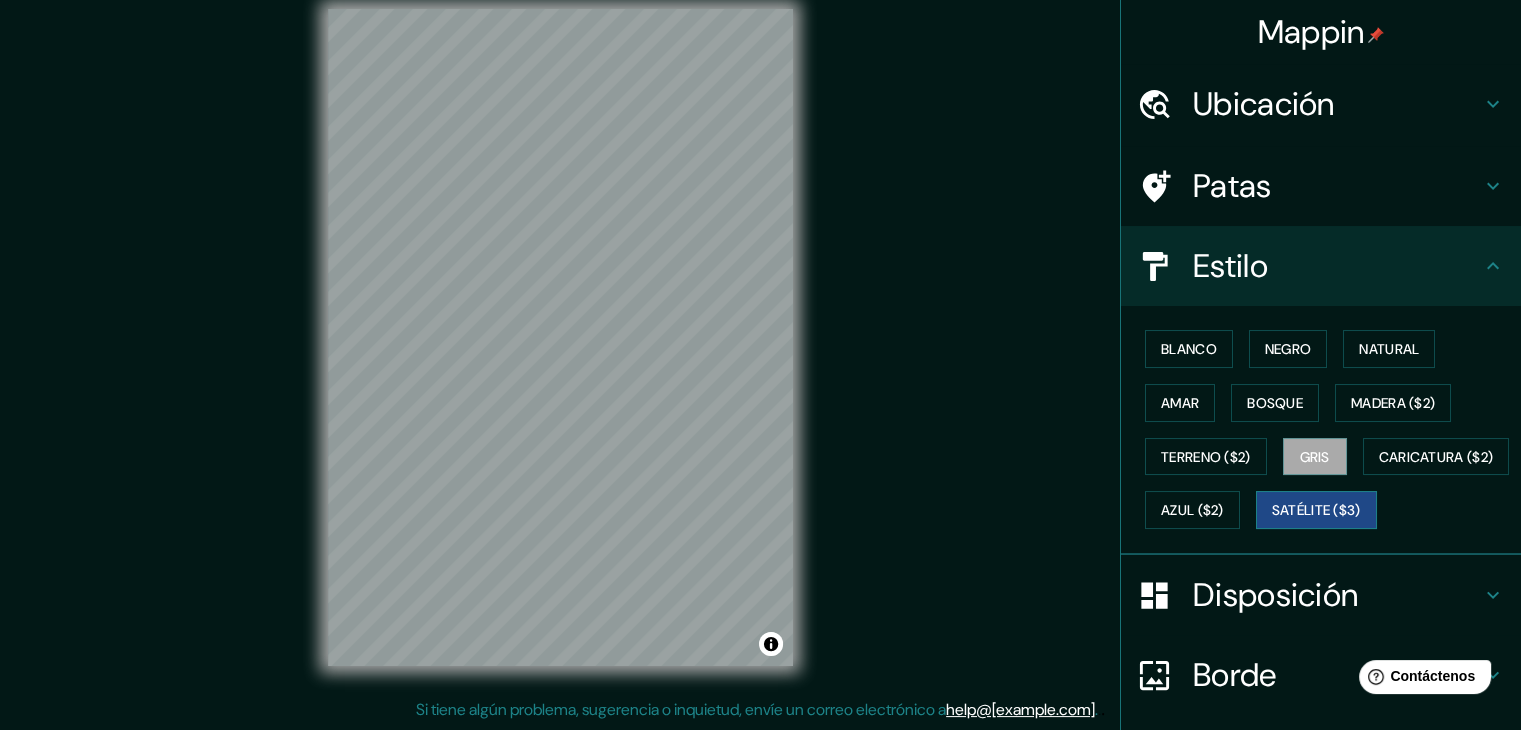 click on "Satélite ($3)" at bounding box center [1316, 511] 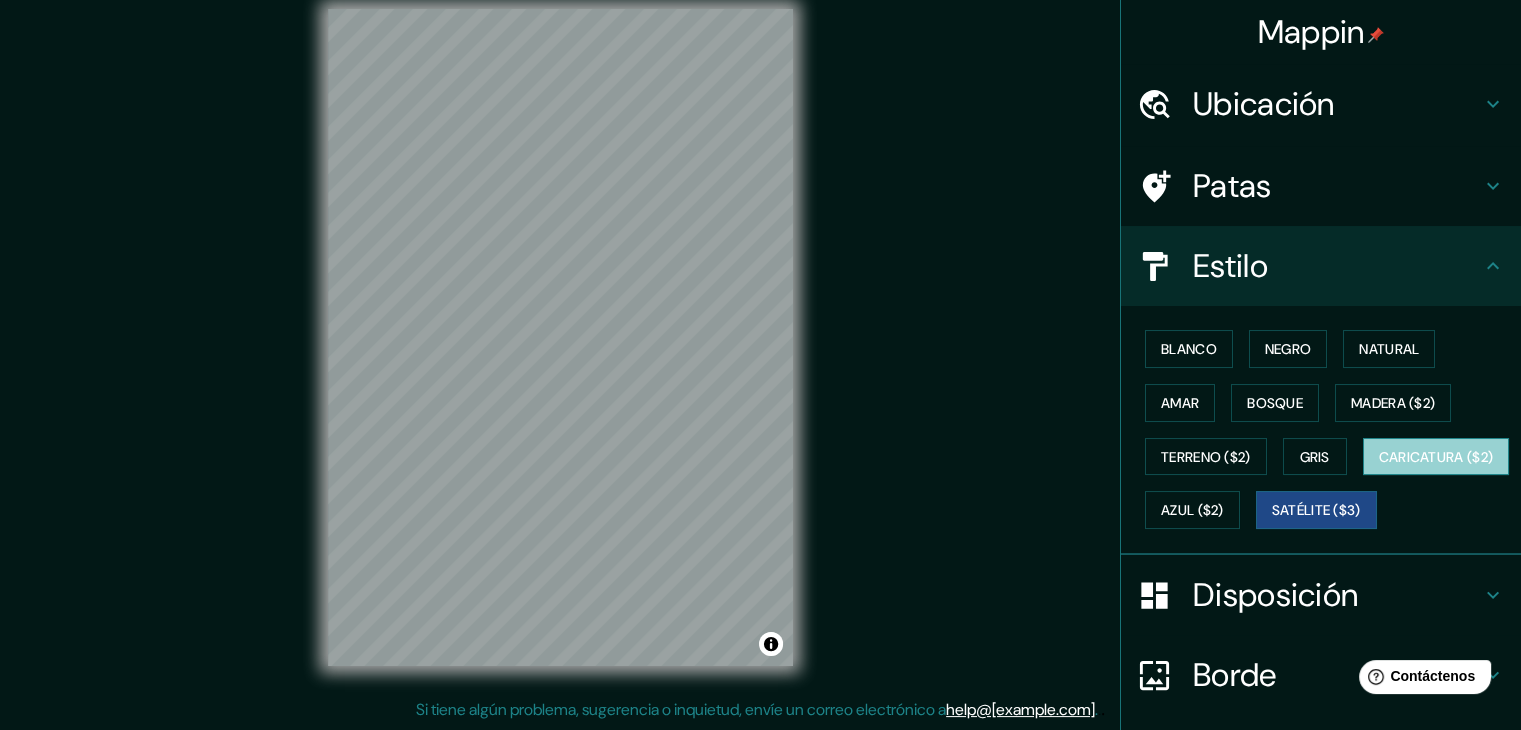 drag, startPoint x: 1222, startPoint y: 523, endPoint x: 1272, endPoint y: 513, distance: 50.990196 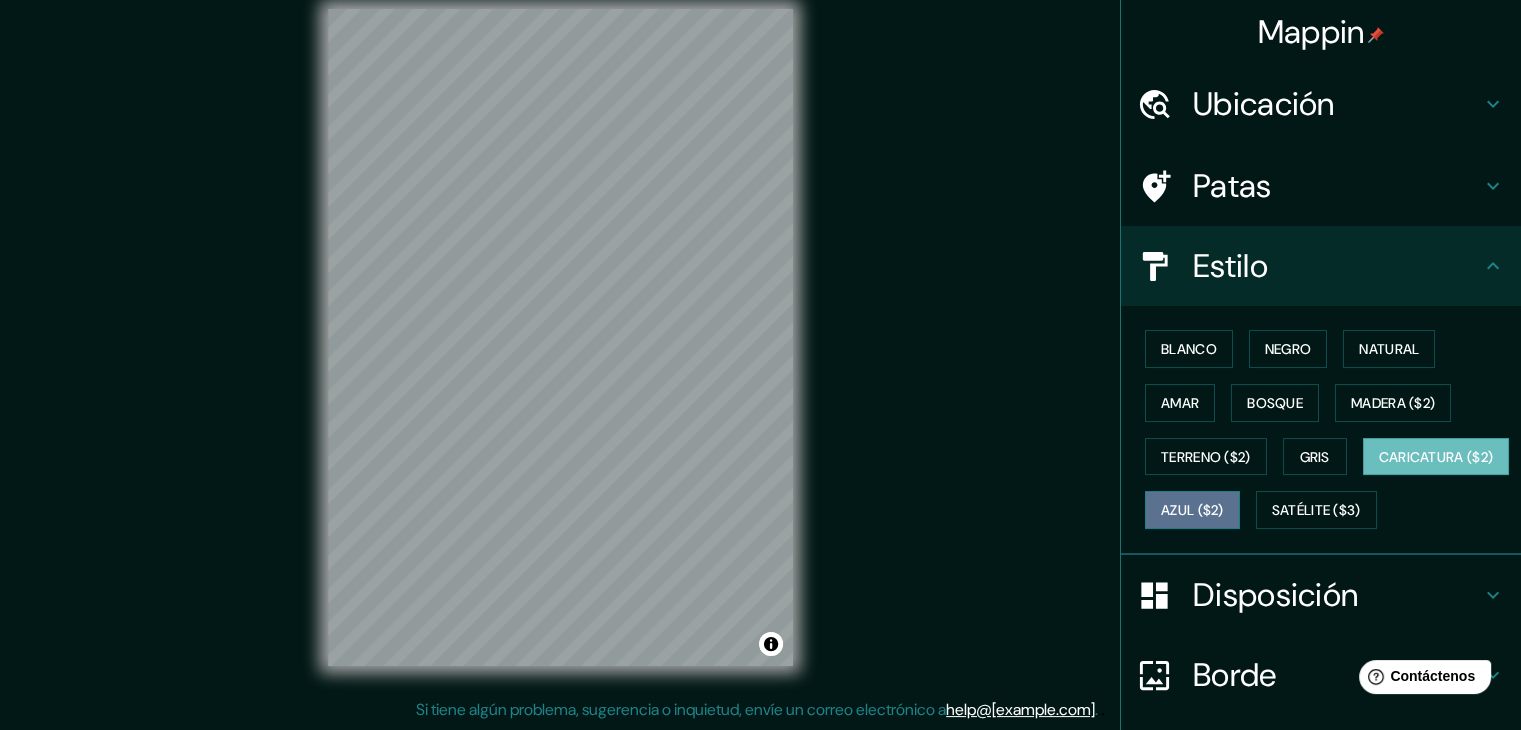 click on "Azul ($2)" at bounding box center [1192, 511] 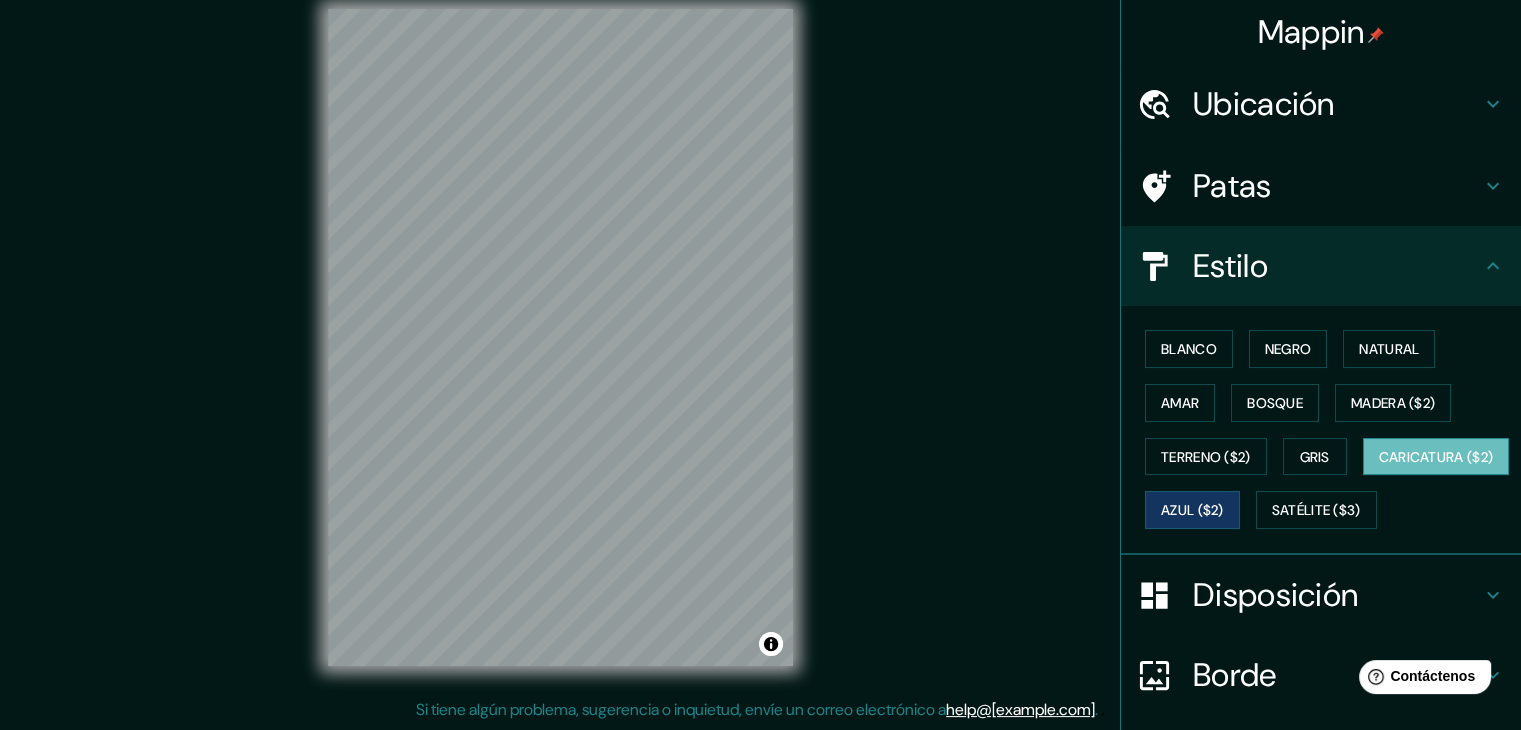 click on "Caricatura ($2)" at bounding box center (1436, 457) 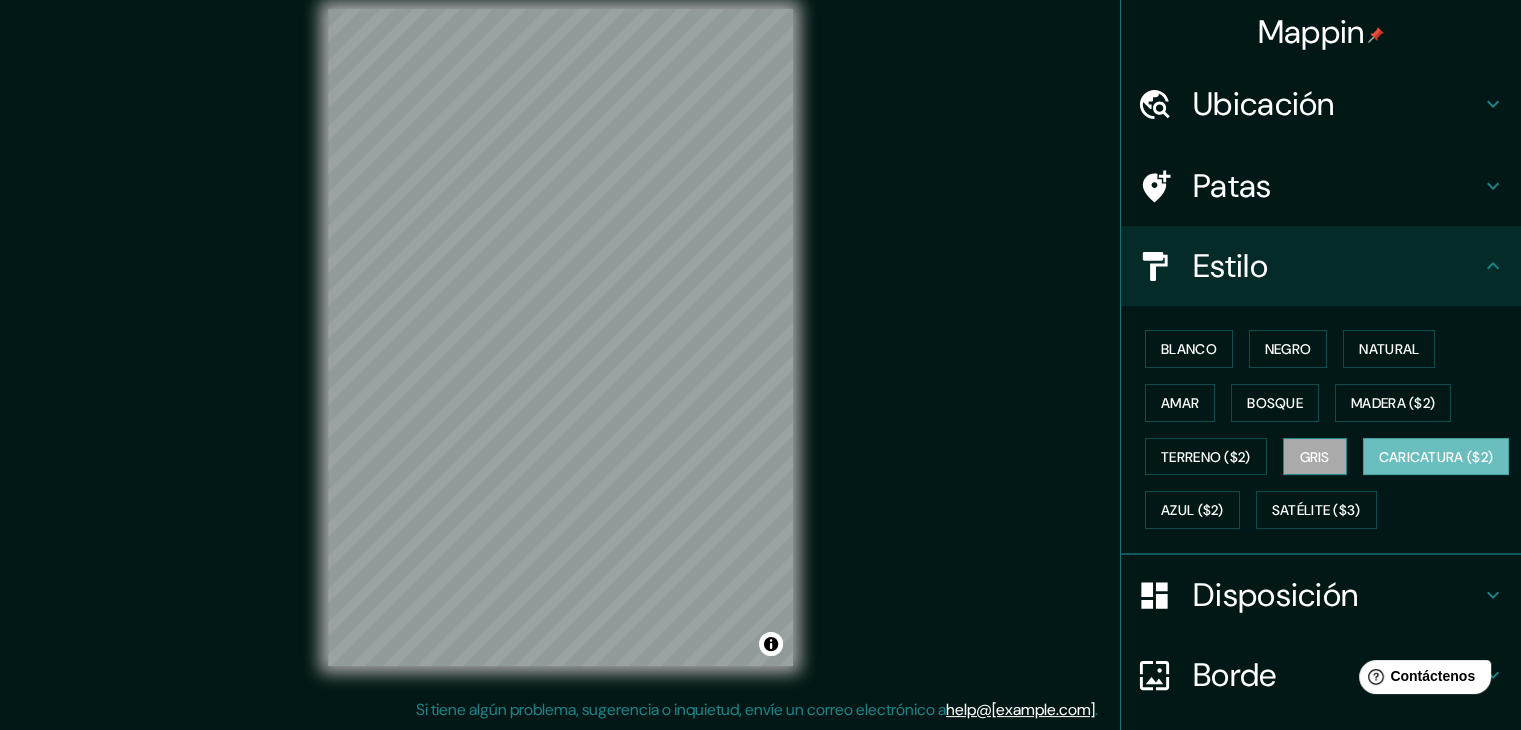 click on "Gris" at bounding box center (1315, 457) 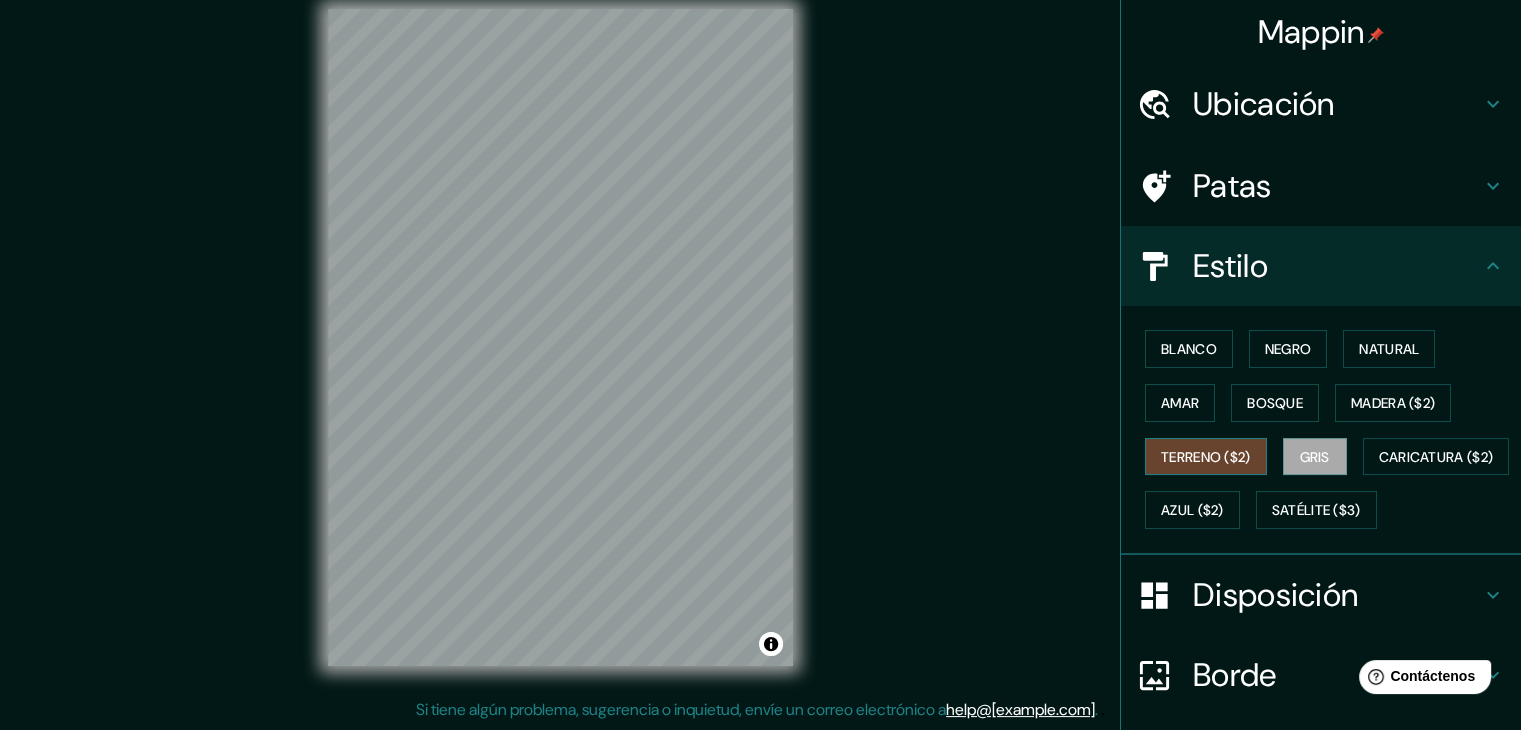 click on "Terreno ($2)" at bounding box center [1206, 457] 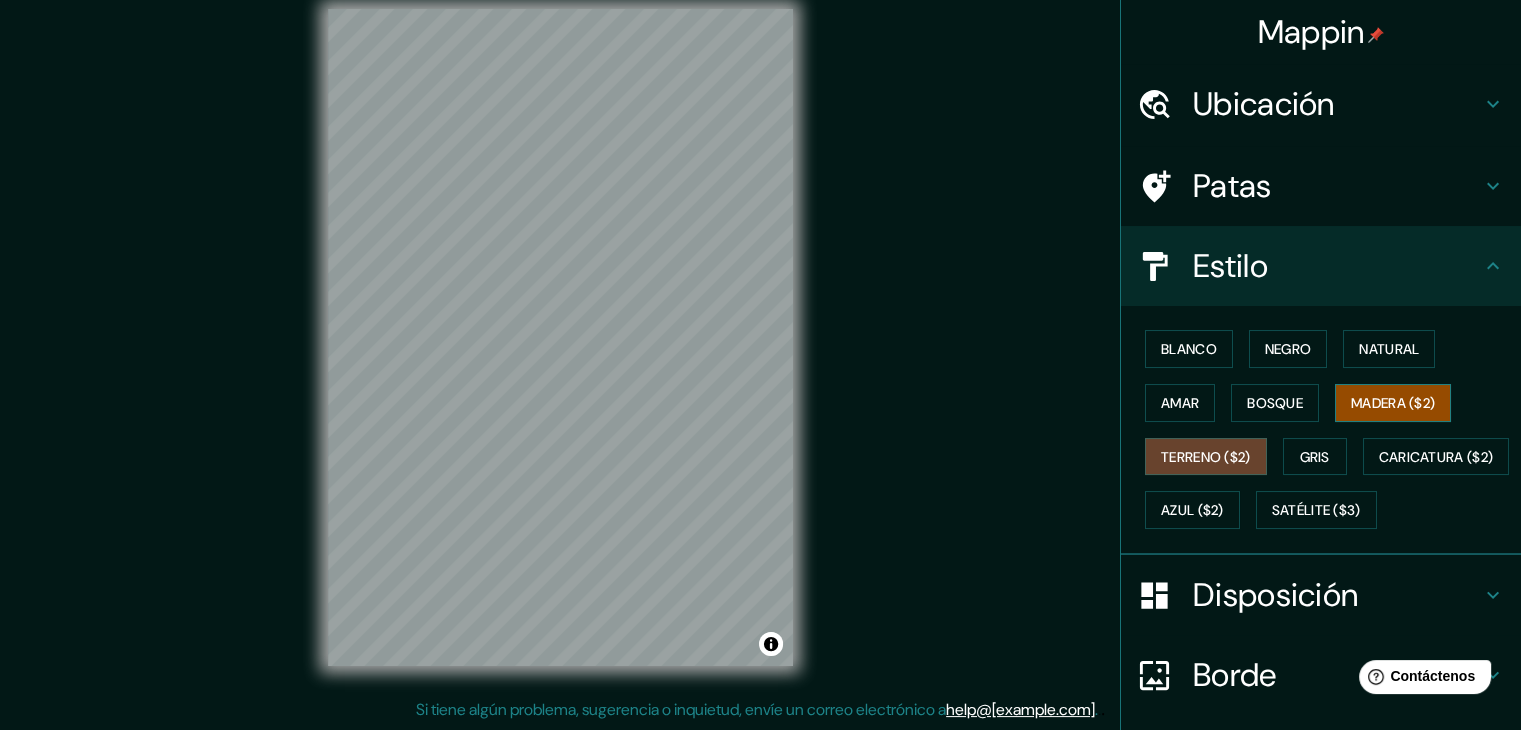 click on "Madera ($2)" at bounding box center (1393, 403) 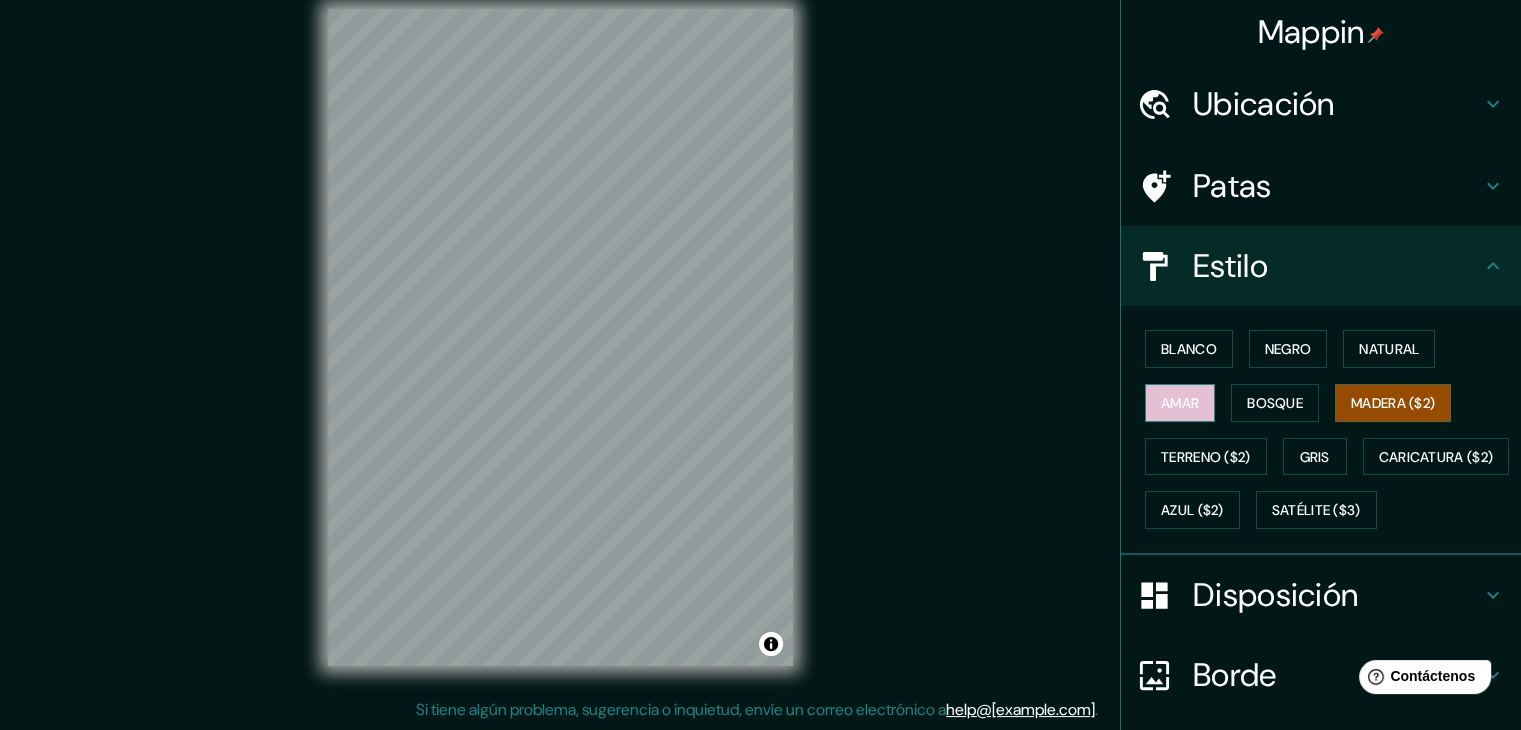 drag, startPoint x: 1183, startPoint y: 406, endPoint x: 1193, endPoint y: 411, distance: 11.18034 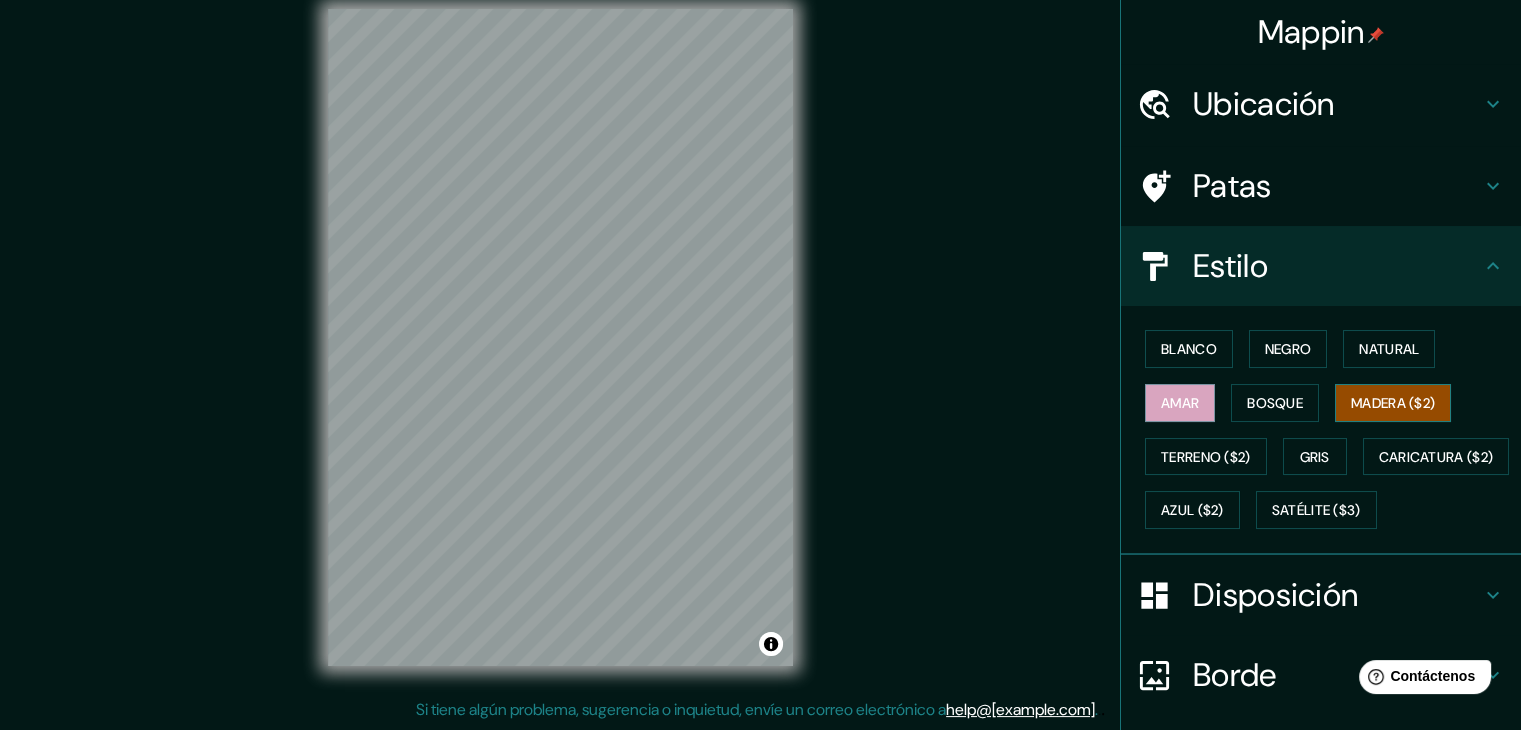 click on "Madera ($2)" at bounding box center (1393, 403) 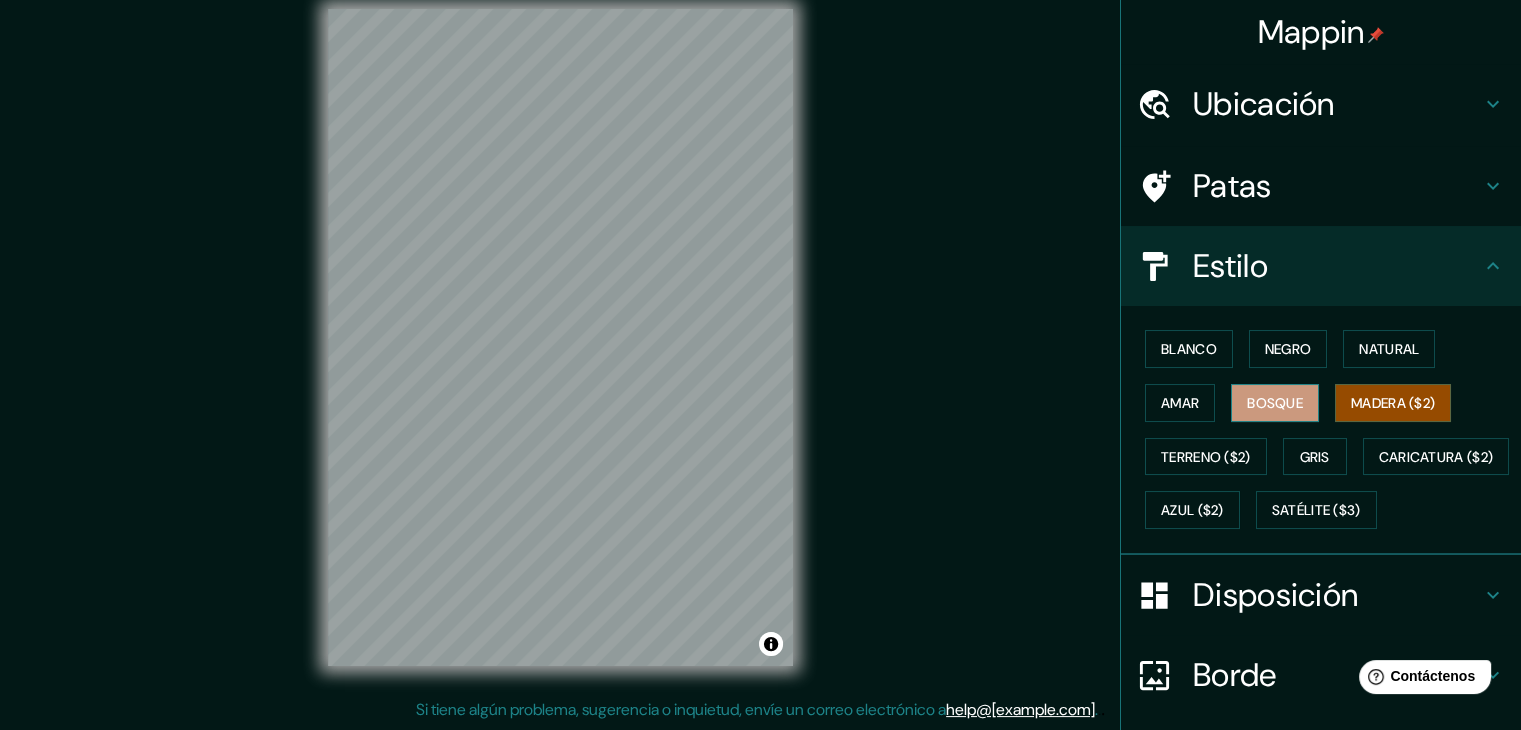 click on "Bosque" at bounding box center (1275, 403) 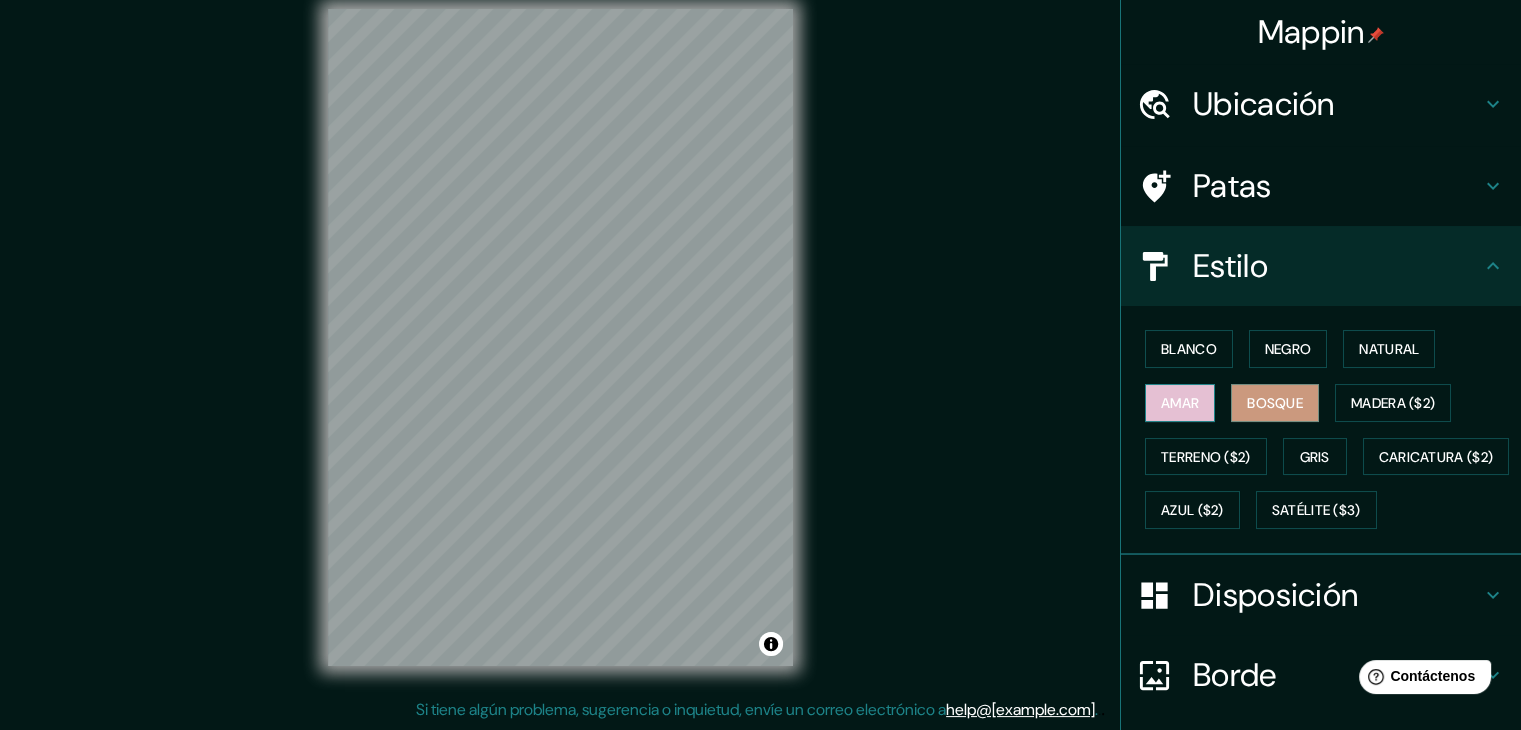 click on "Amar" at bounding box center (1180, 403) 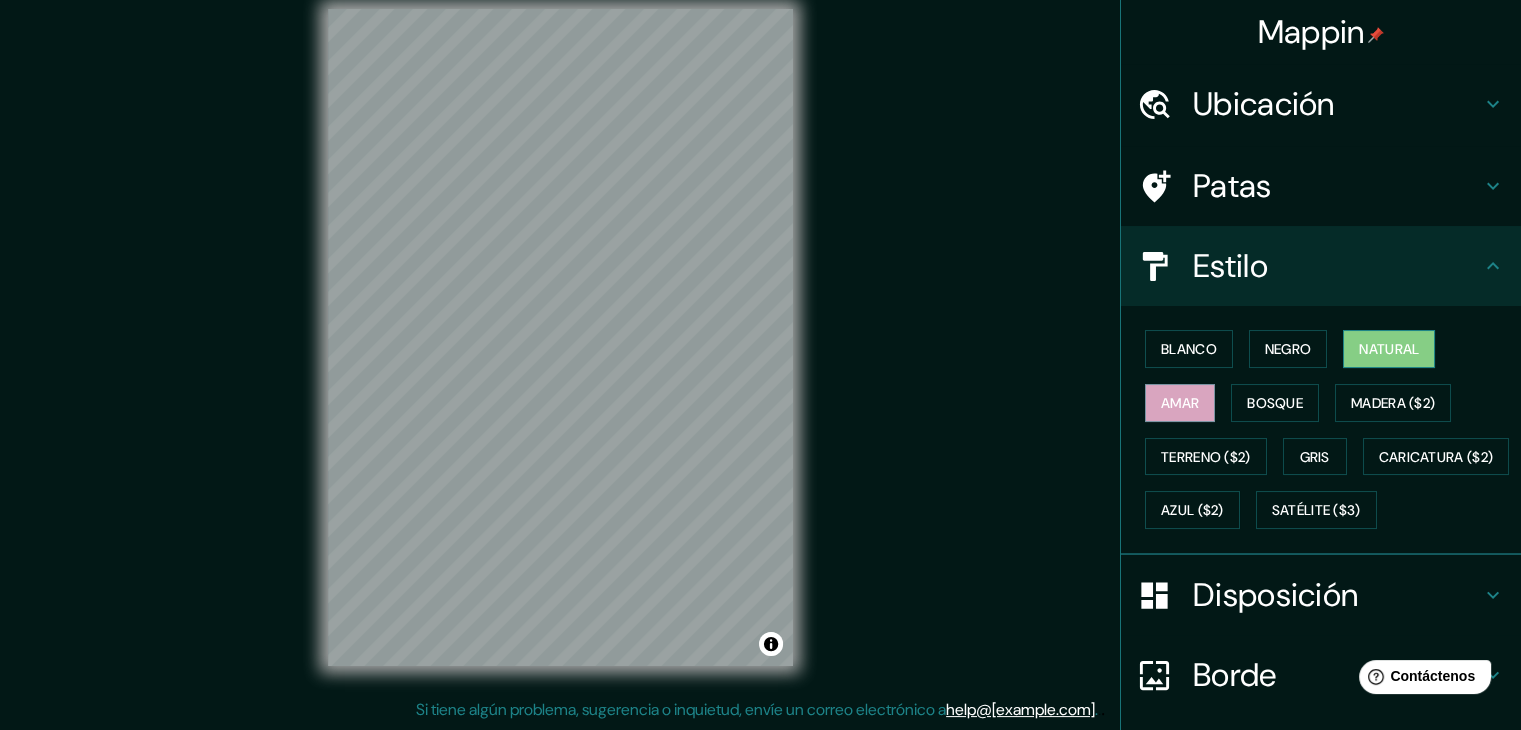 click on "Natural" at bounding box center (1389, 349) 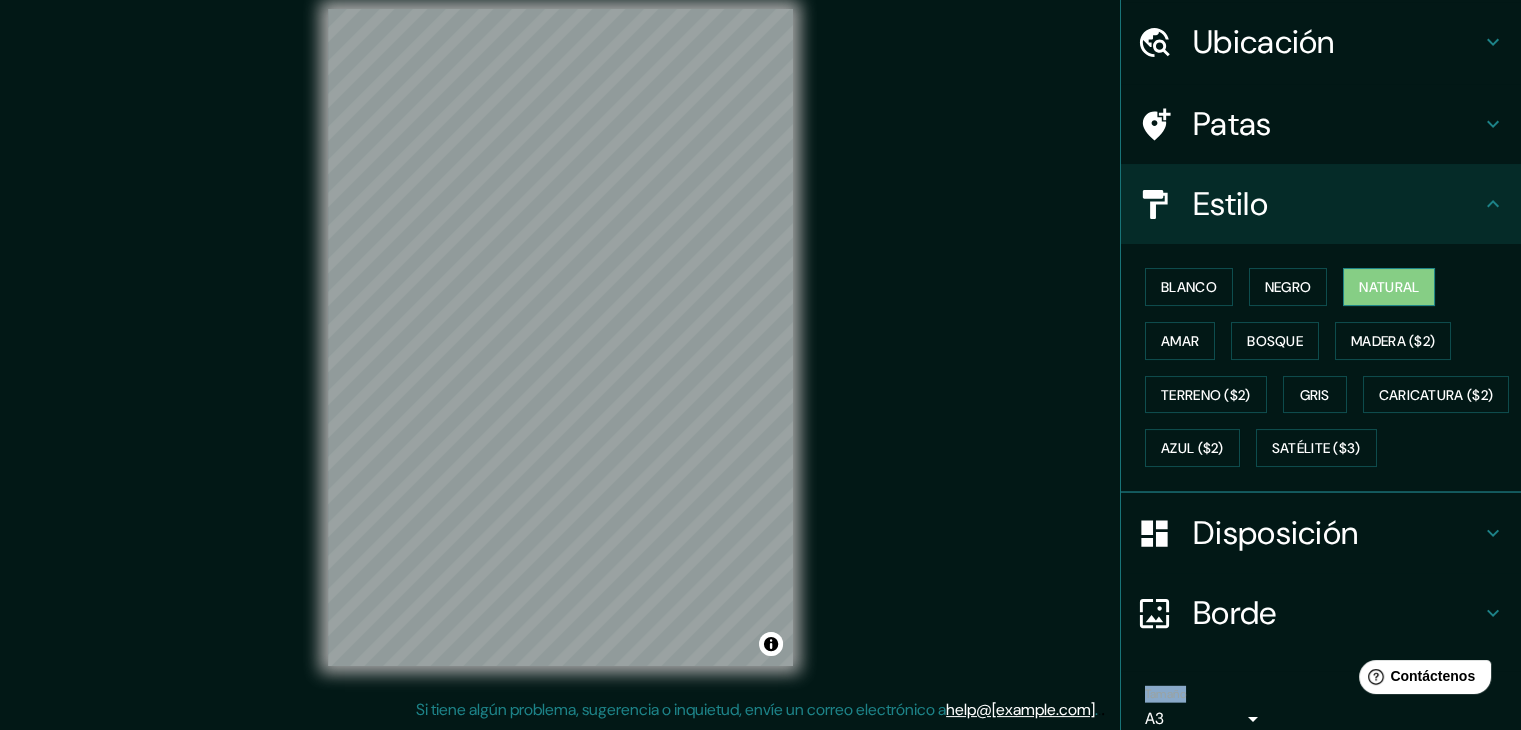 scroll, scrollTop: 0, scrollLeft: 0, axis: both 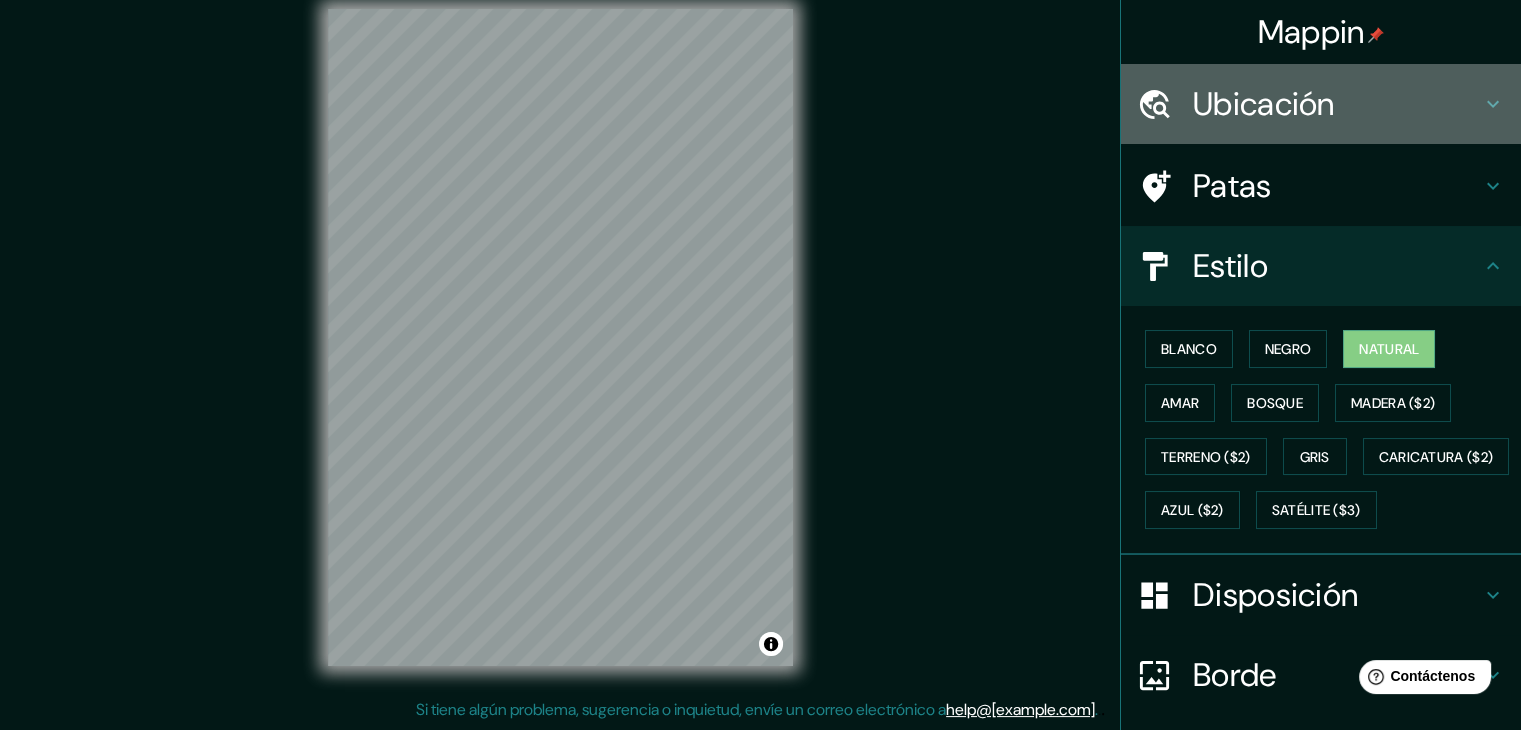 click 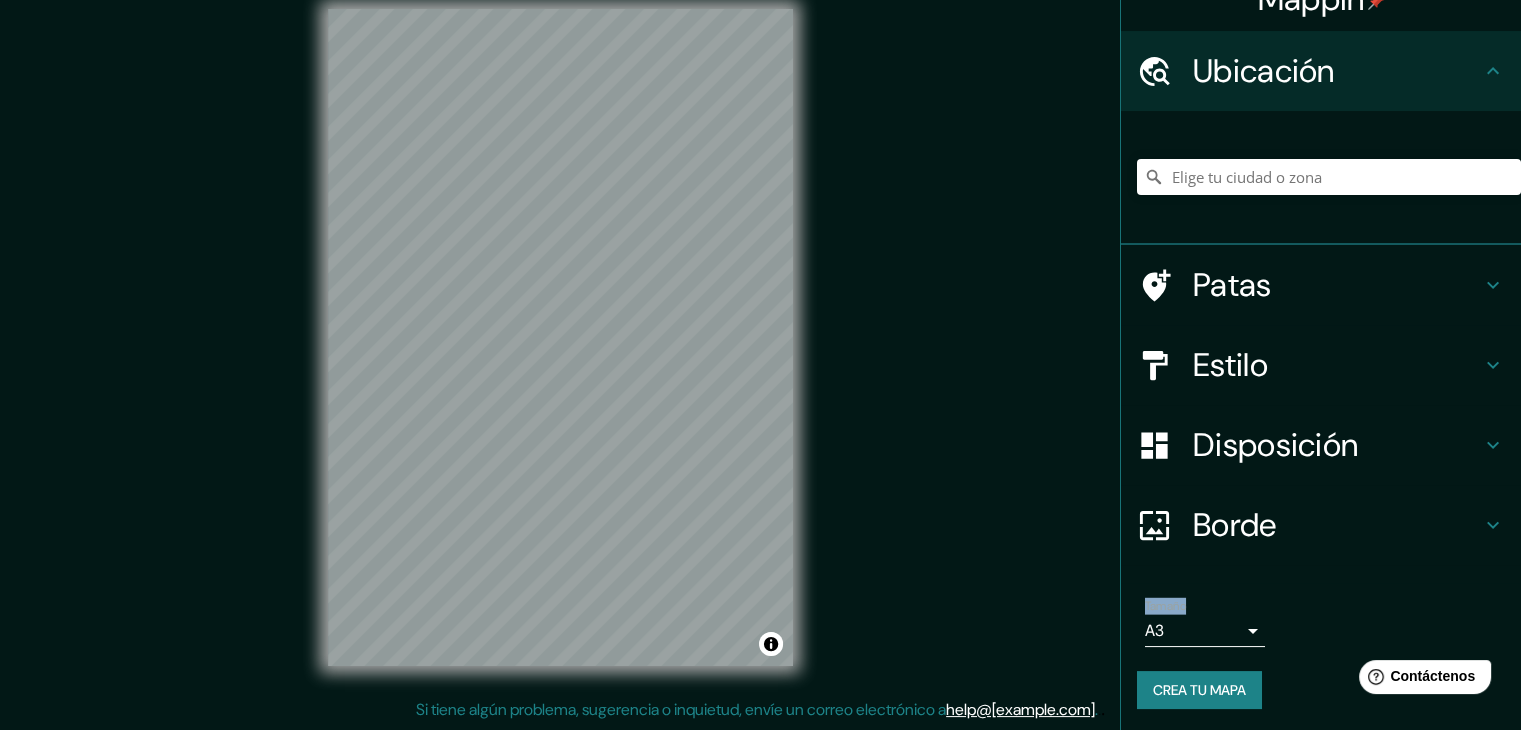 scroll, scrollTop: 35, scrollLeft: 0, axis: vertical 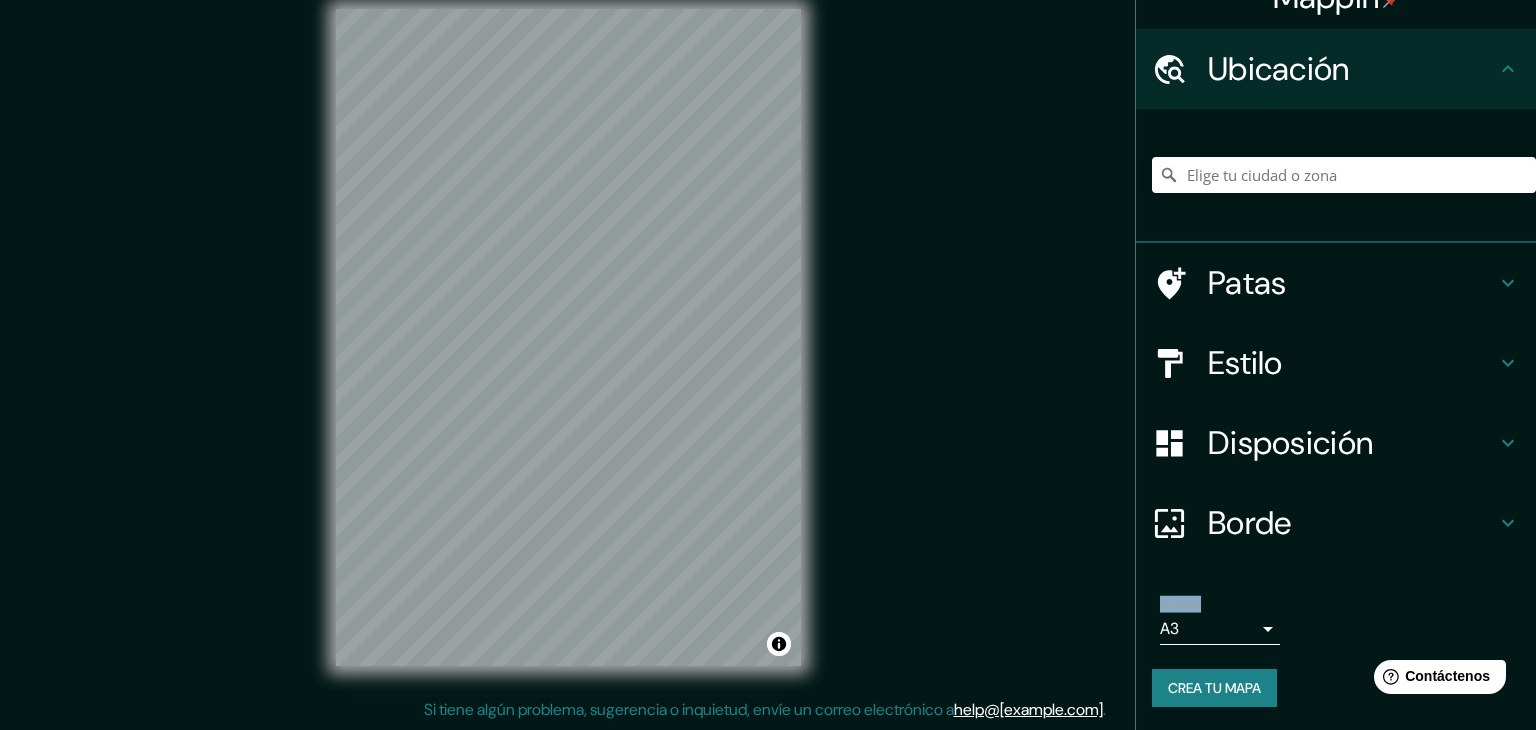 click on "Mappin Ubicación Patas Estilo Disposición Borde Elige un borde.  Consejo  : puedes opacar las capas del marco para crear efectos geniales. Ninguno Simple Transparente Elegante Tamaño A3 a4 Crea tu mapa © Mapbox   © OpenStreetMap   Improve this map Si tiene algún problema, sugerencia o inquietud, envíe un correo electrónico a  help@[example.com]  .   . . Texto original Valora esta traducción Tu opinión servirá para ayudar a mejorar el Traductor de Google" at bounding box center (768, 342) 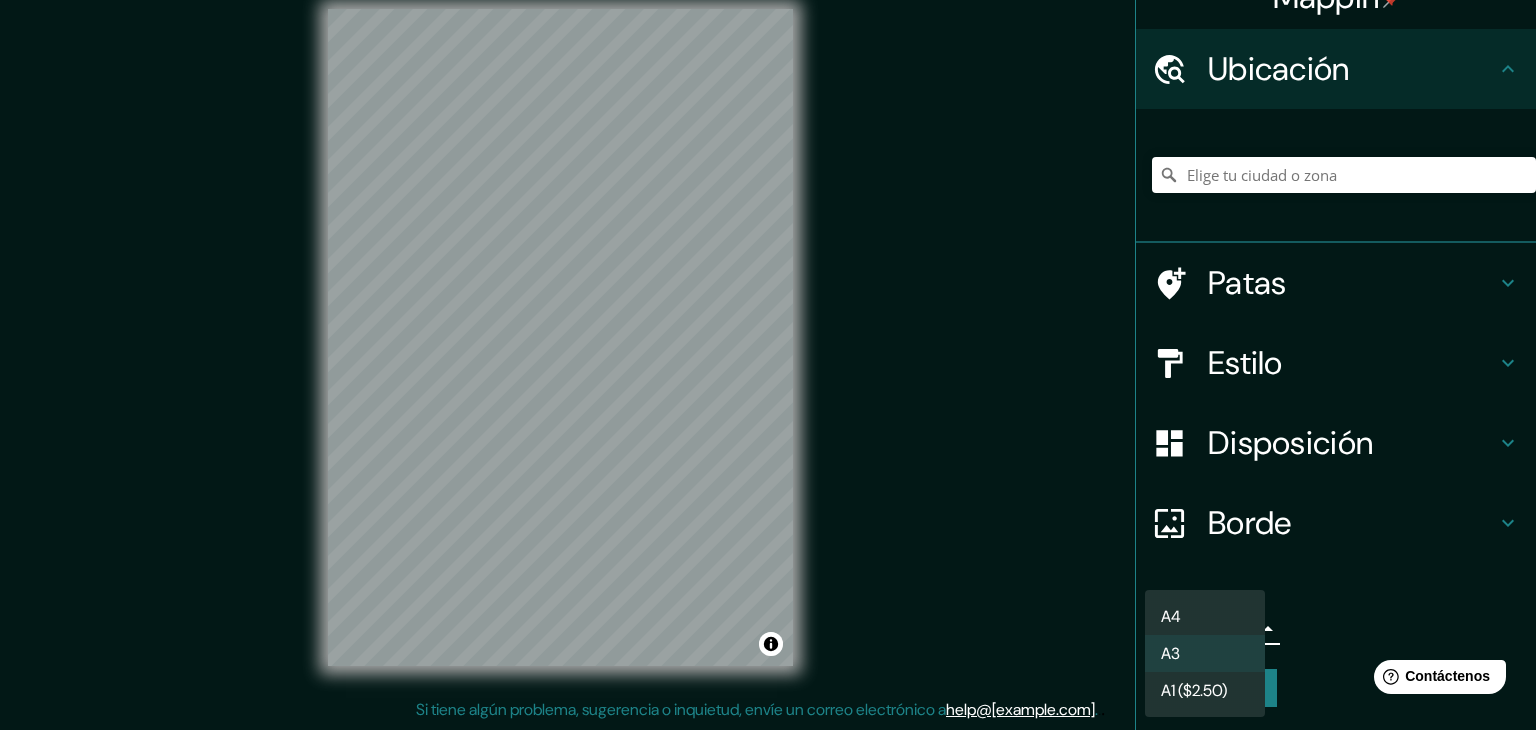 click at bounding box center (768, 365) 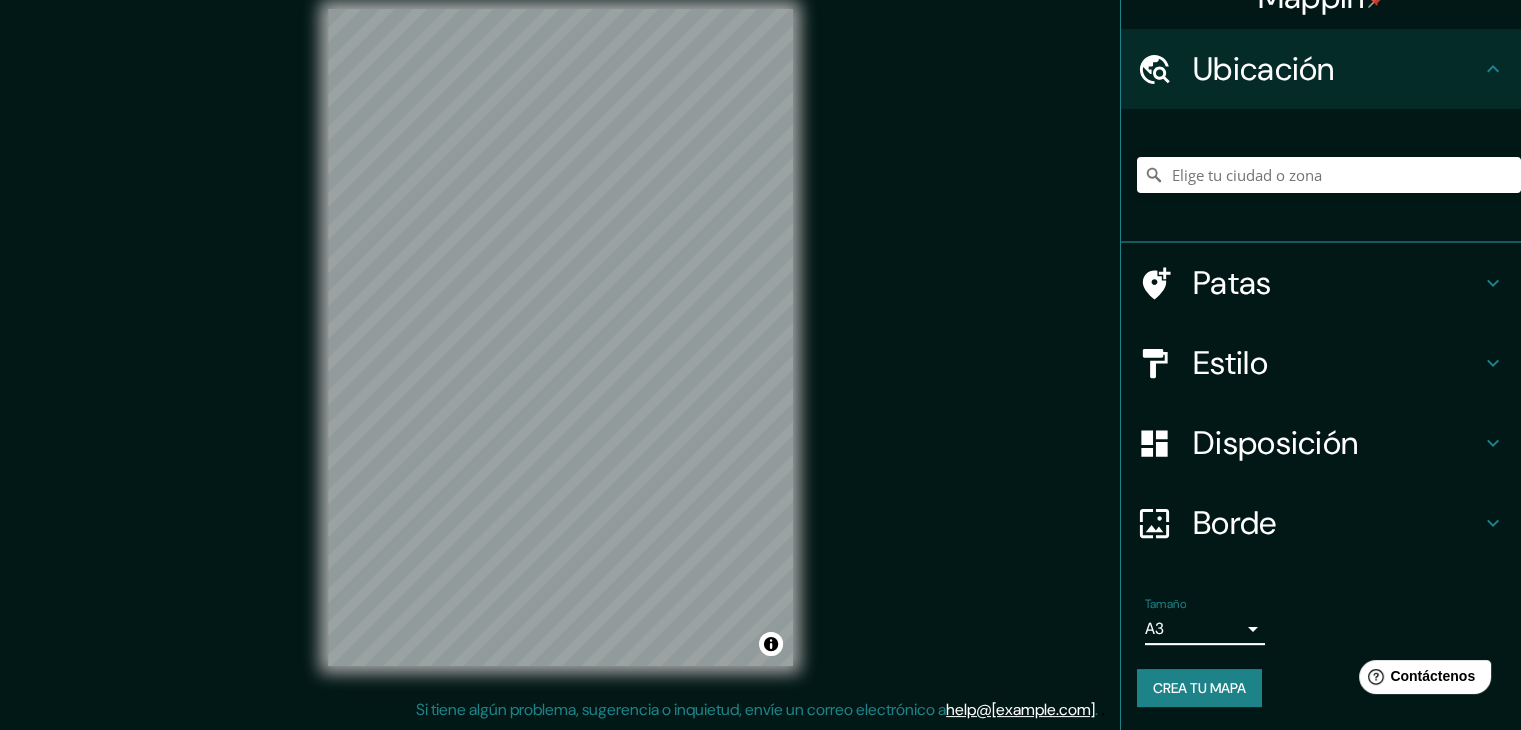 click on "Borde" at bounding box center [1337, 523] 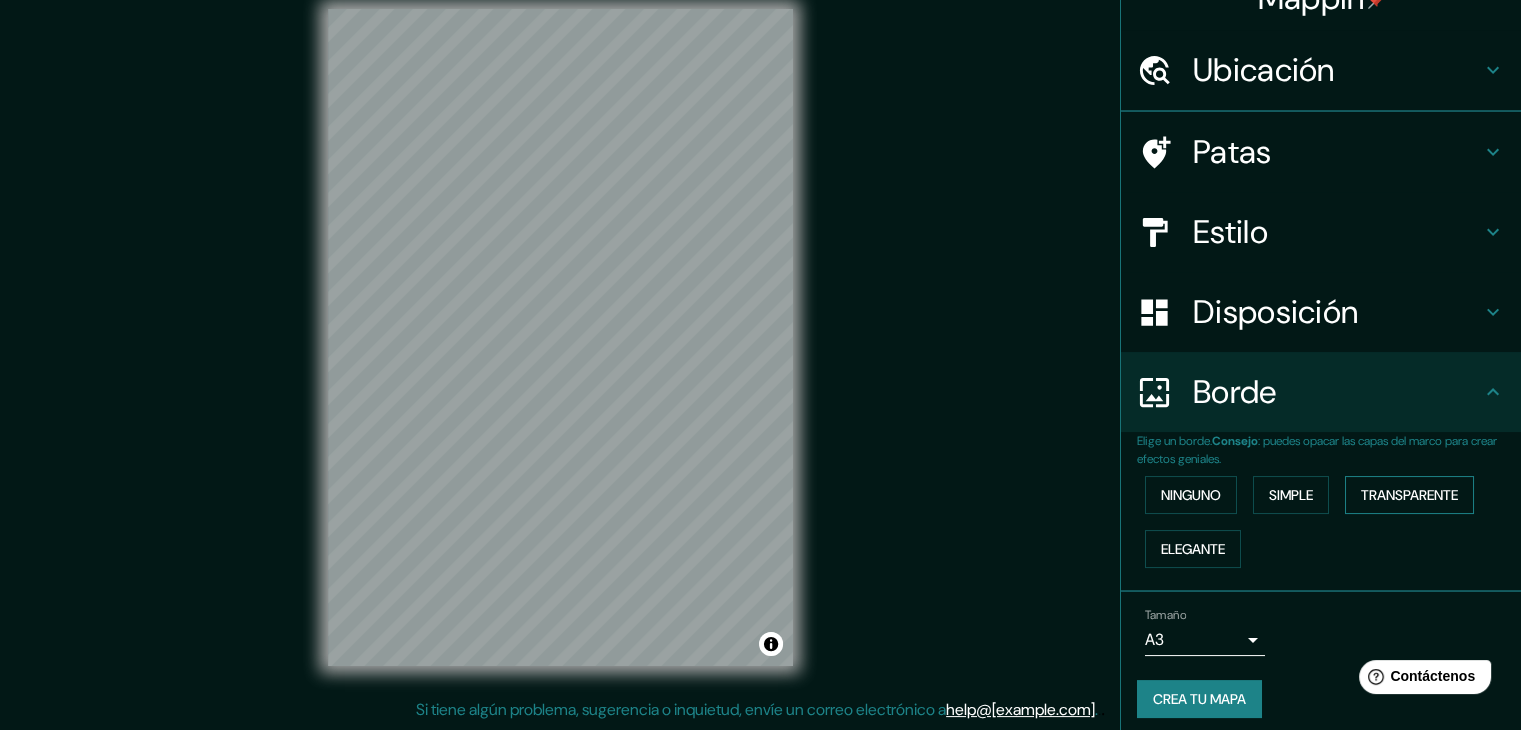 scroll, scrollTop: 35, scrollLeft: 0, axis: vertical 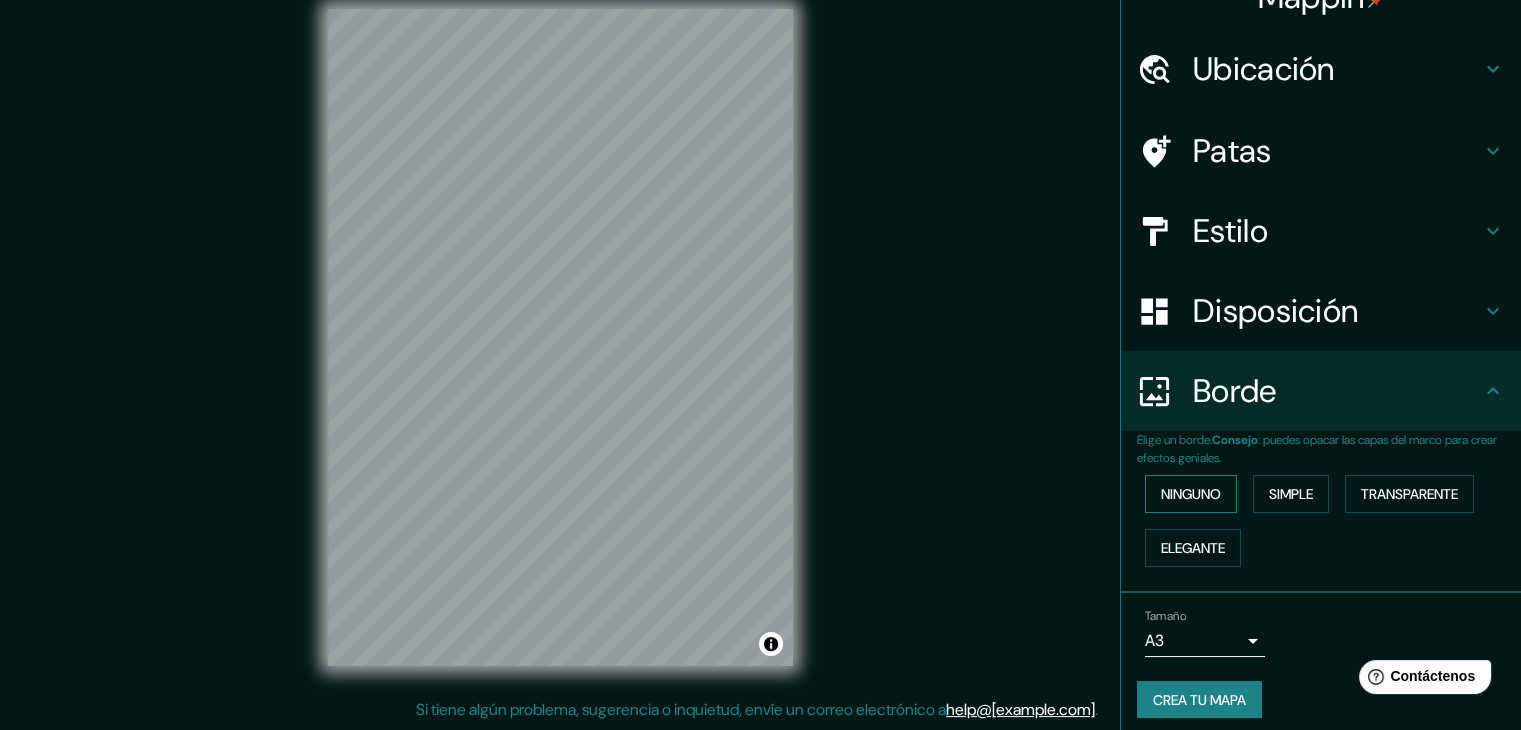 click on "Ninguno" at bounding box center [1191, 494] 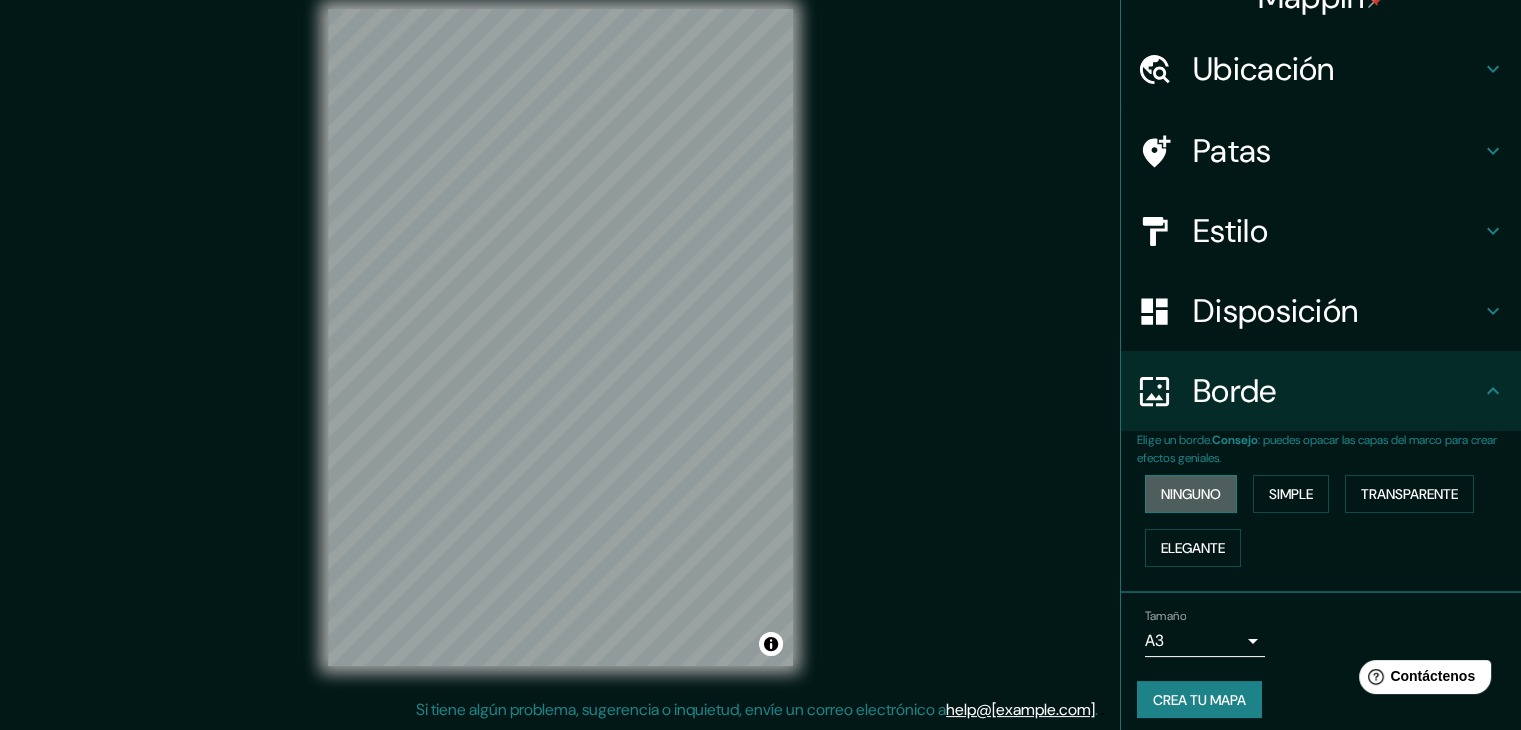 click on "Ninguno" at bounding box center [1191, 494] 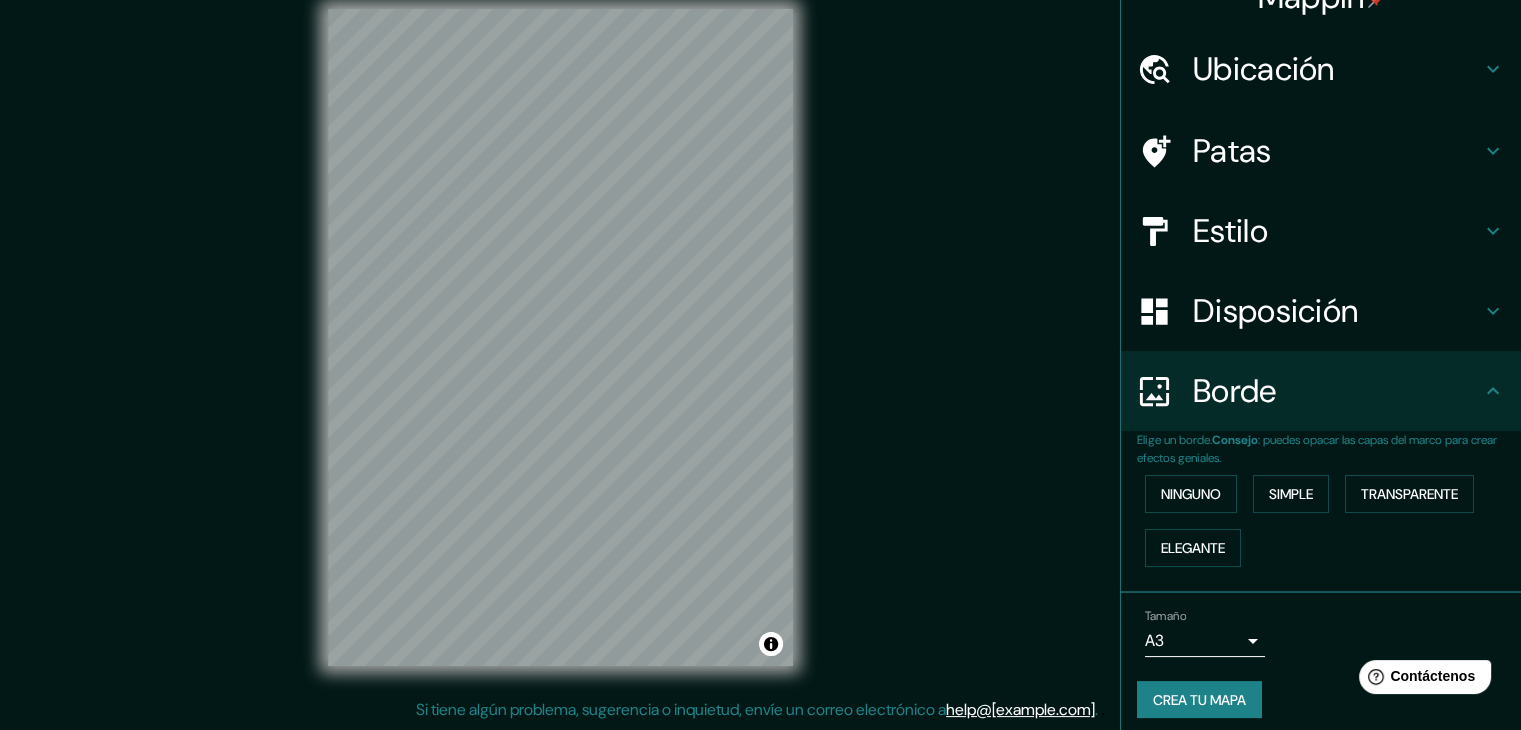 click on "Ninguno Simple Transparente Elegante" at bounding box center (1329, 521) 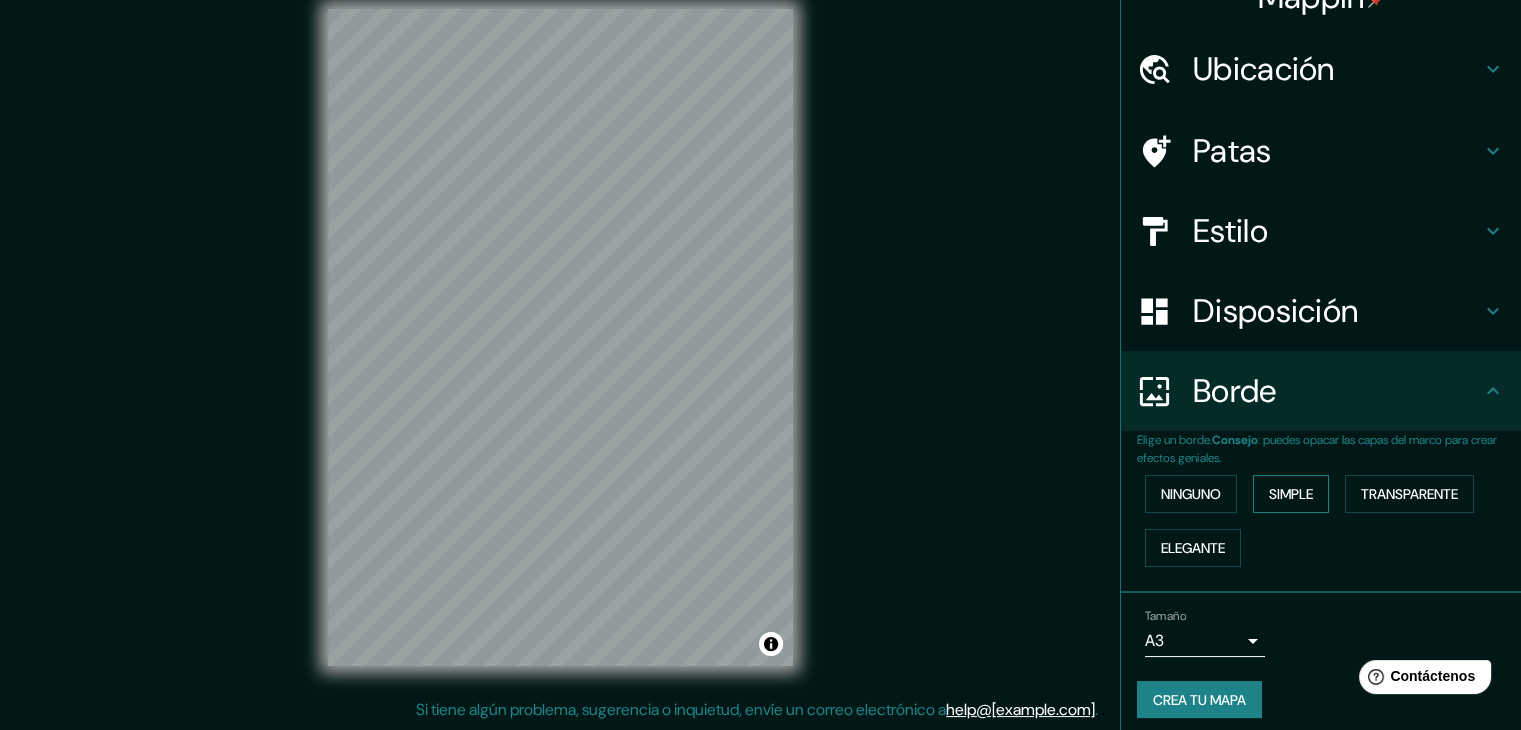 drag, startPoint x: 1281, startPoint y: 469, endPoint x: 1276, endPoint y: 487, distance: 18.681541 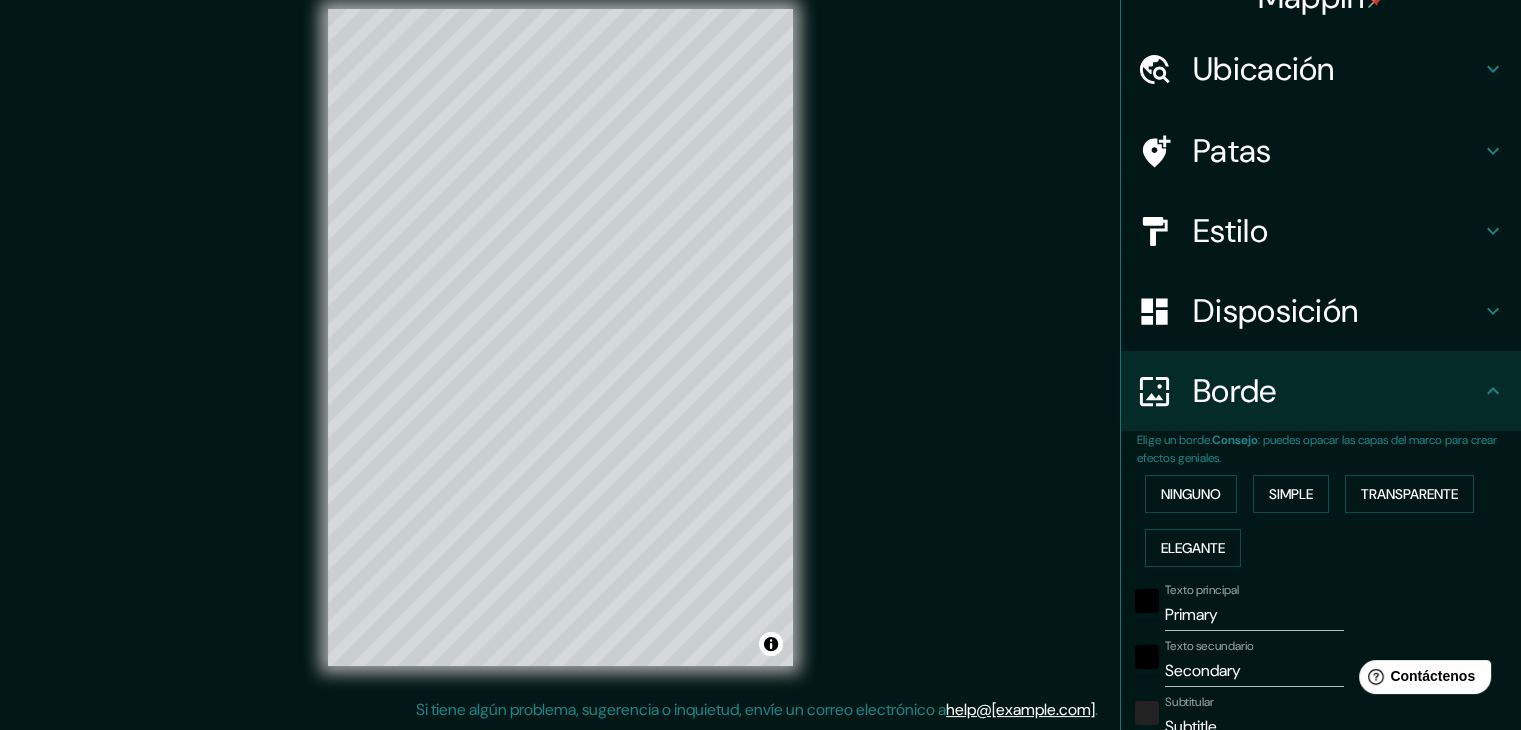 drag, startPoint x: 1200, startPoint y: 493, endPoint x: 1288, endPoint y: 458, distance: 94.7048 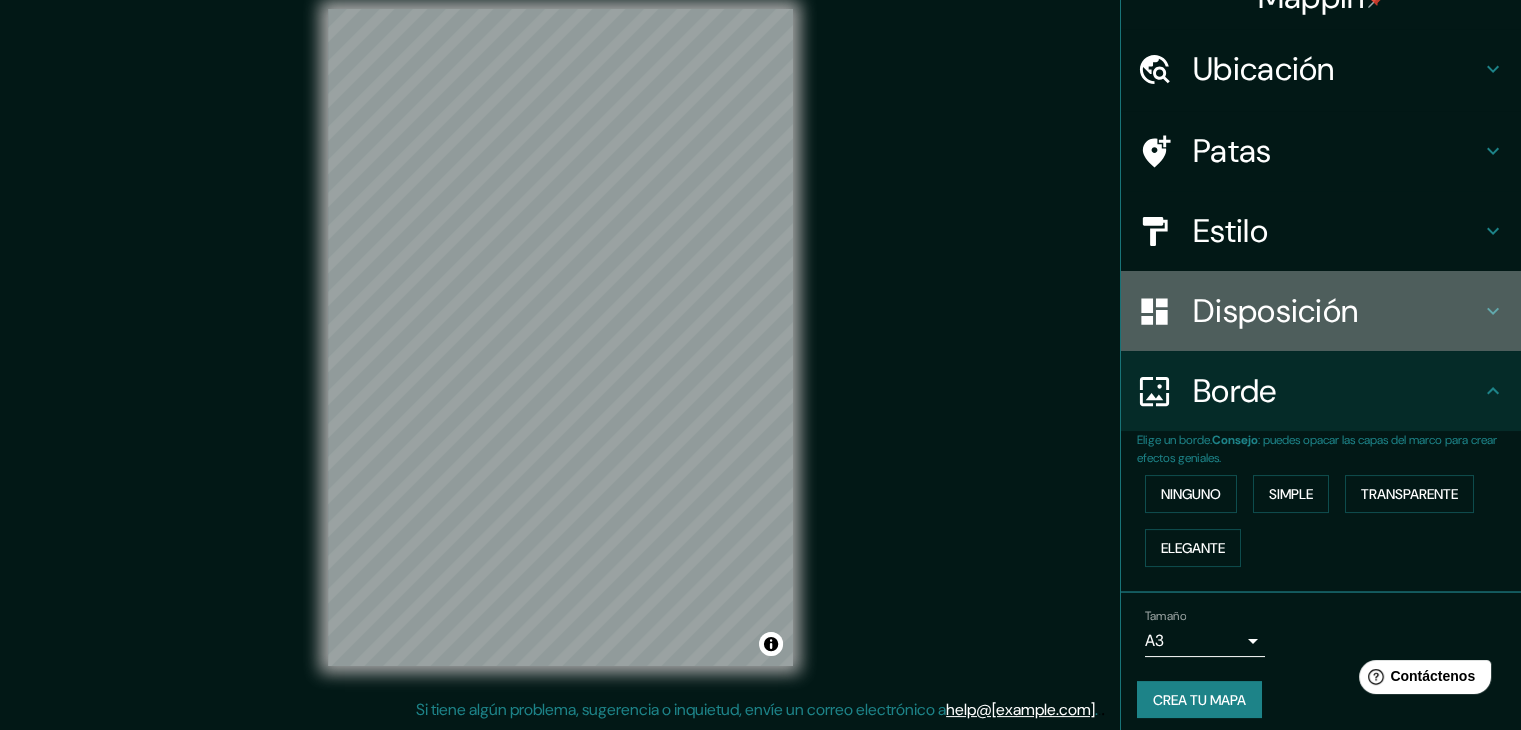 drag, startPoint x: 1465, startPoint y: 309, endPoint x: 1407, endPoint y: 347, distance: 69.339745 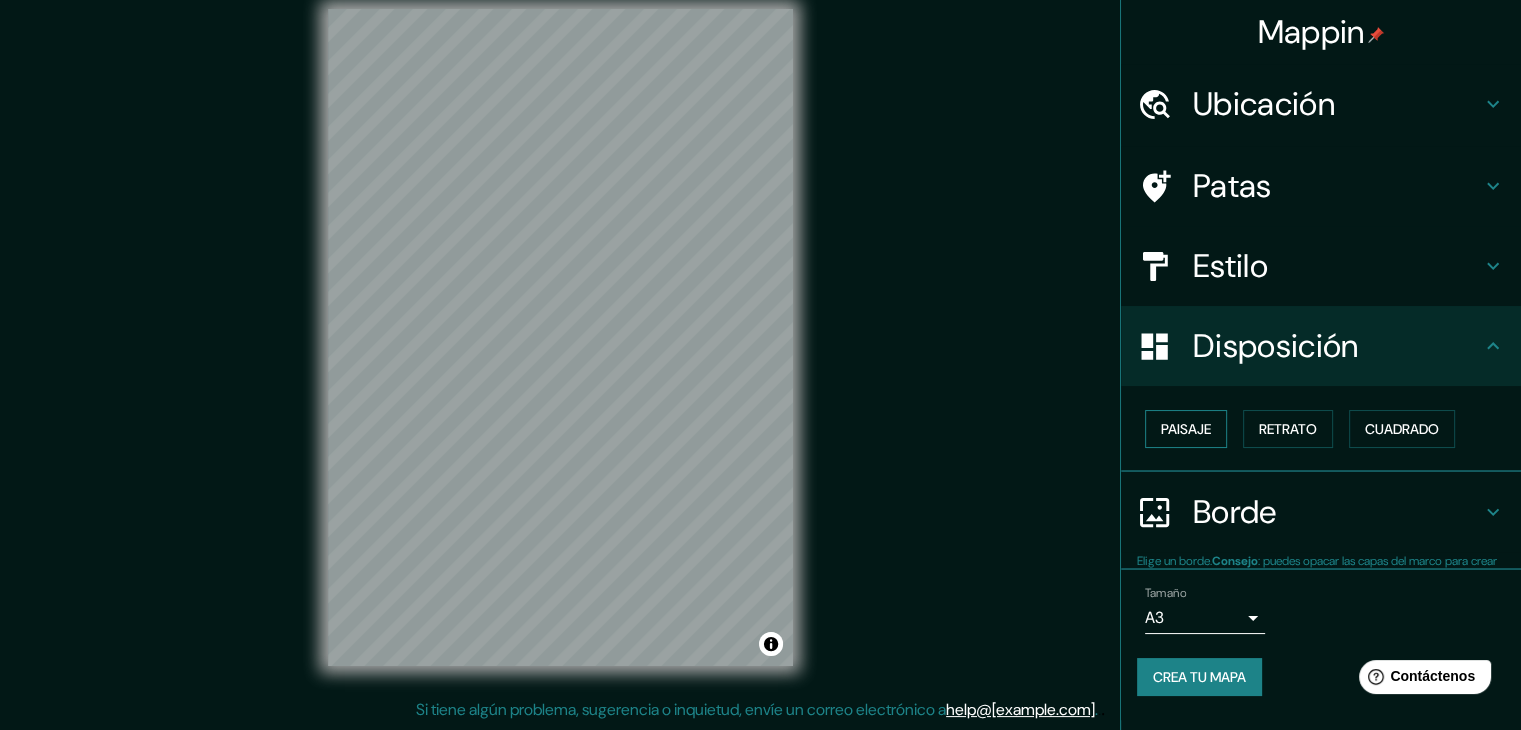 scroll, scrollTop: 0, scrollLeft: 0, axis: both 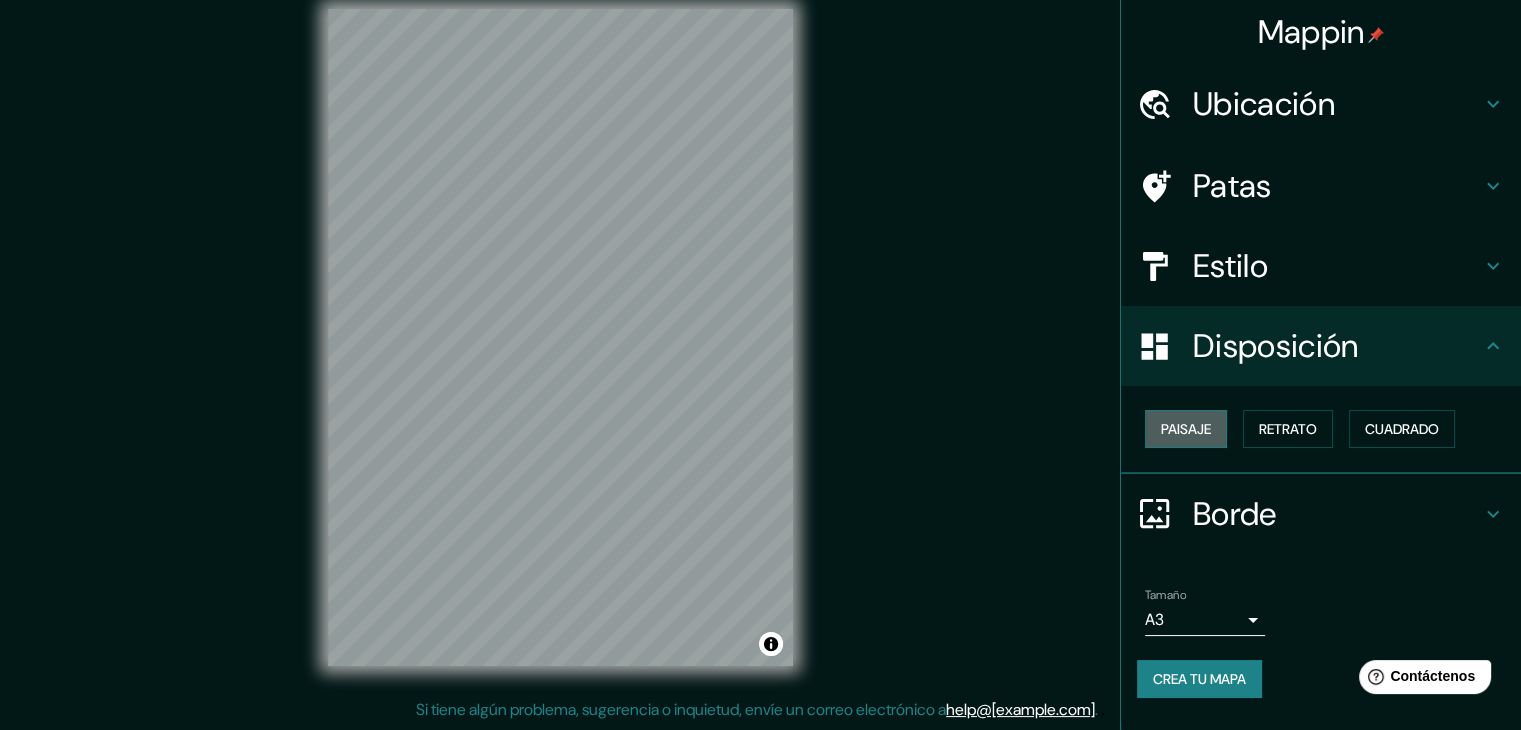 click on "Paisaje" at bounding box center (1186, 429) 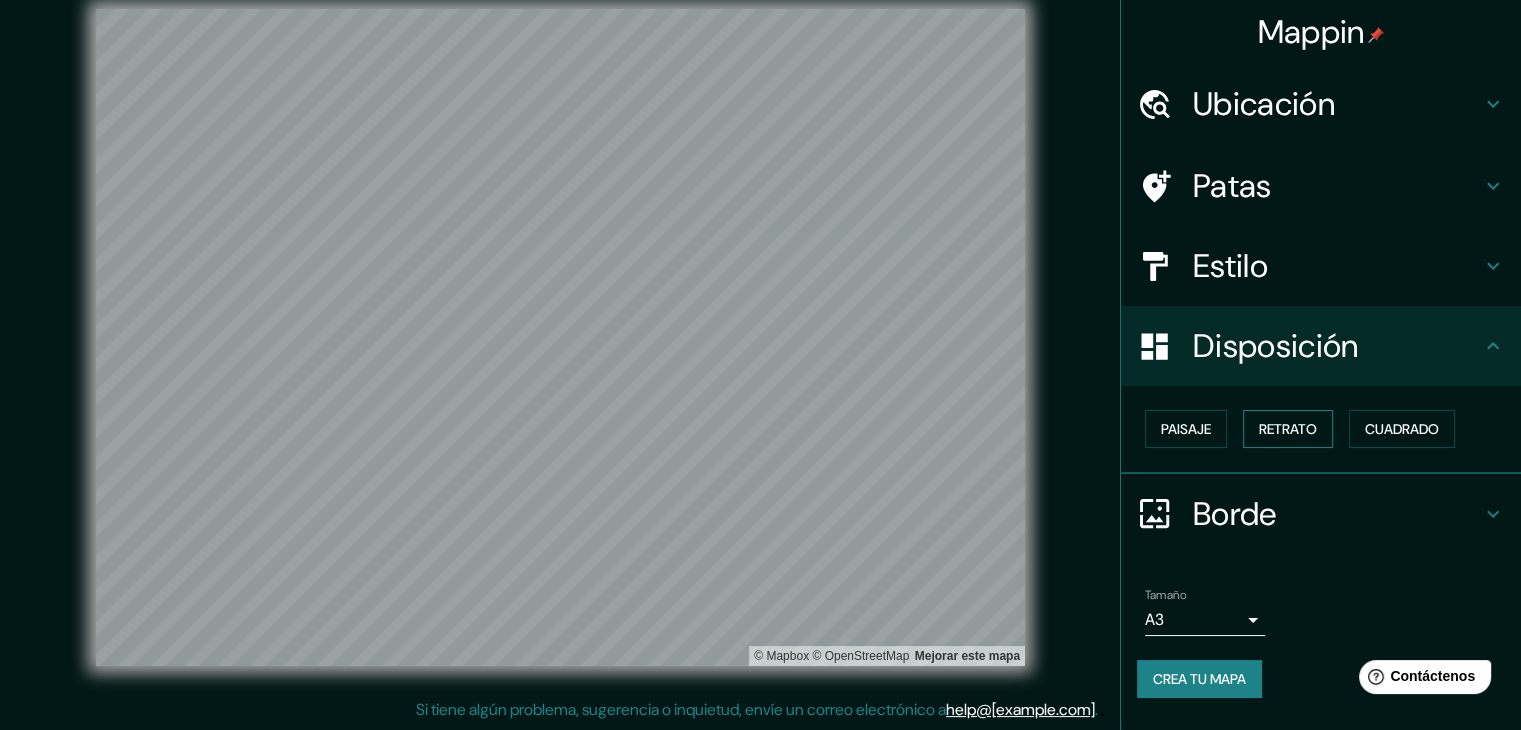 drag, startPoint x: 1275, startPoint y: 433, endPoint x: 1293, endPoint y: 443, distance: 20.59126 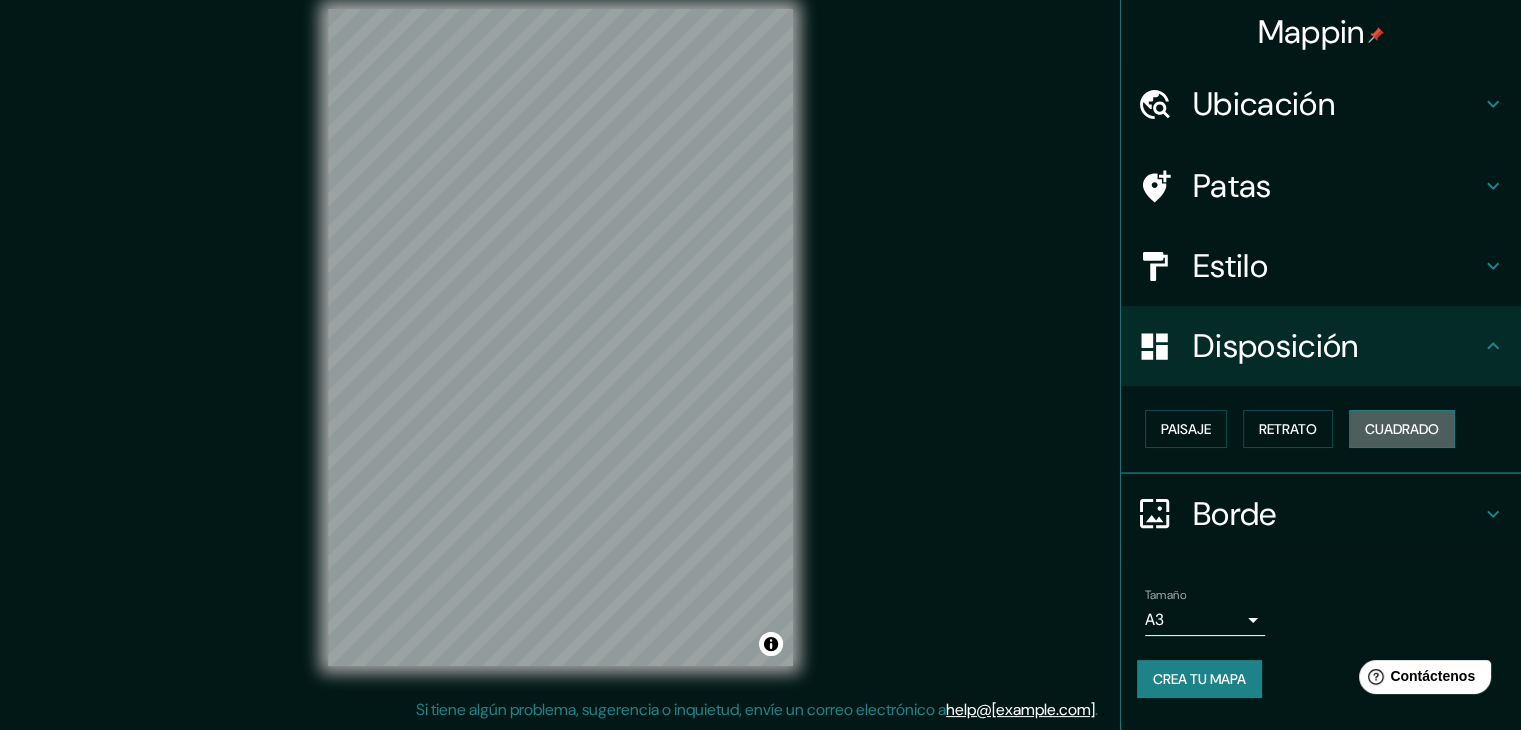click on "Cuadrado" at bounding box center [1402, 429] 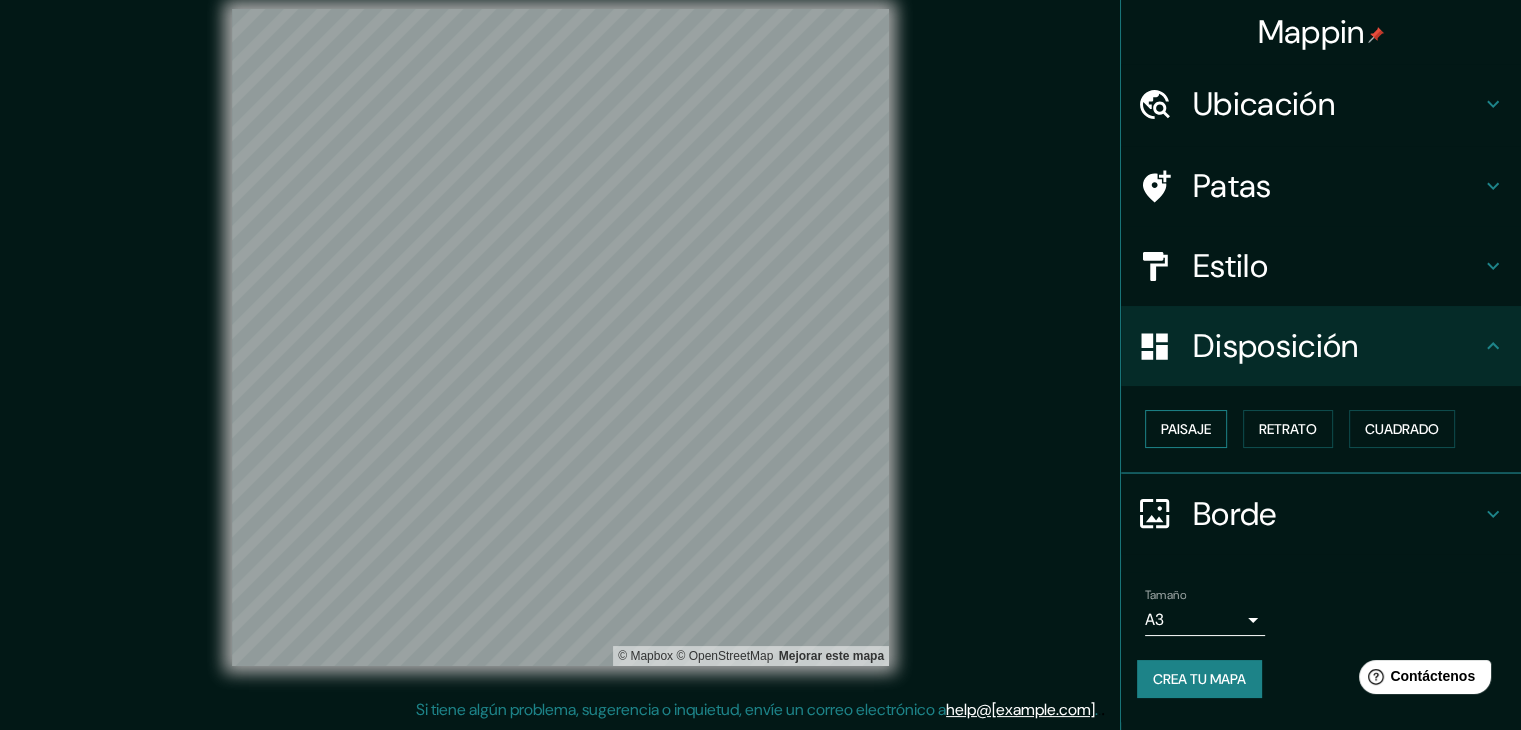 click on "Paisaje" at bounding box center [1186, 429] 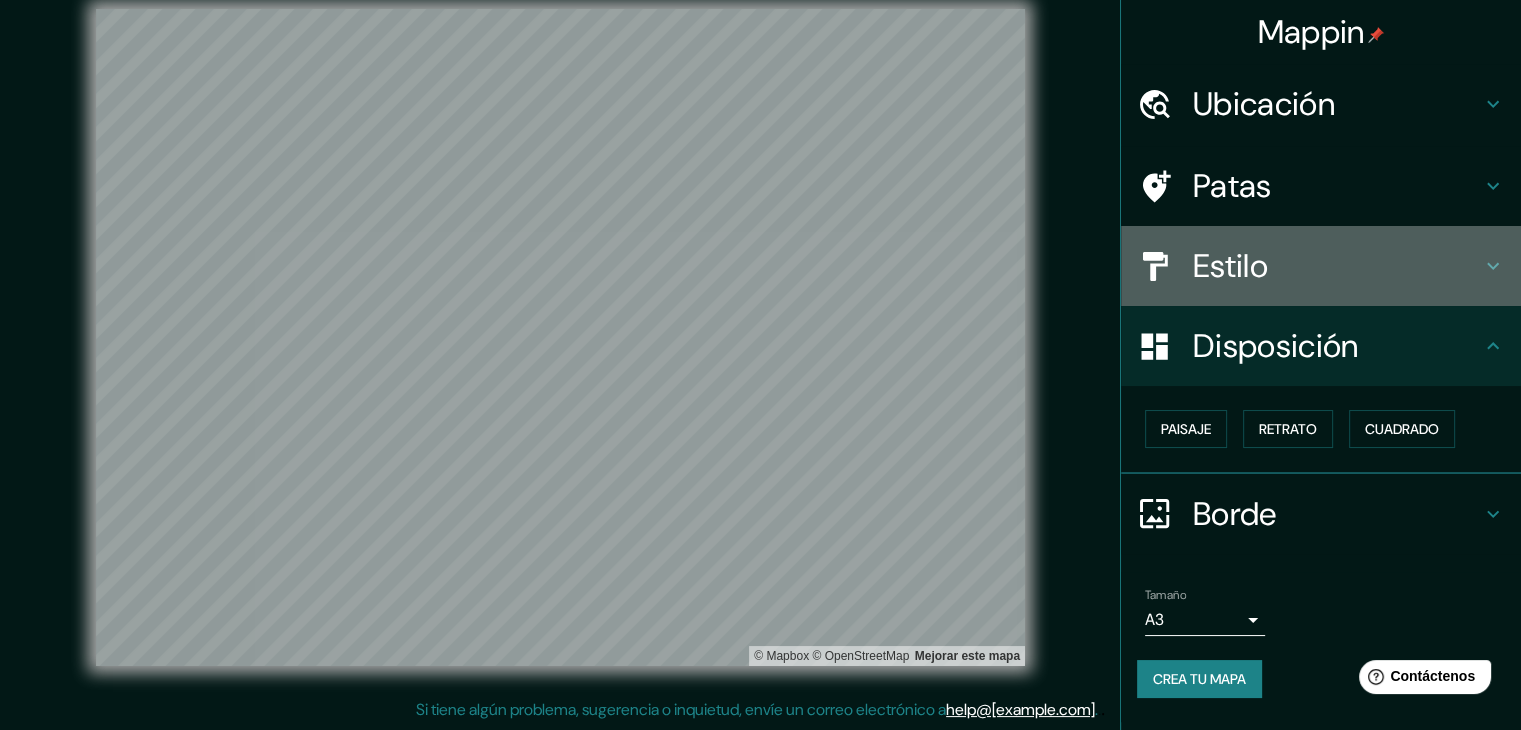 click on "Estilo" at bounding box center (1337, 266) 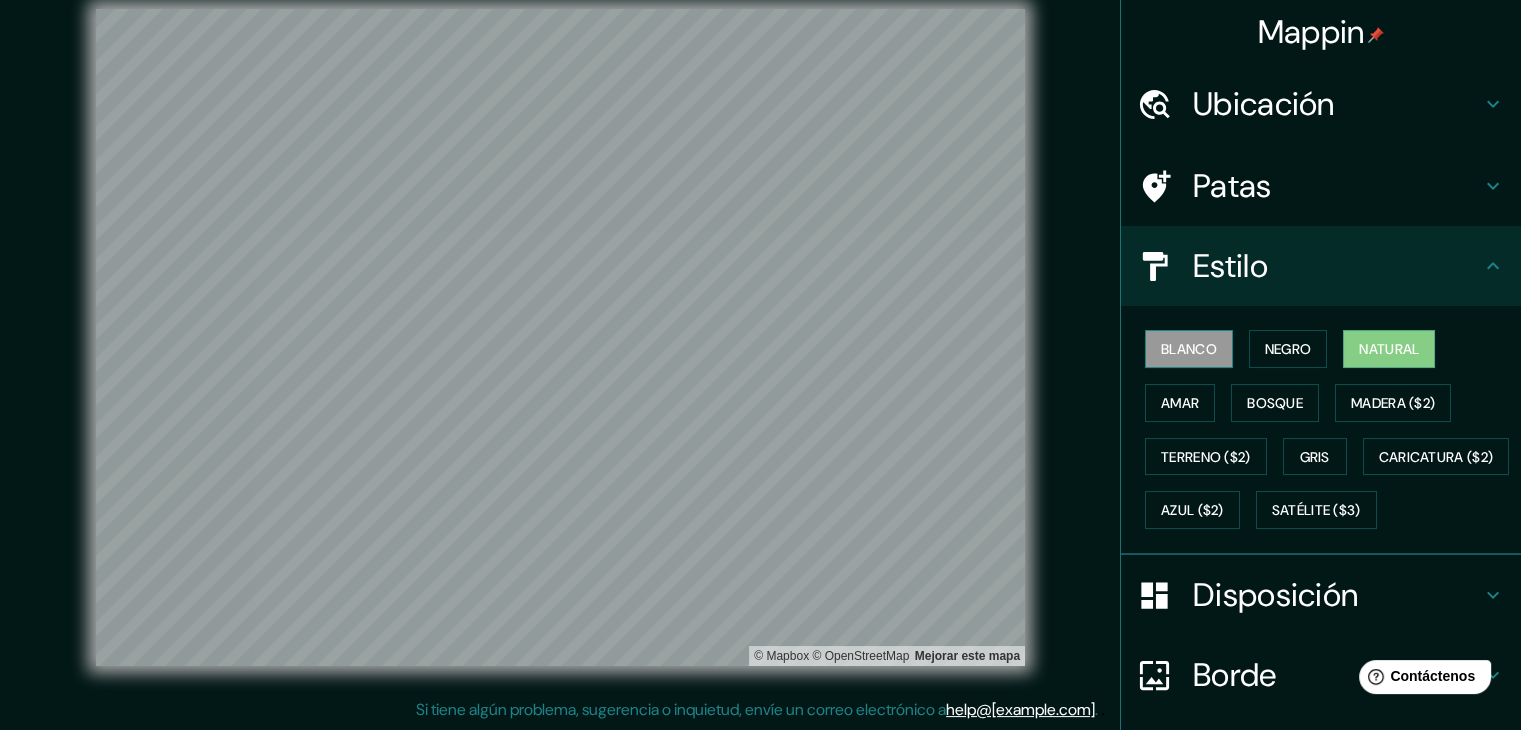 drag, startPoint x: 1268, startPoint y: 342, endPoint x: 1218, endPoint y: 363, distance: 54.230988 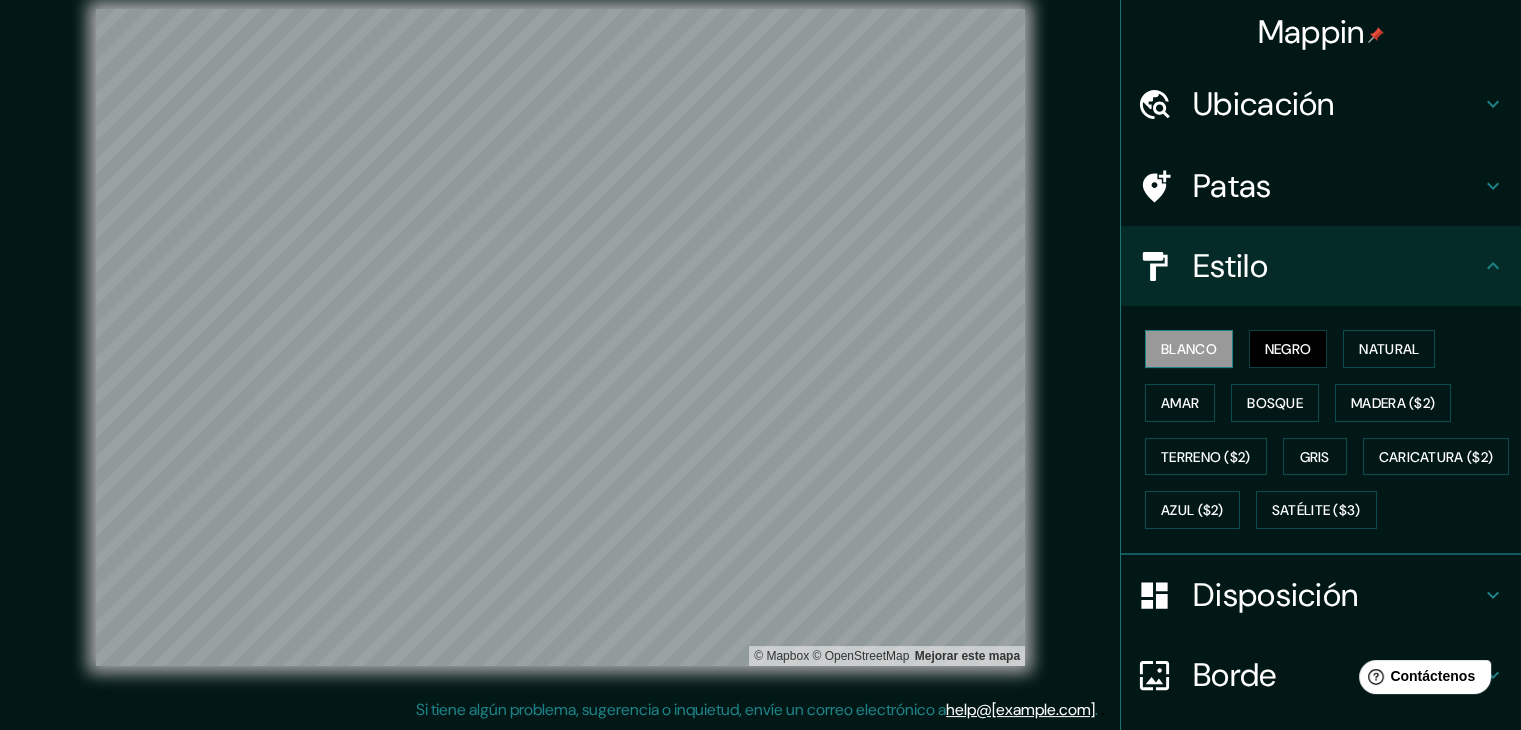 click on "Blanco" at bounding box center [1189, 349] 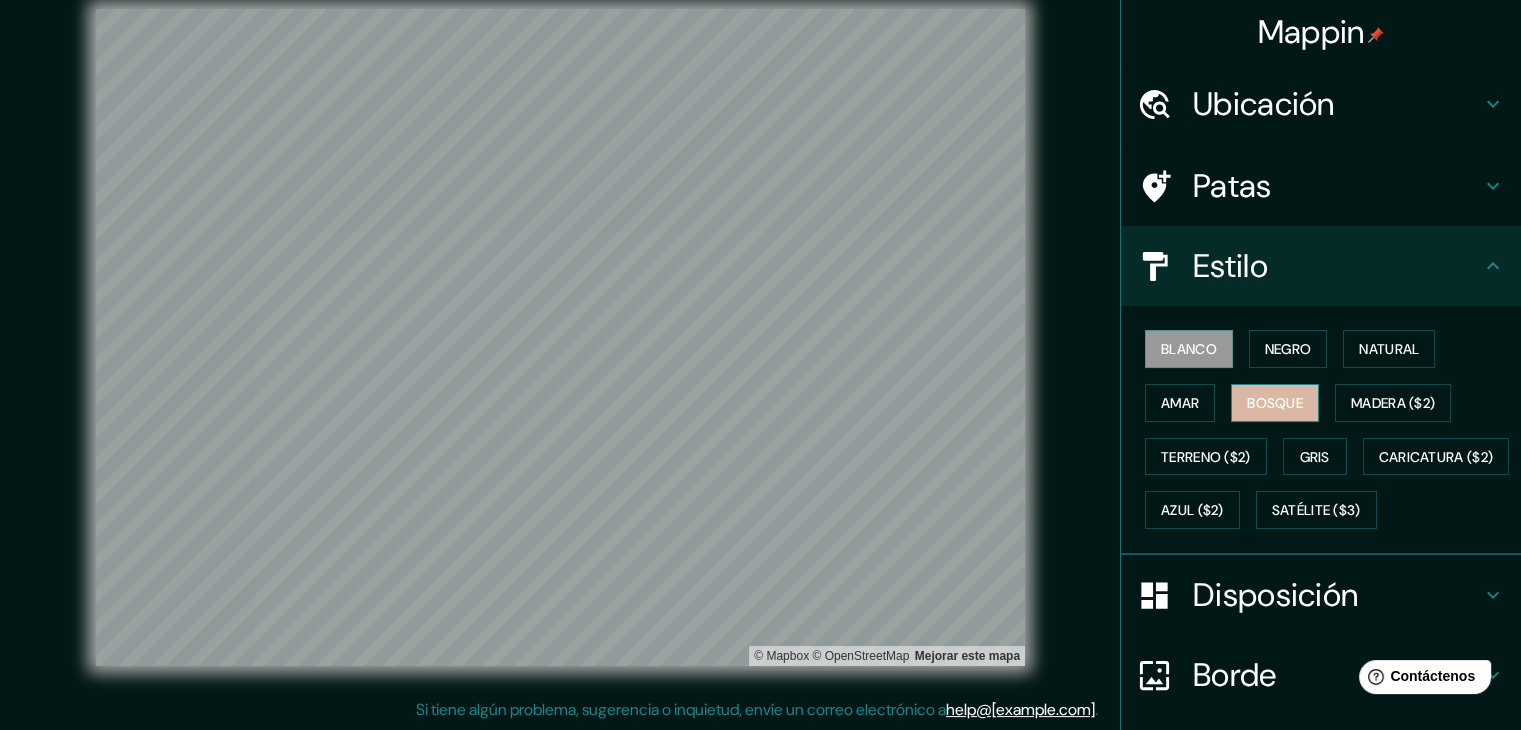 click on "Bosque" at bounding box center (1275, 403) 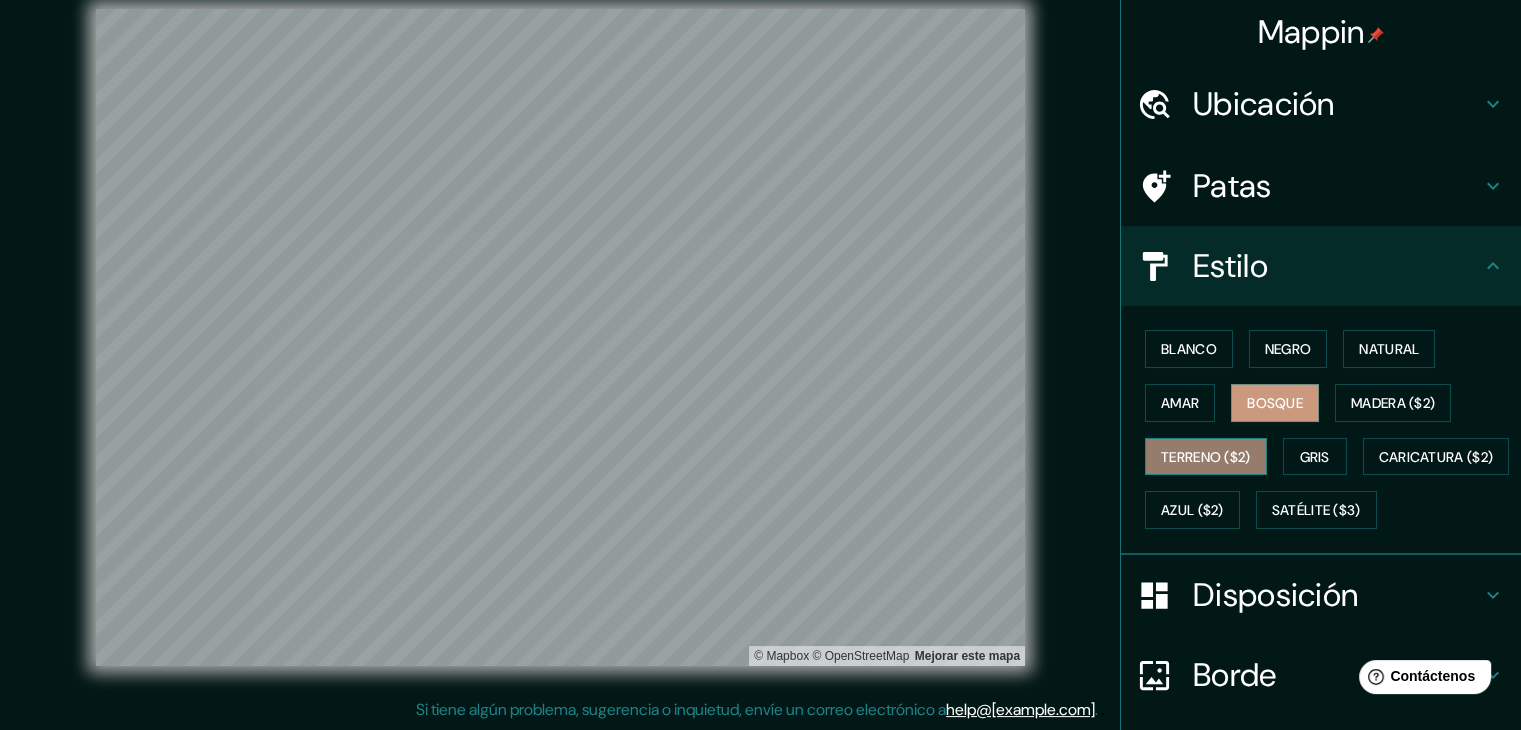 click on "Terreno ($2)" at bounding box center [1206, 457] 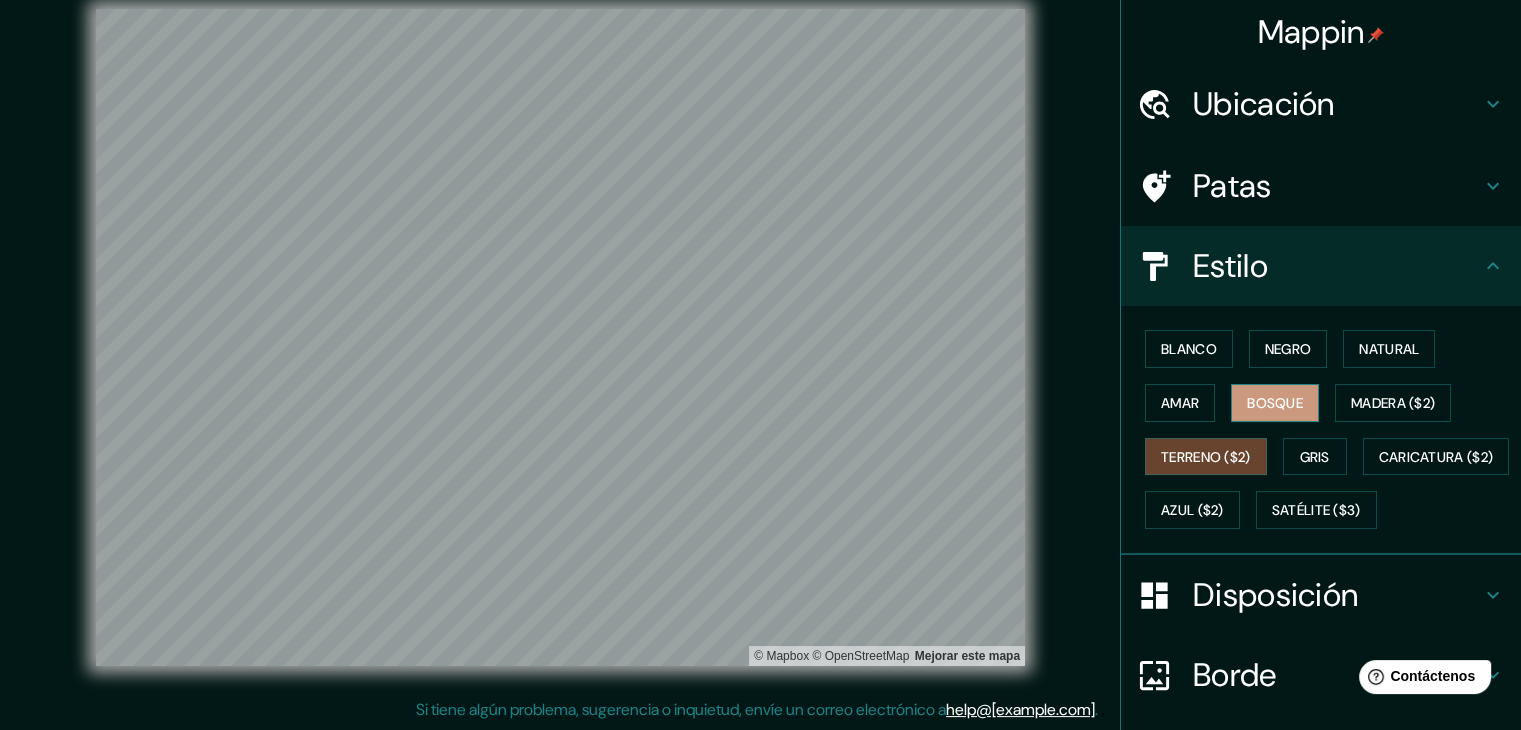 click on "Bosque" at bounding box center [1275, 403] 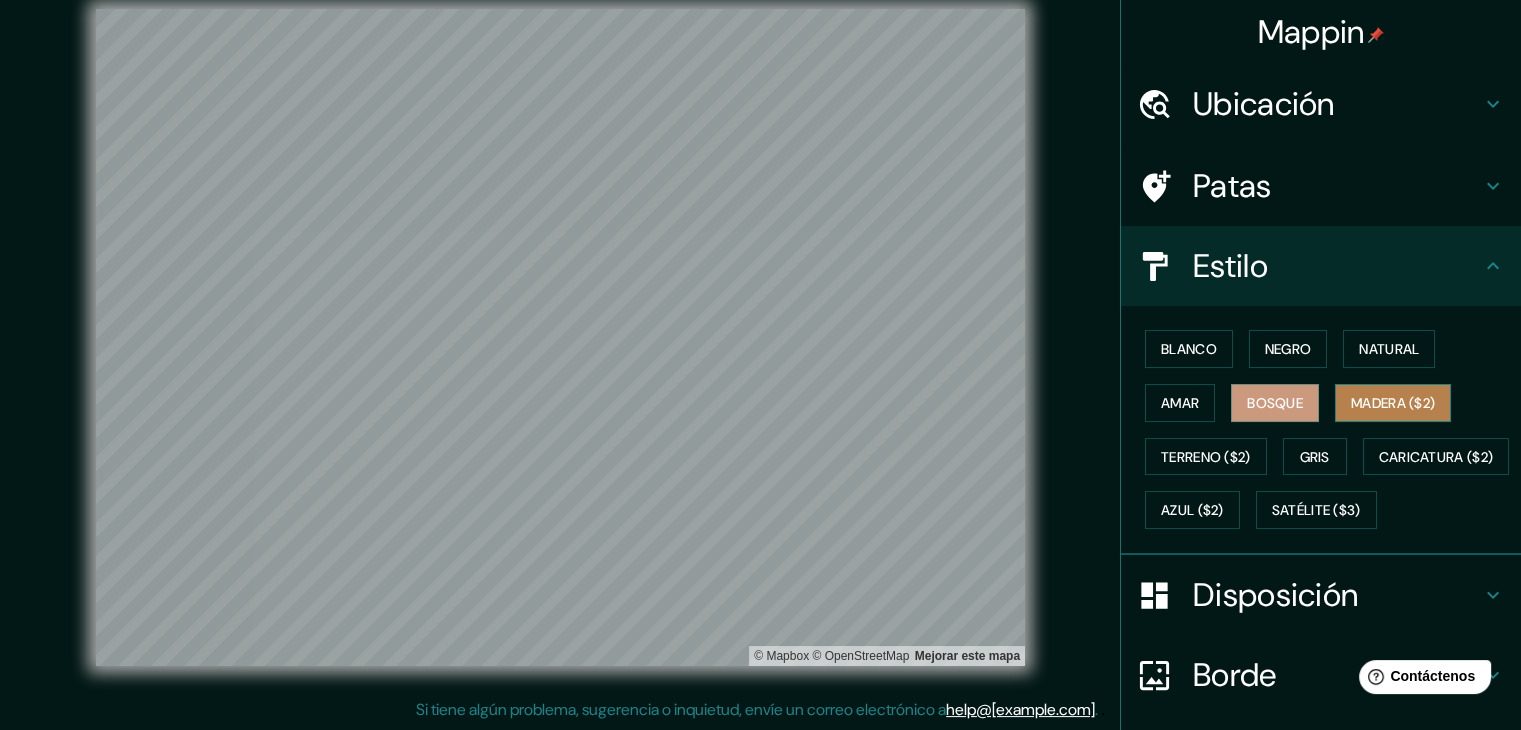 click on "Madera ($2)" at bounding box center (1393, 403) 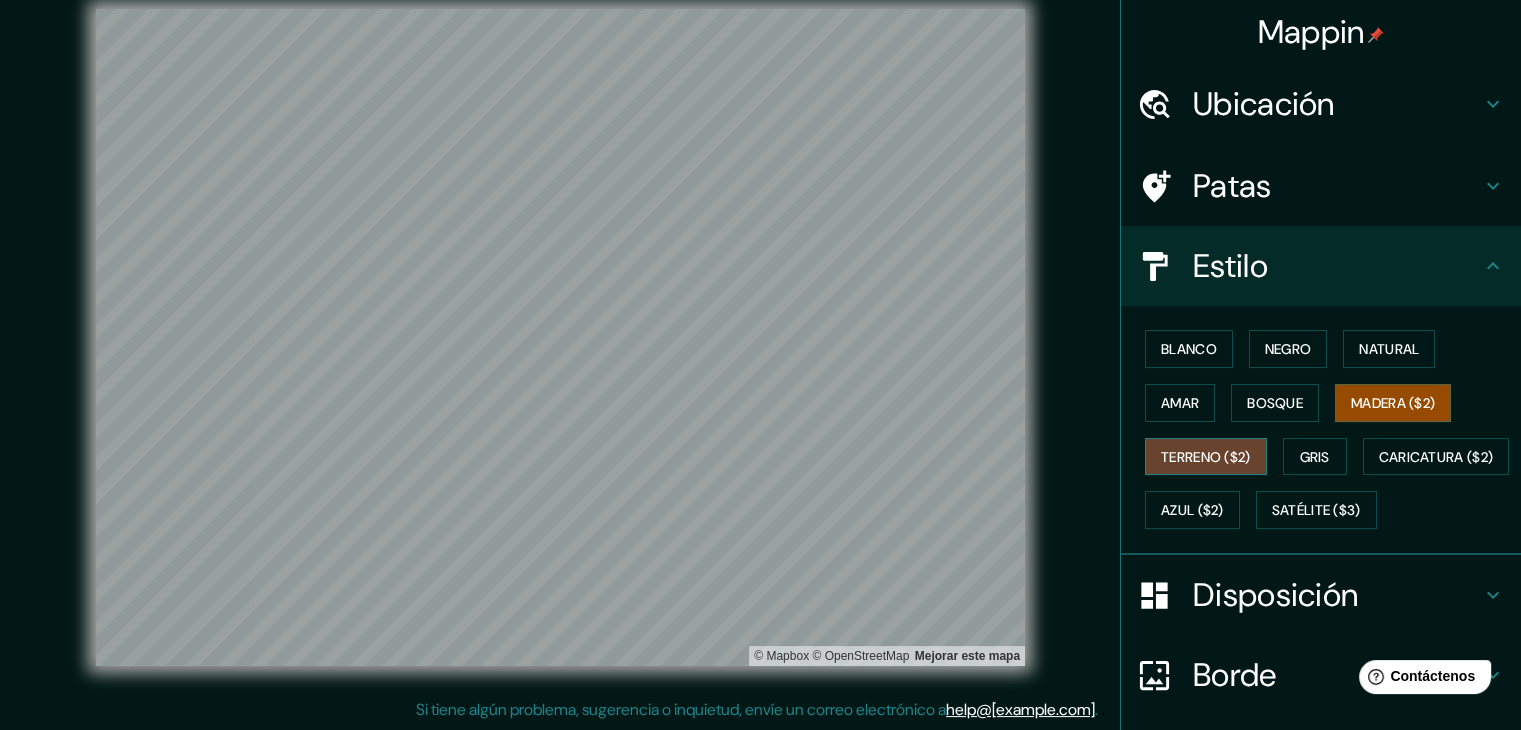click on "Terreno ($2)" at bounding box center [1206, 457] 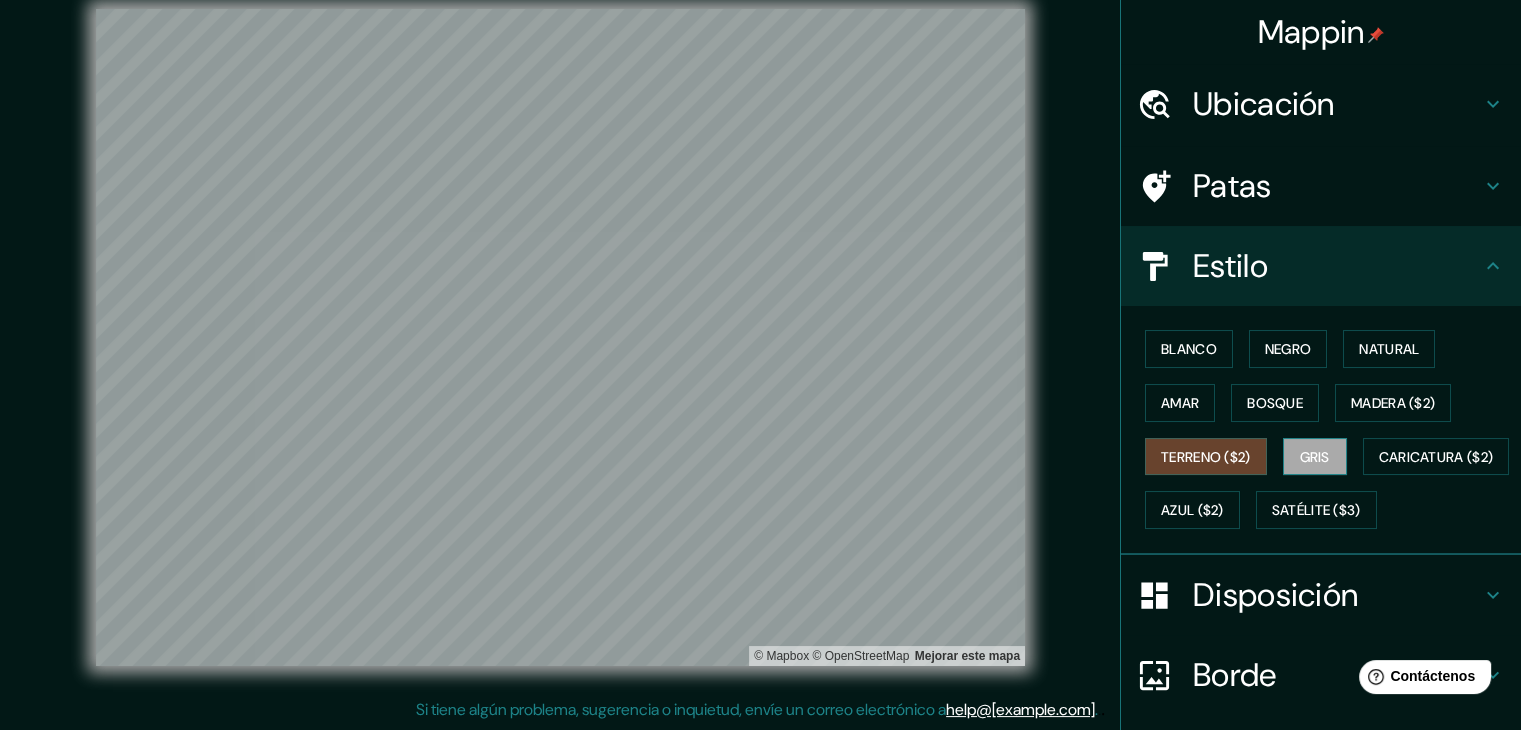 click on "Gris" at bounding box center (1315, 457) 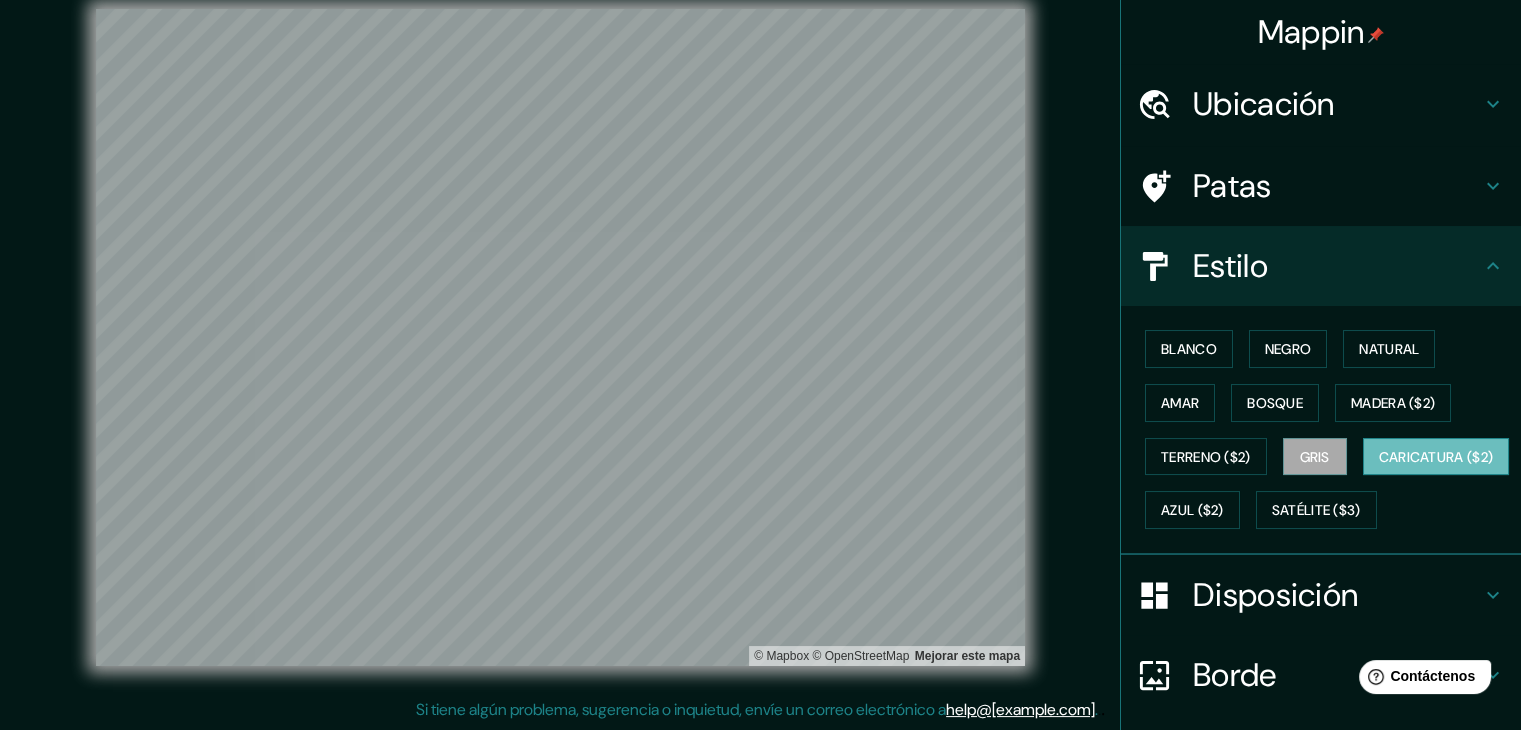 click on "Caricatura ($2)" at bounding box center [1436, 457] 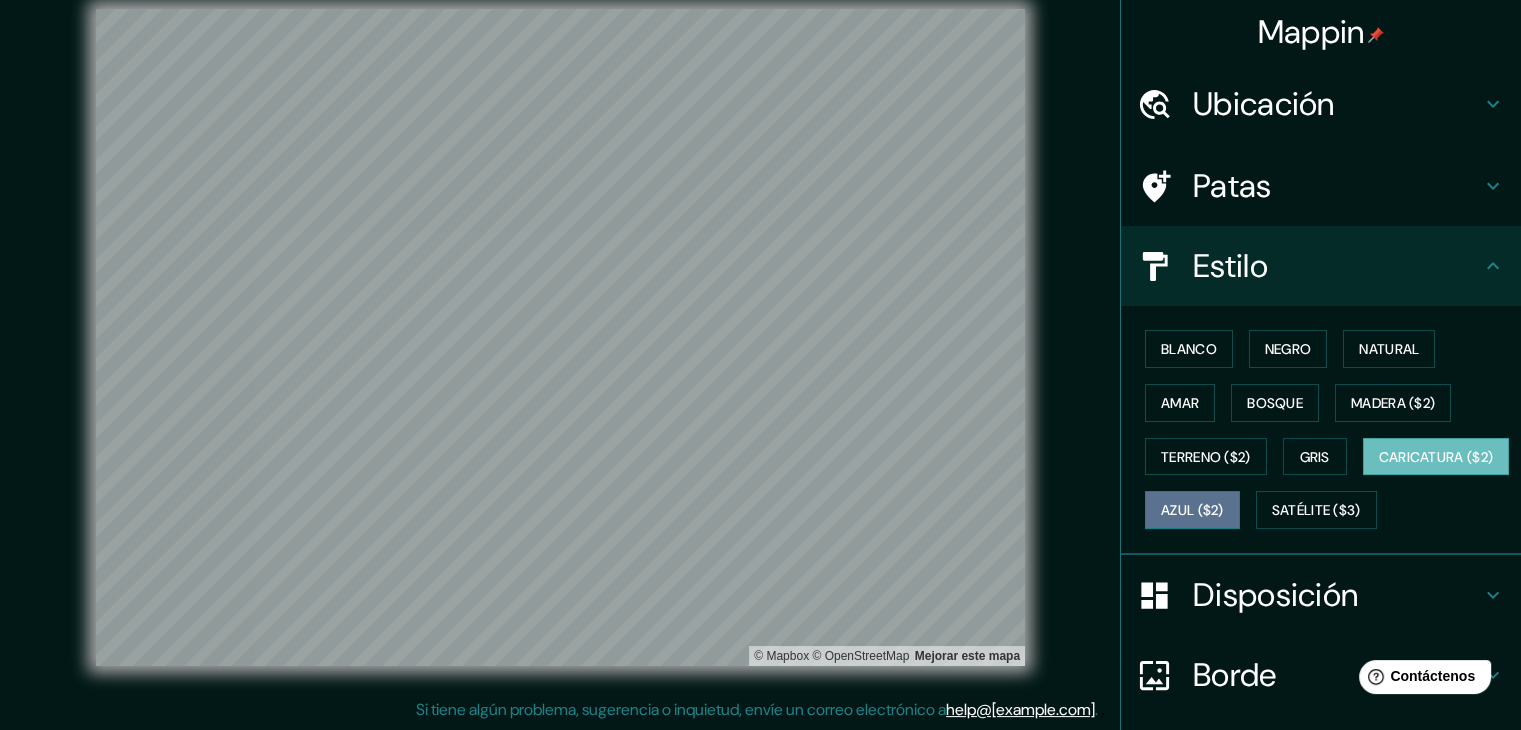 click on "Azul ($2)" at bounding box center [1192, 510] 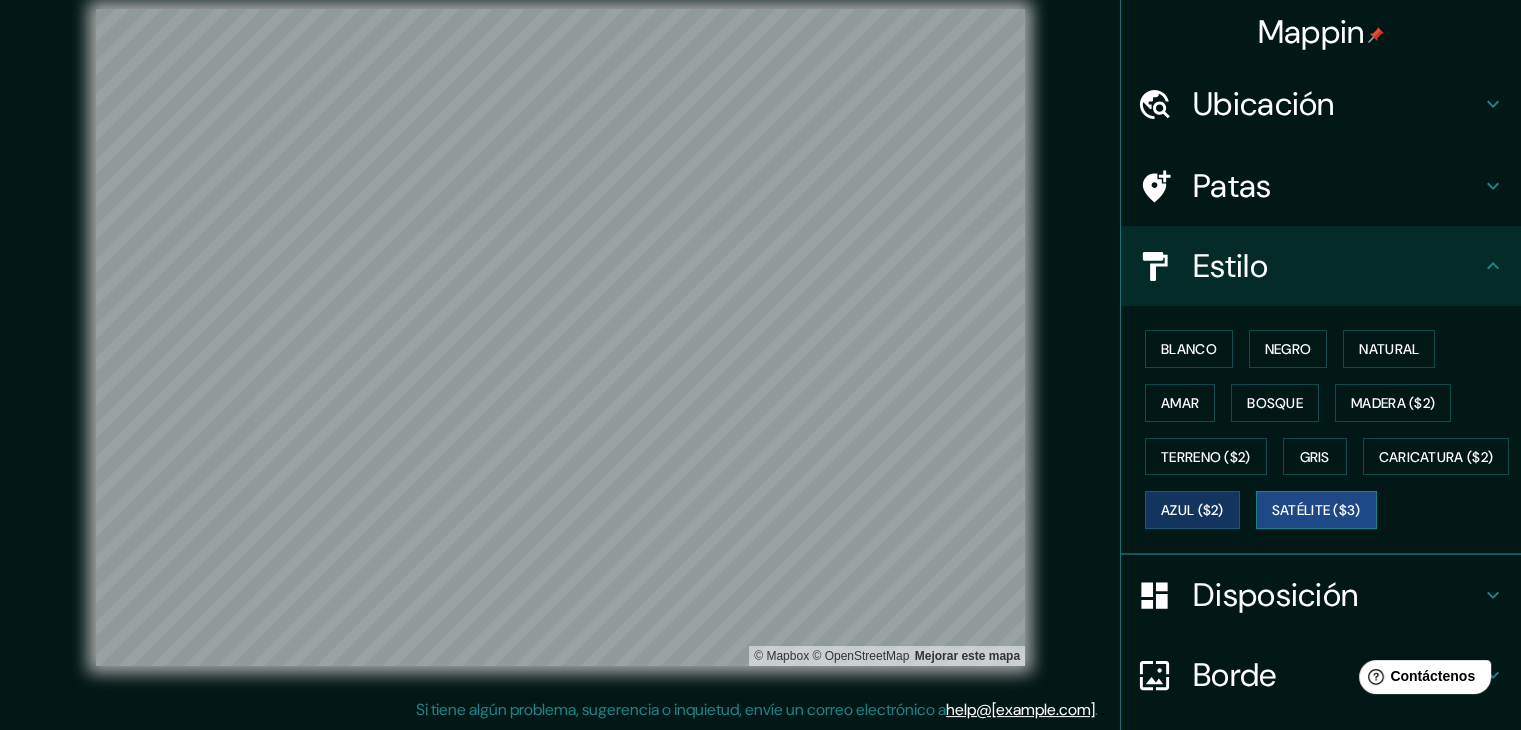 click on "Satélite ($3)" at bounding box center [1316, 510] 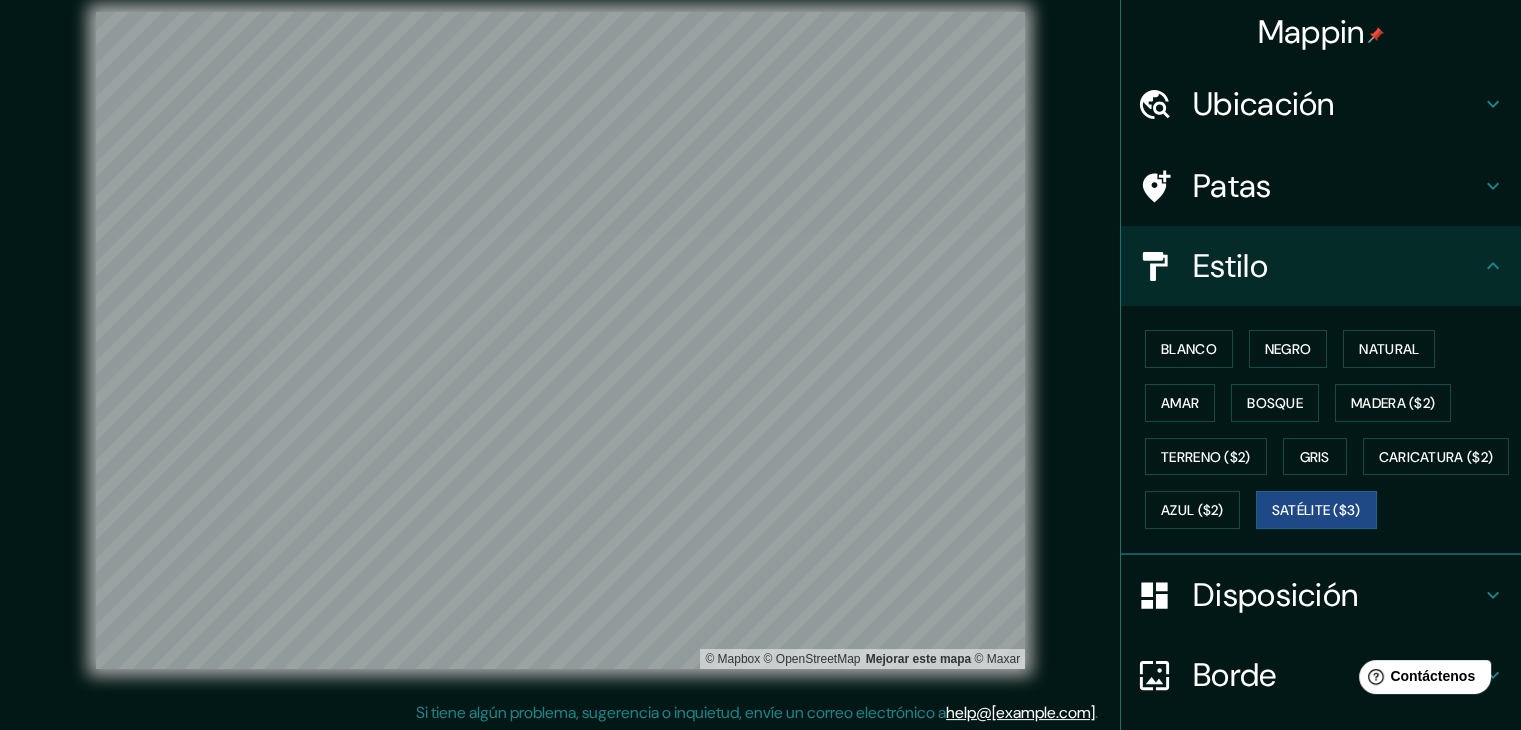 scroll, scrollTop: 0, scrollLeft: 0, axis: both 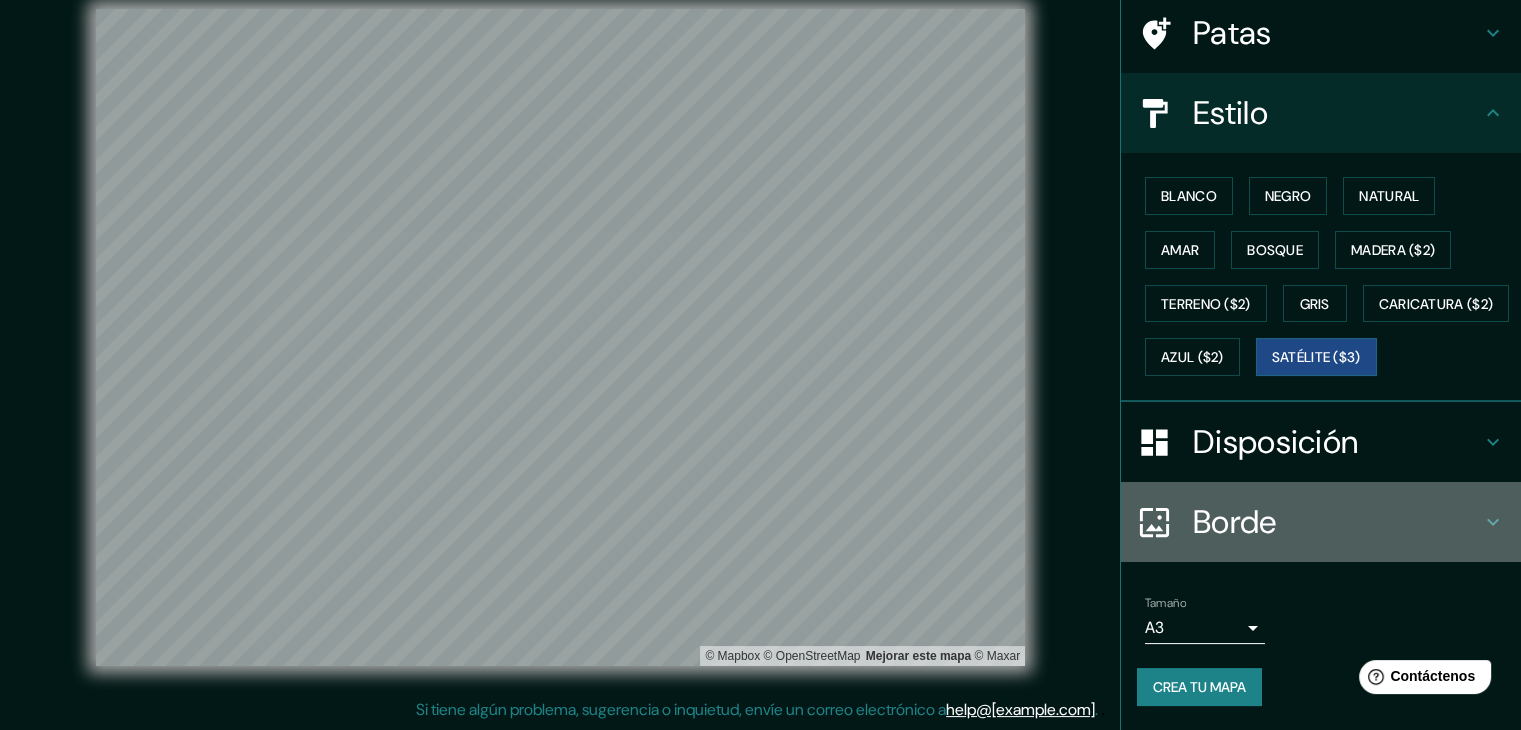click on "Borde" at bounding box center (1337, 522) 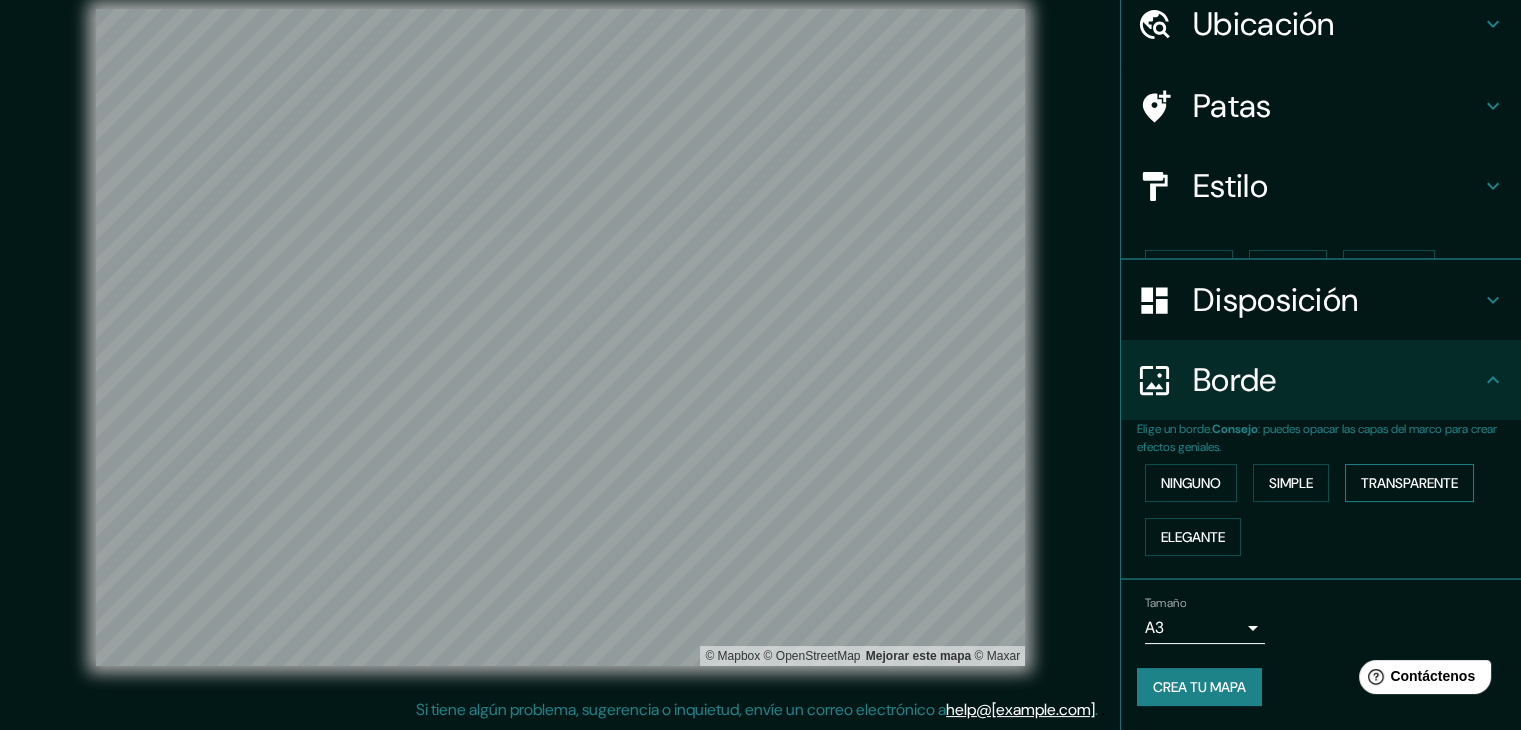 scroll, scrollTop: 45, scrollLeft: 0, axis: vertical 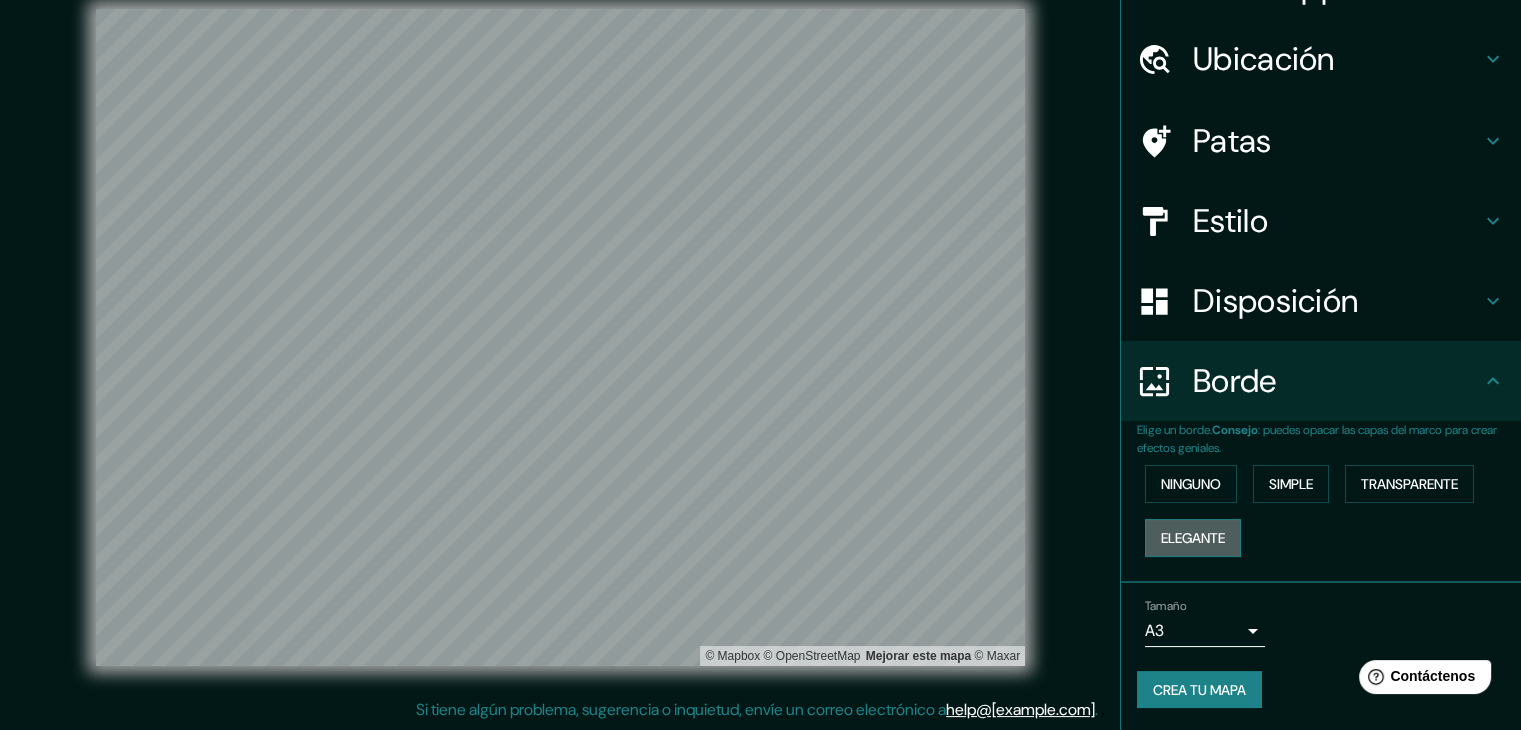 click on "Elegante" at bounding box center (1193, 538) 